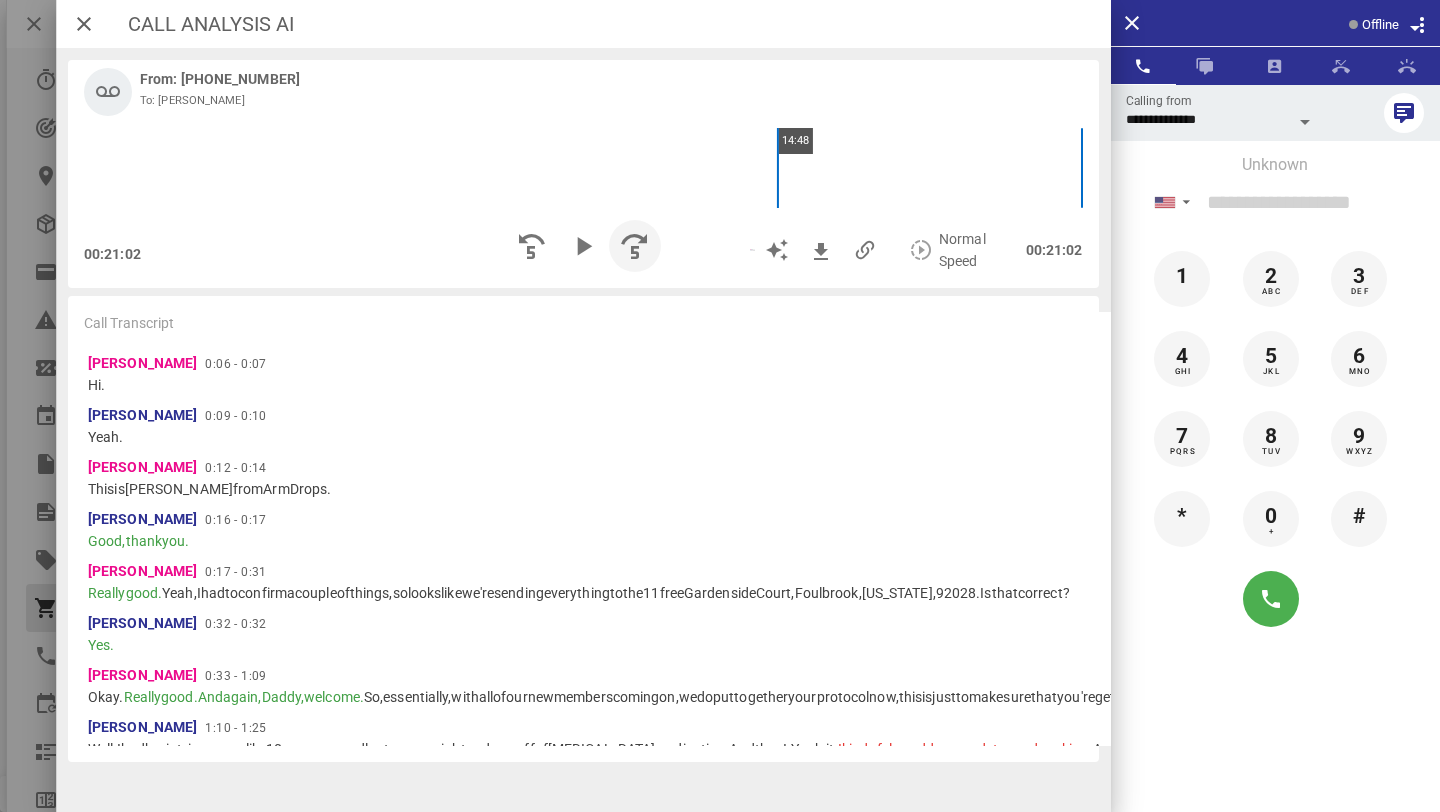 scroll, scrollTop: 0, scrollLeft: 0, axis: both 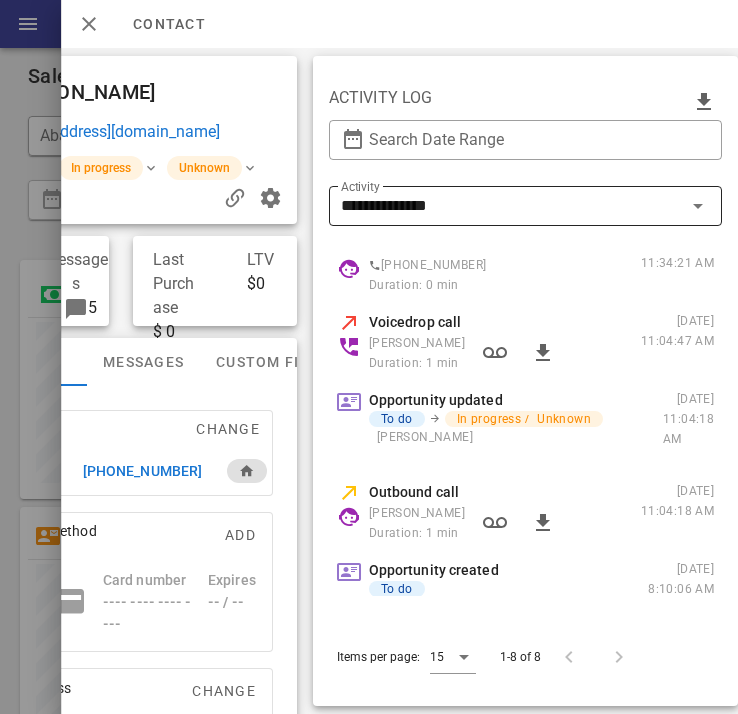 click on "**********" at bounding box center (511, 206) 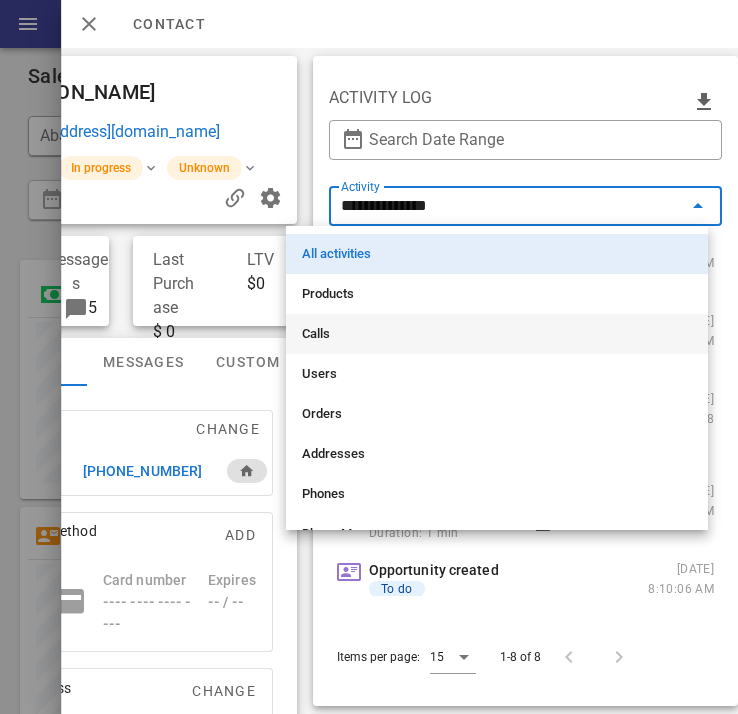 click on "Calls" at bounding box center [497, 334] 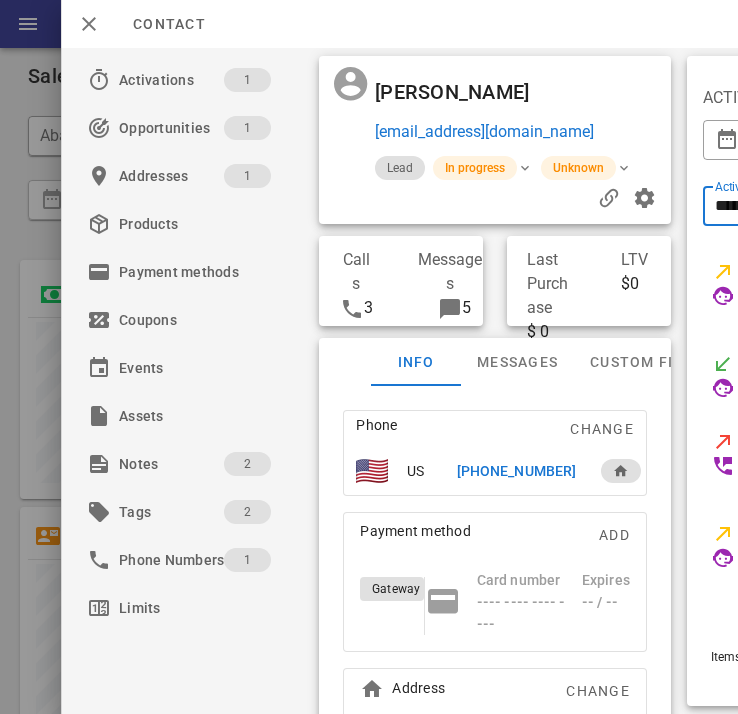 scroll, scrollTop: 0, scrollLeft: 0, axis: both 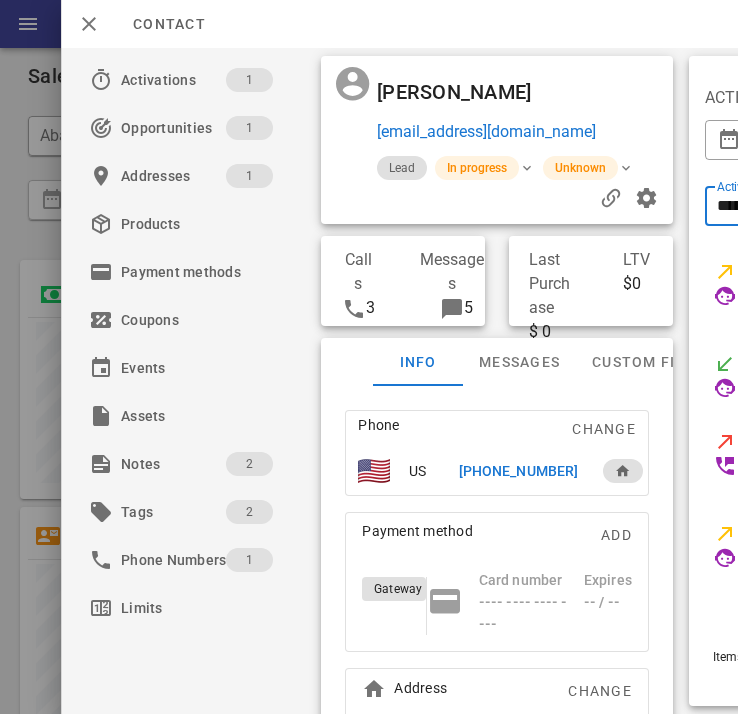 click on "[PHONE_NUMBER]" at bounding box center [518, 471] 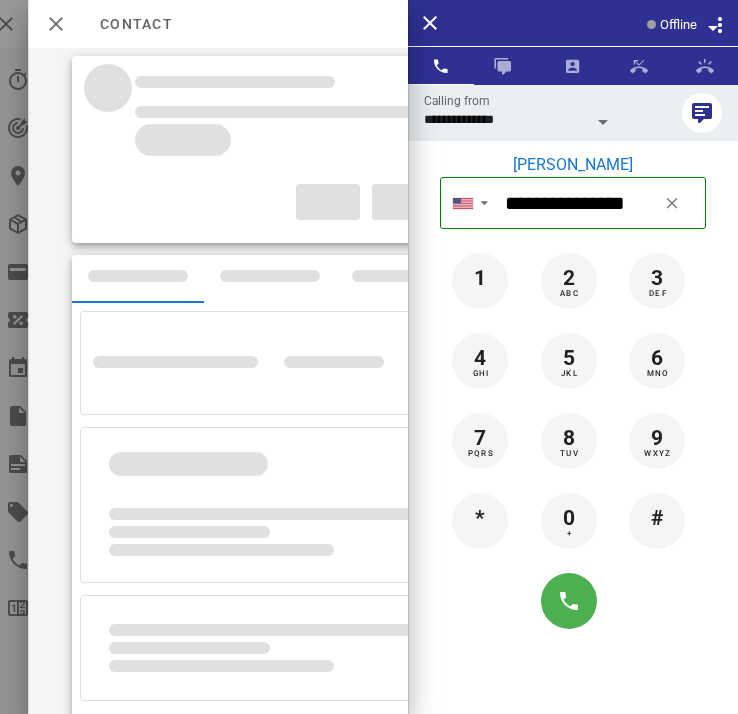 click at bounding box center [603, 122] 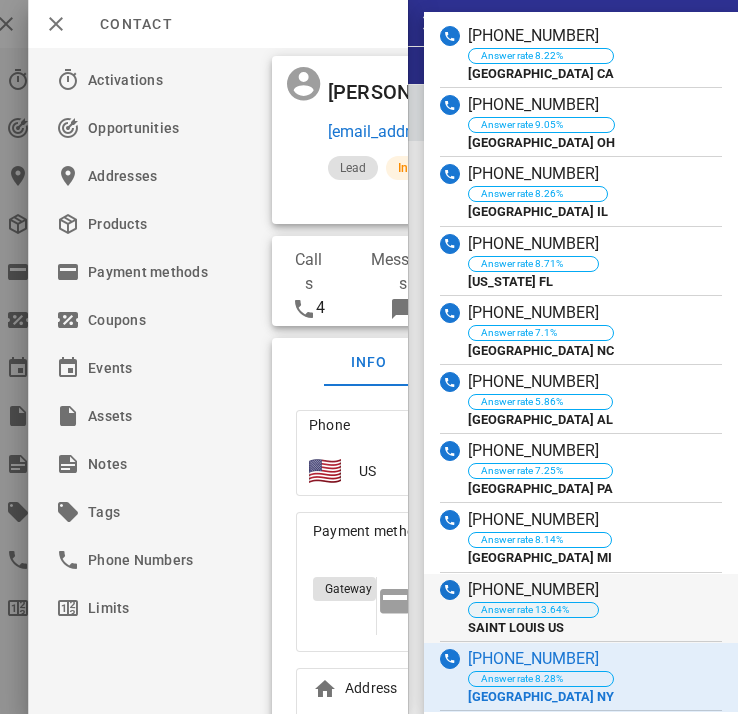 scroll, scrollTop: 1539, scrollLeft: 0, axis: vertical 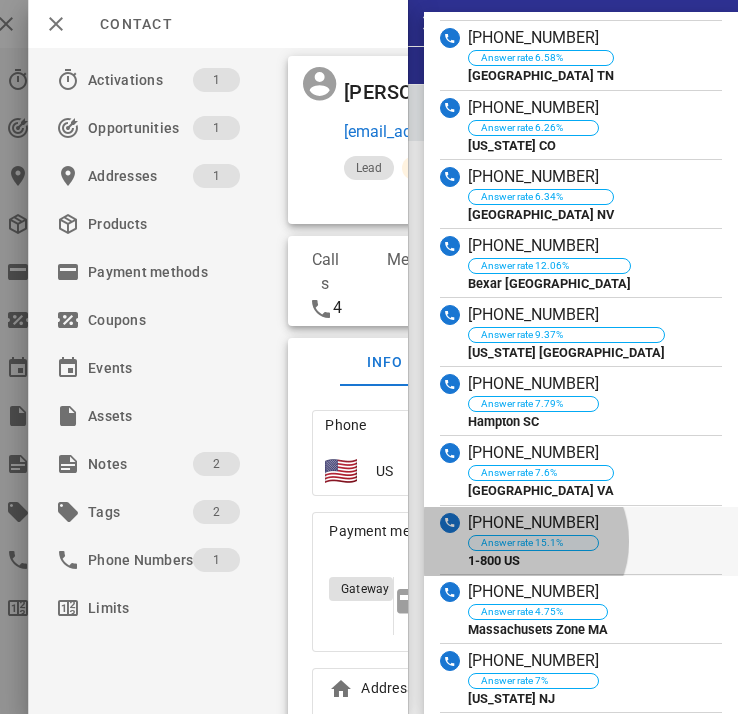 click on "Answer rate 15.1%" at bounding box center [522, 543] 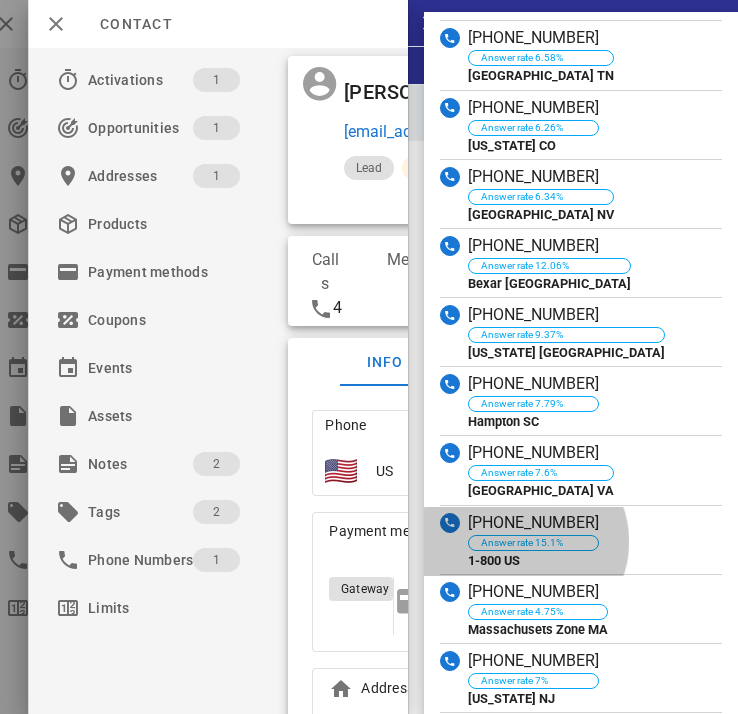 type on "**********" 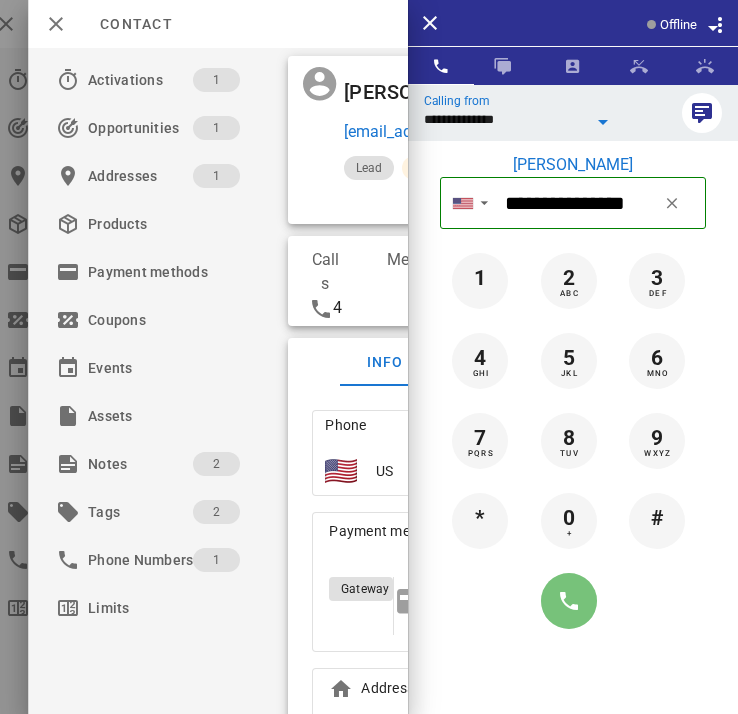 click at bounding box center (569, 601) 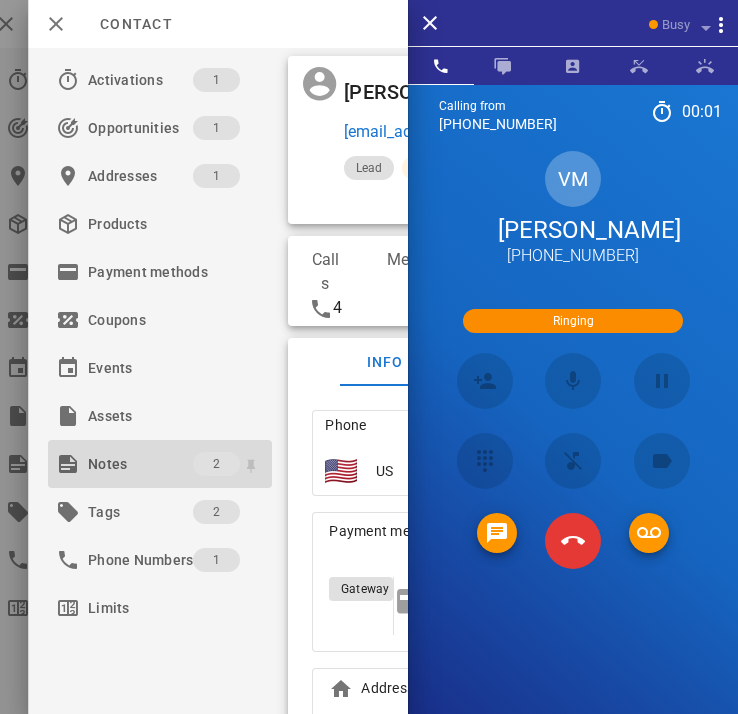click on "Notes" at bounding box center (140, 464) 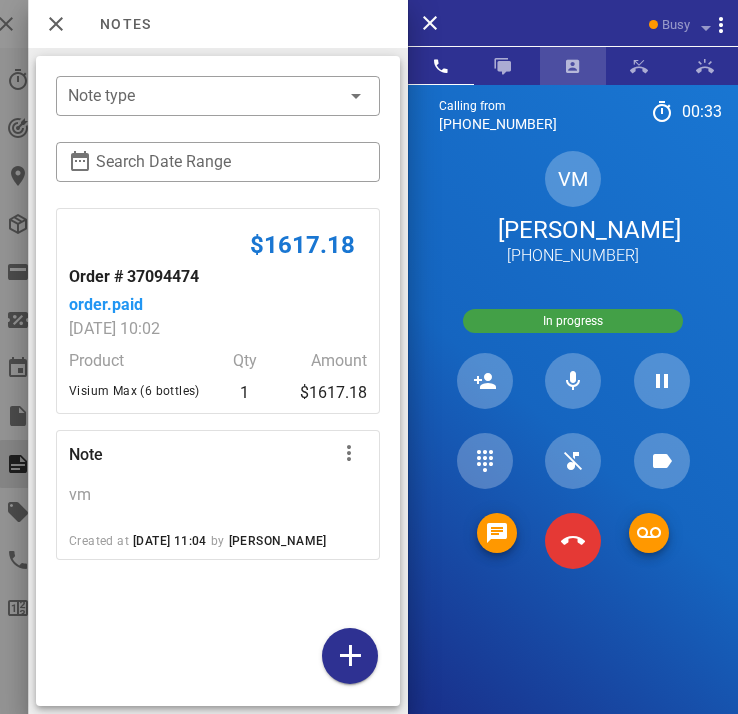 click at bounding box center [573, 66] 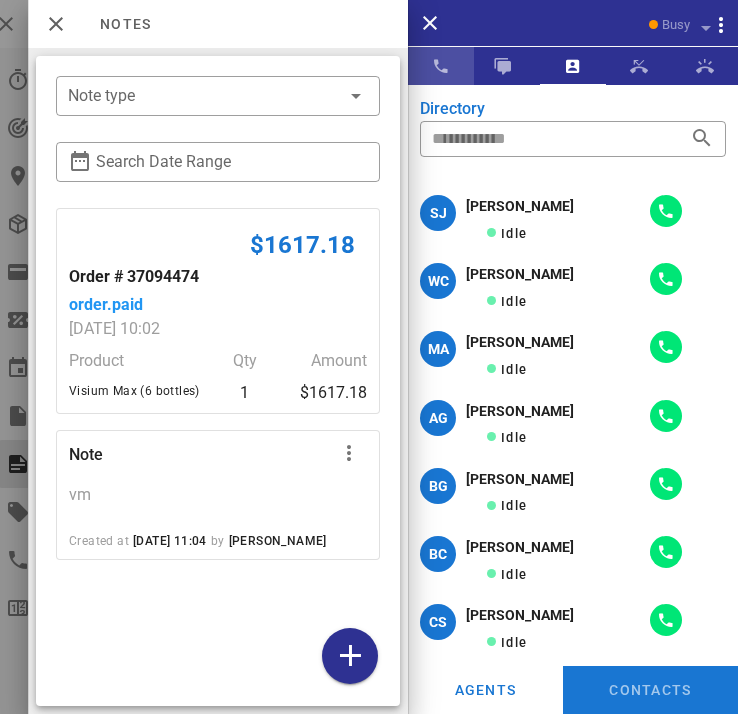 click at bounding box center [441, 66] 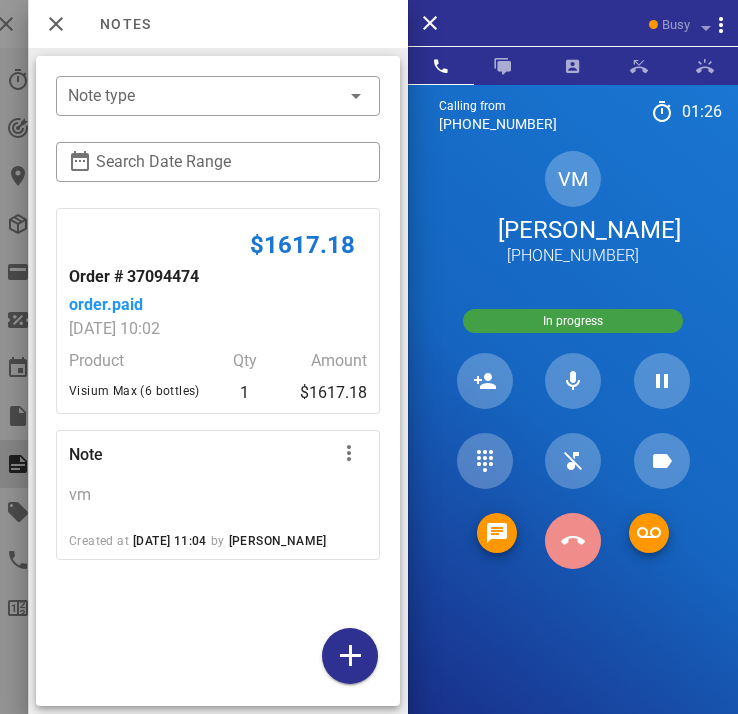 click at bounding box center [573, 541] 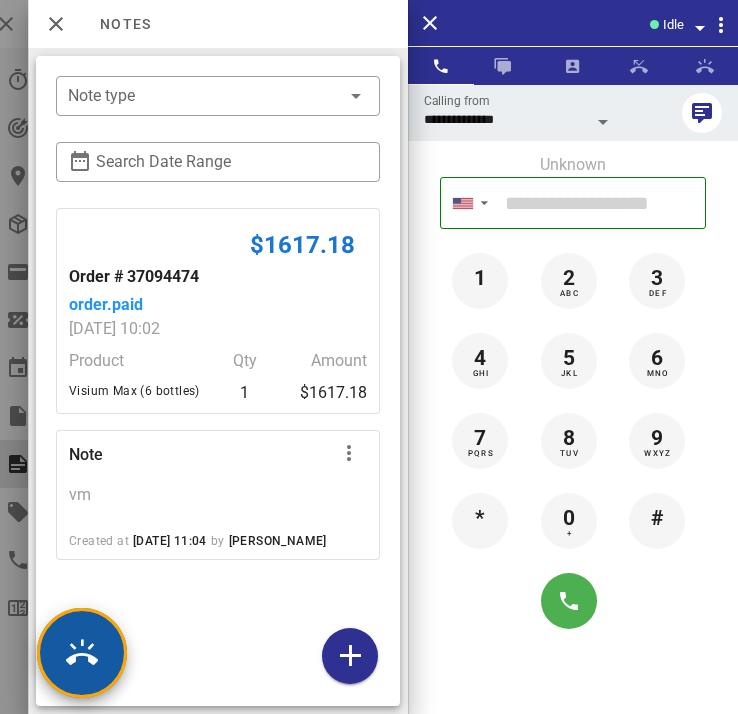 click at bounding box center [82, 653] 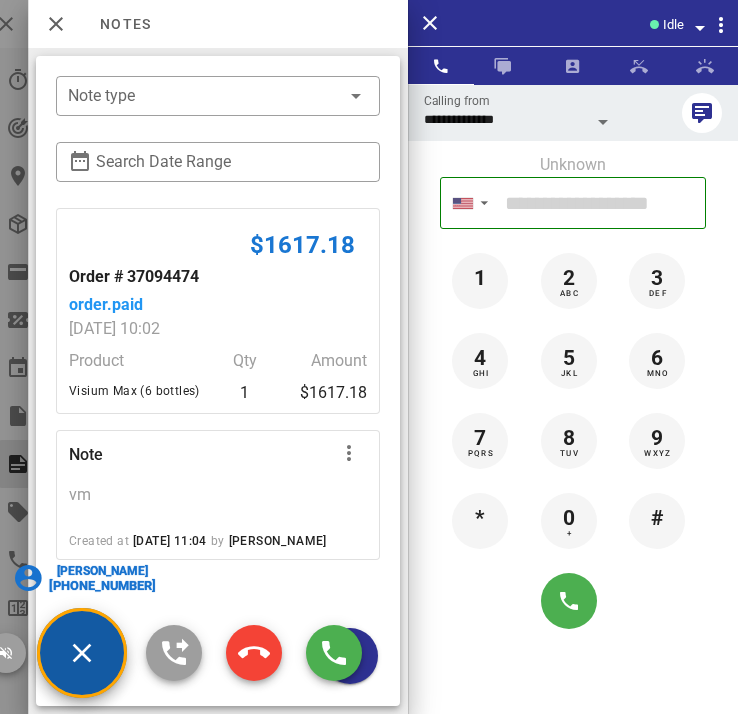 click on "[PERSON_NAME]" at bounding box center [102, 571] 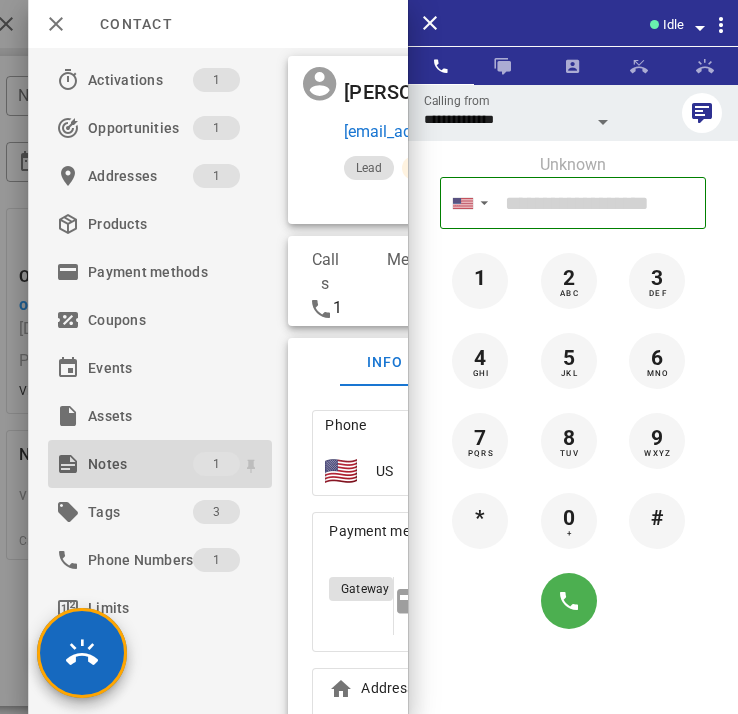 click on "Notes" at bounding box center [140, 464] 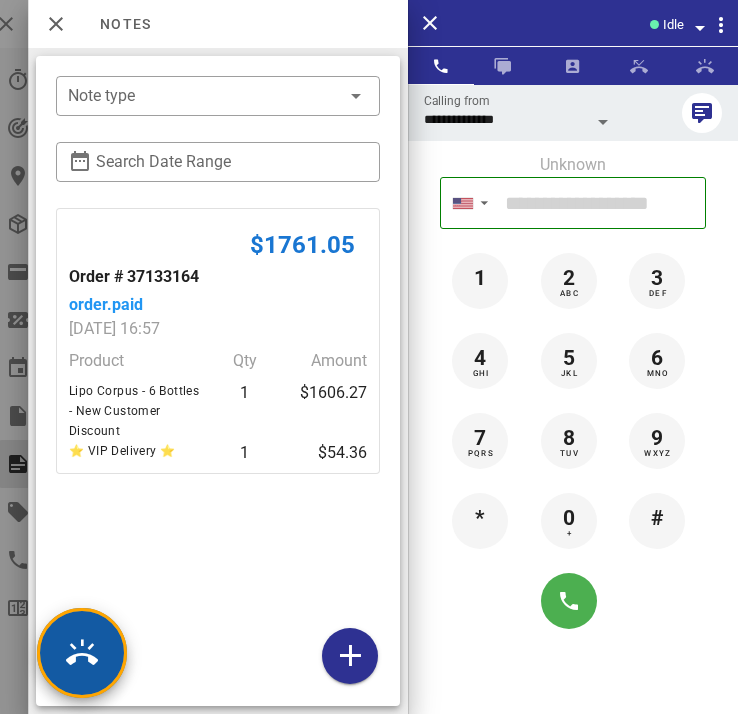 click at bounding box center (82, 653) 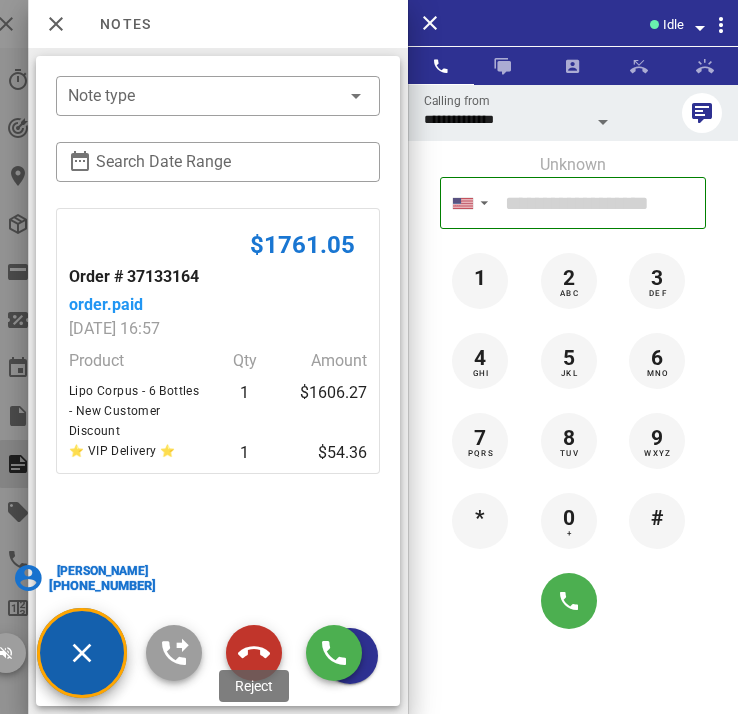 click at bounding box center [254, 653] 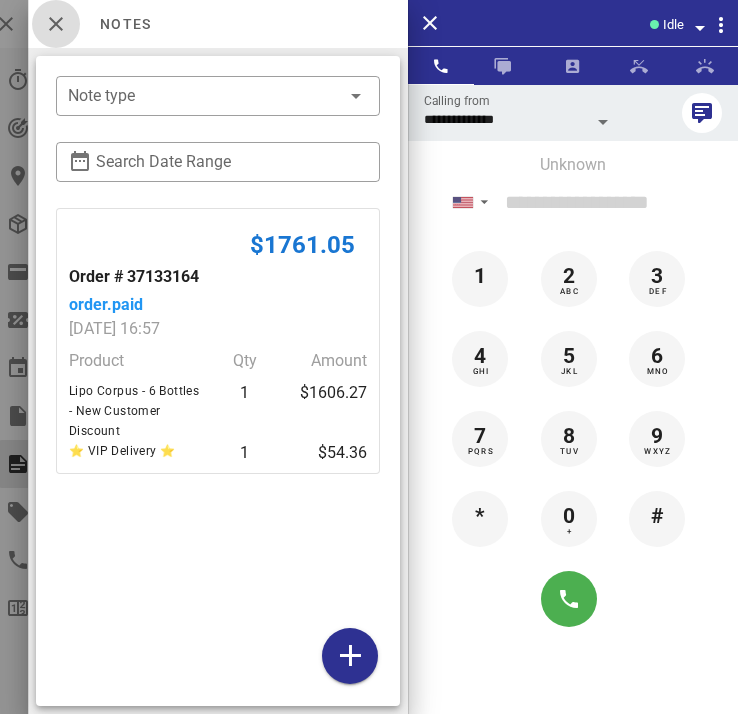 click at bounding box center [56, 24] 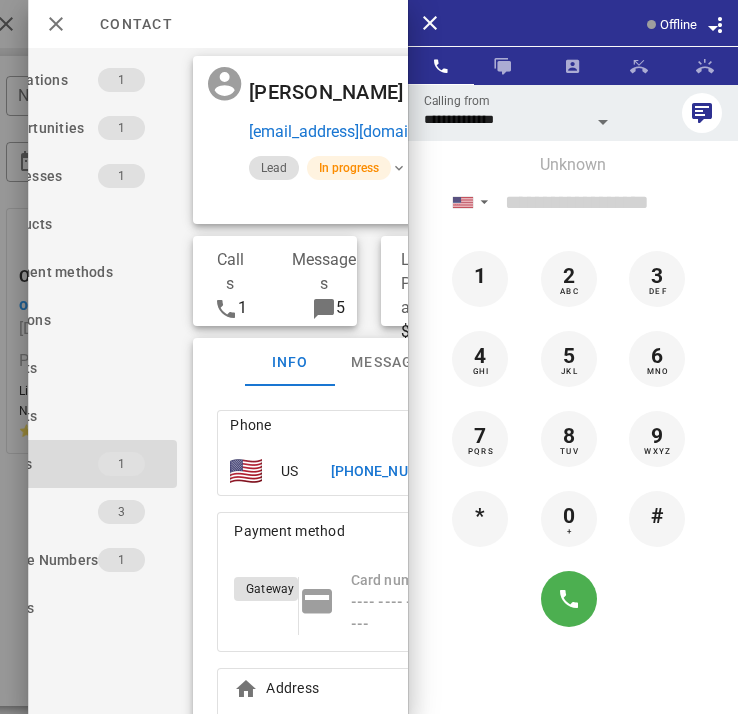 scroll, scrollTop: 0, scrollLeft: 0, axis: both 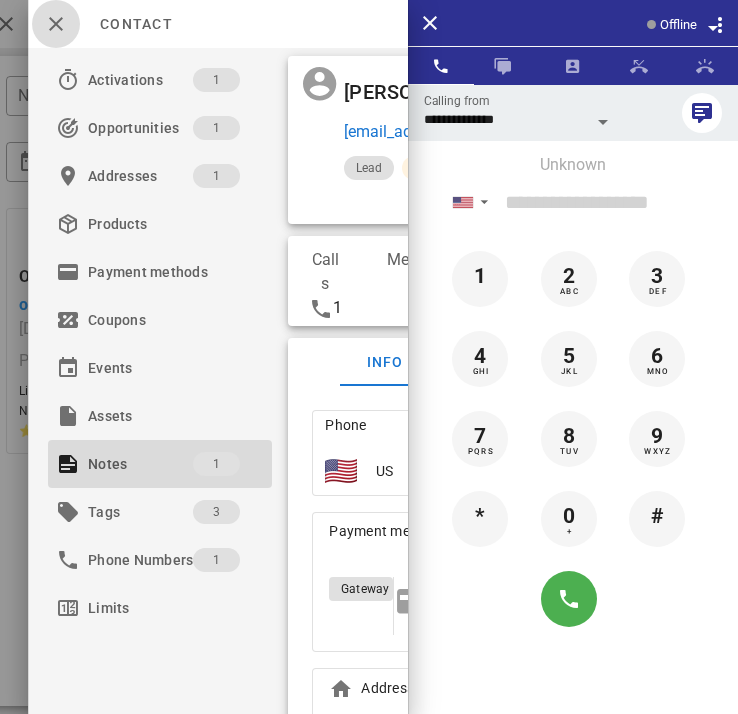 click at bounding box center [56, 24] 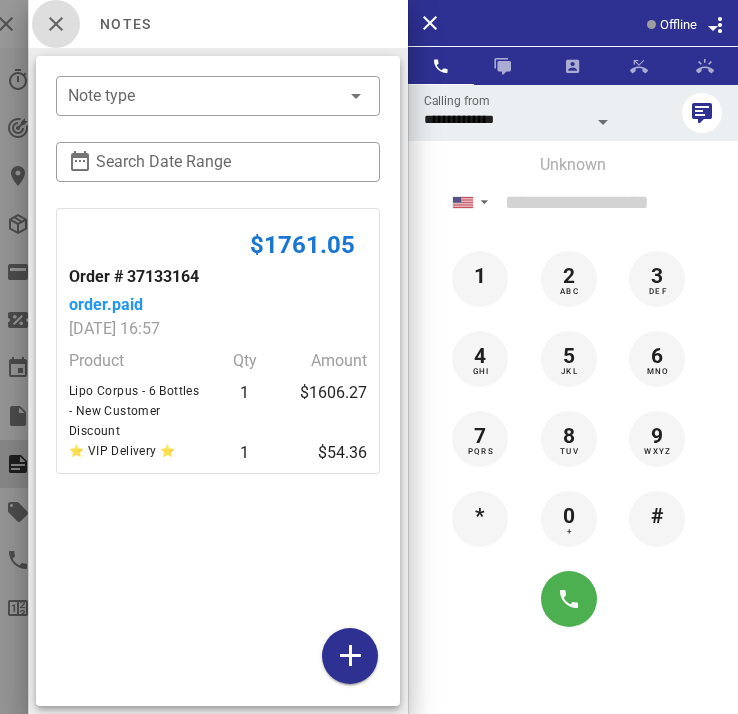 click at bounding box center [56, 24] 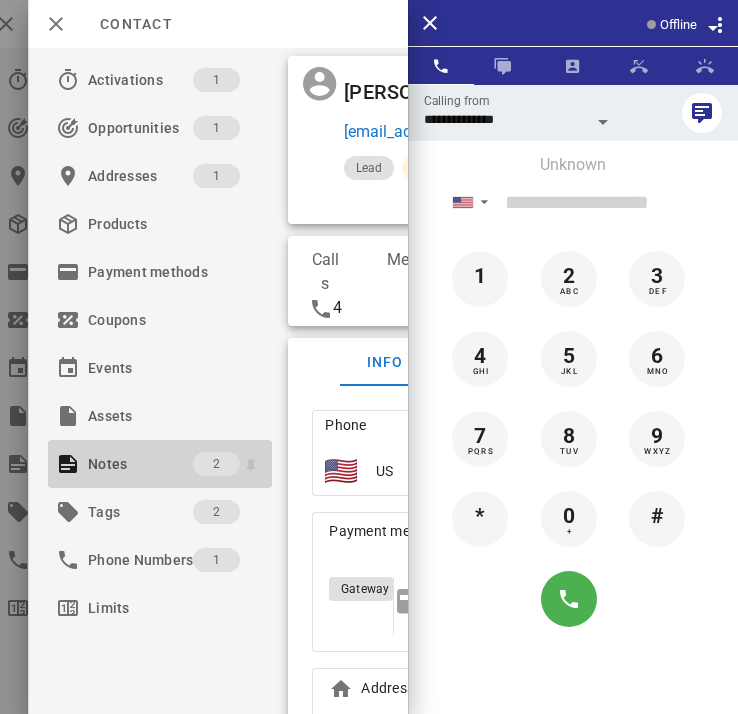 click on "Notes" at bounding box center [140, 464] 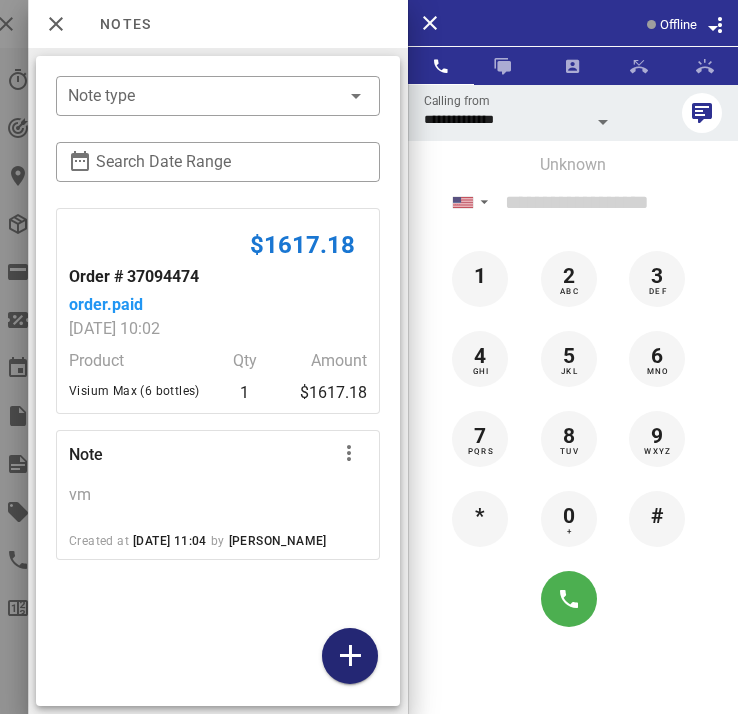click at bounding box center [350, 656] 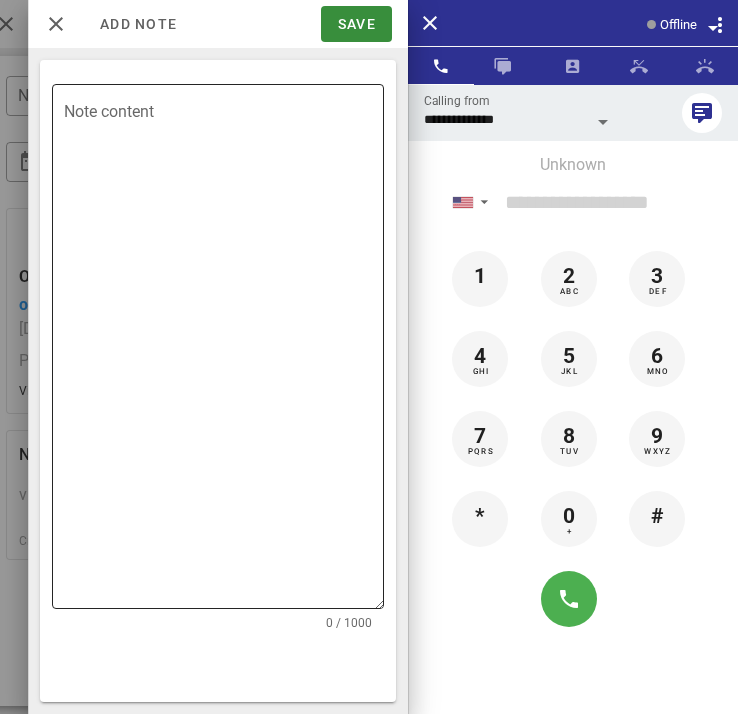 click on "Note content" at bounding box center (224, 351) 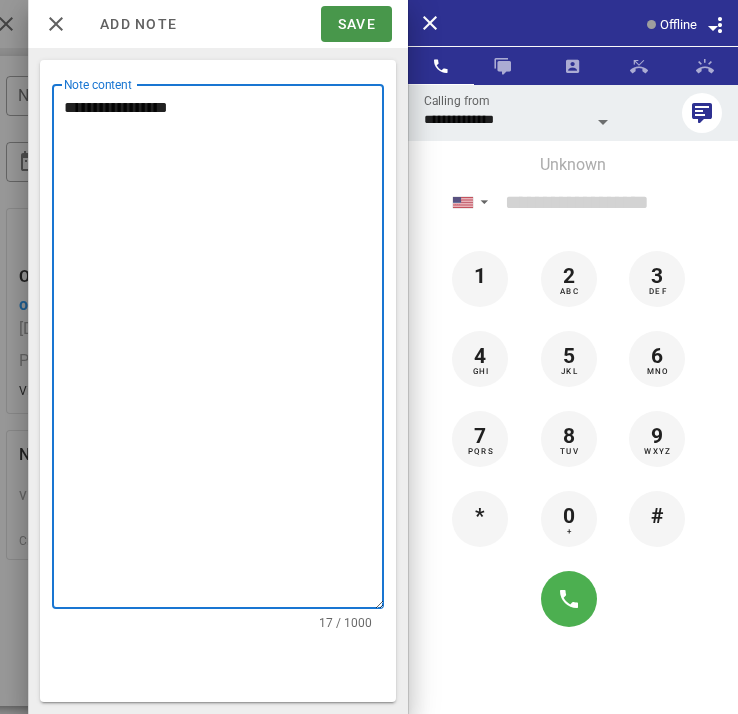 type on "**********" 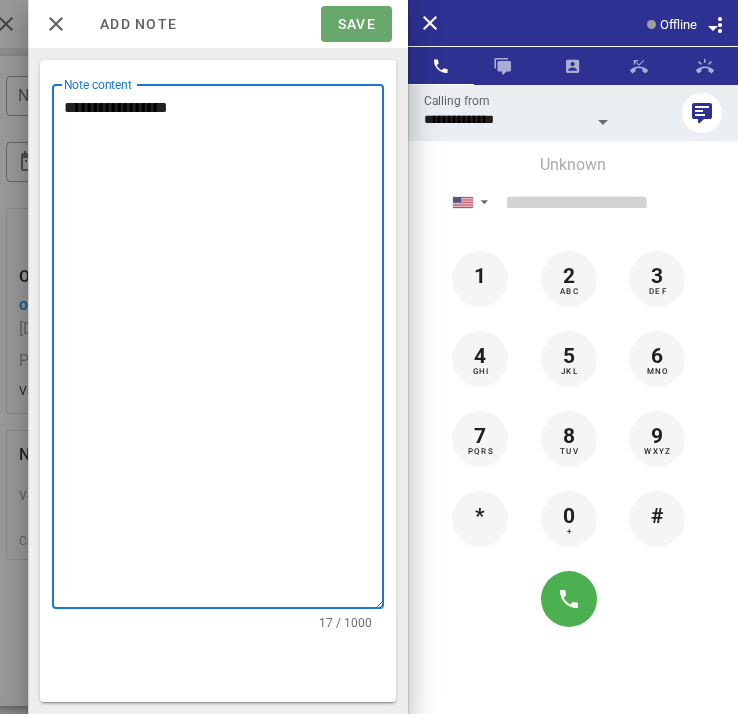 click on "Save" at bounding box center (356, 24) 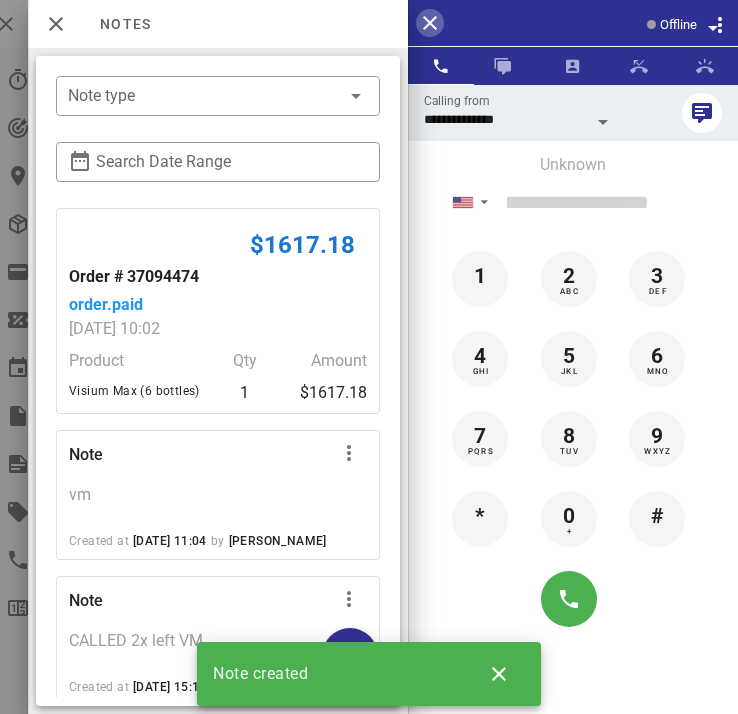 click at bounding box center (430, 23) 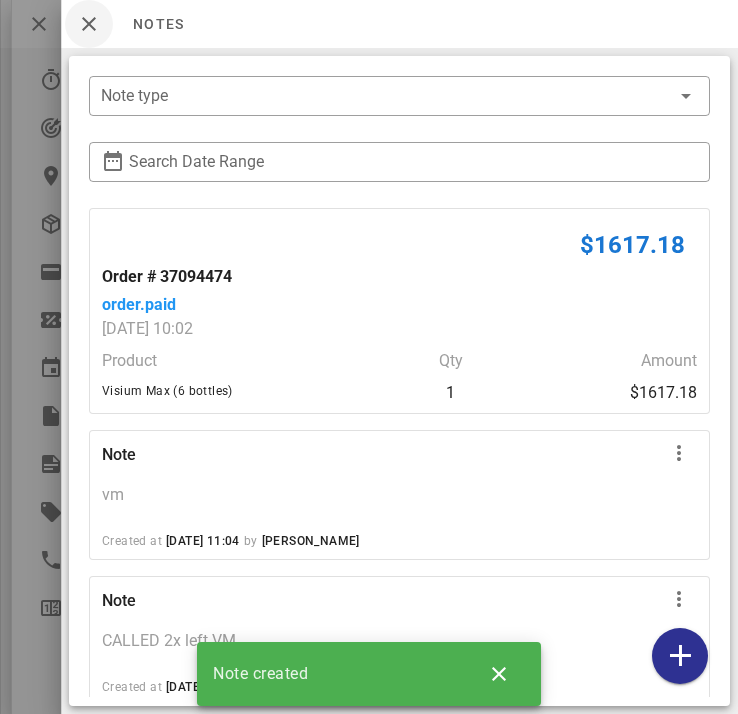 click at bounding box center [89, 24] 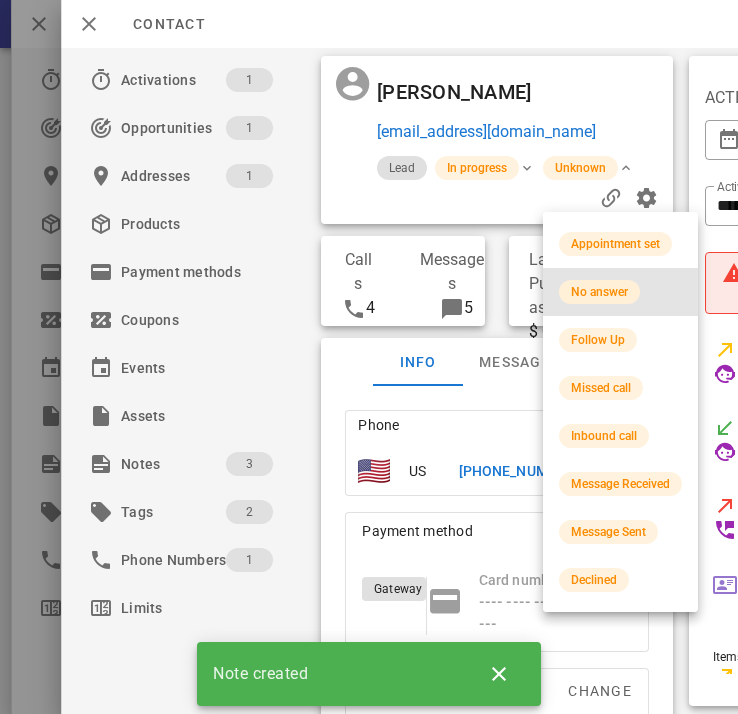 click on "No answer" at bounding box center [599, 292] 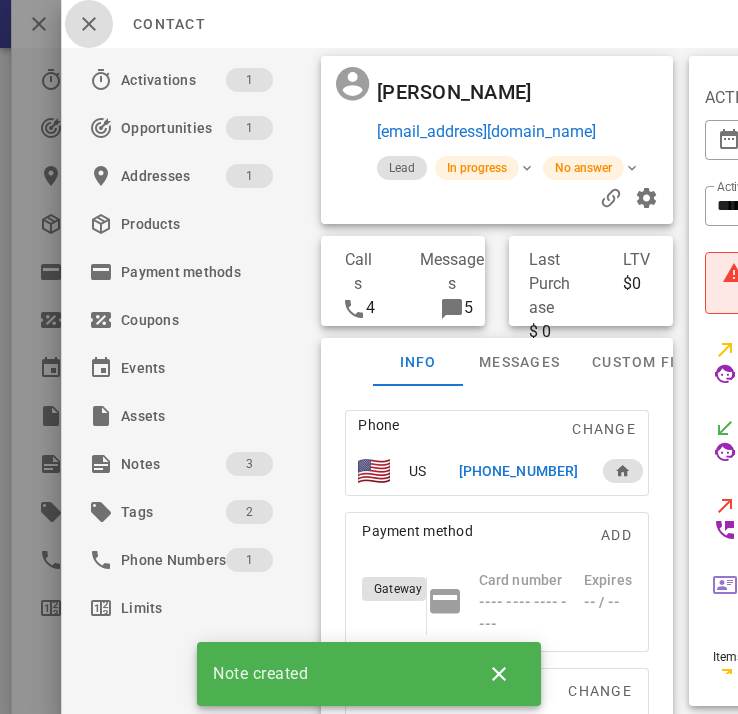 click at bounding box center [89, 24] 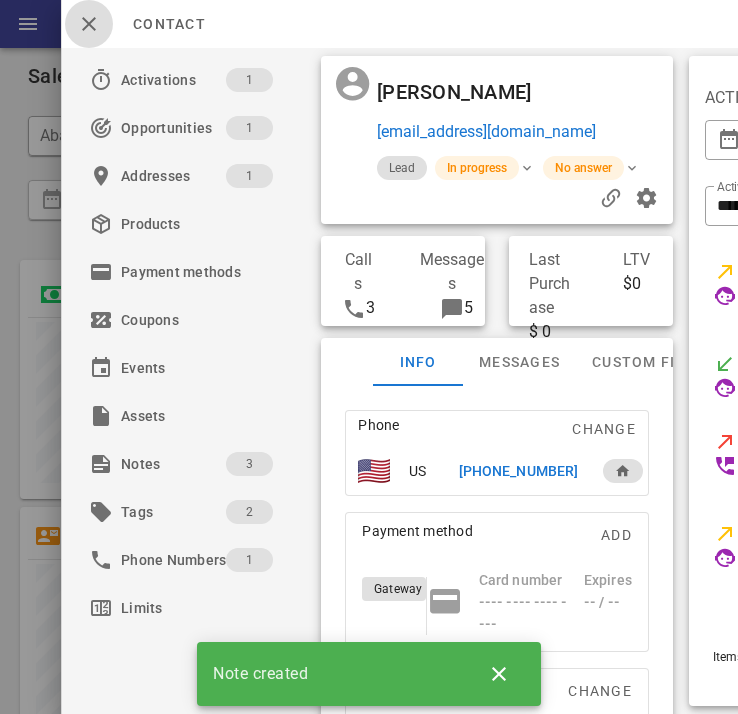 click at bounding box center [89, 24] 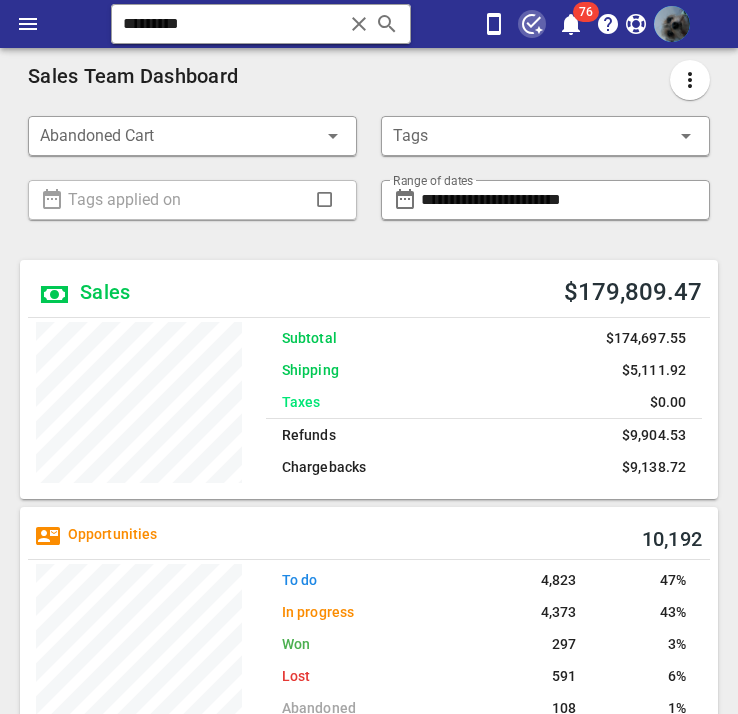 click at bounding box center (532, 24) 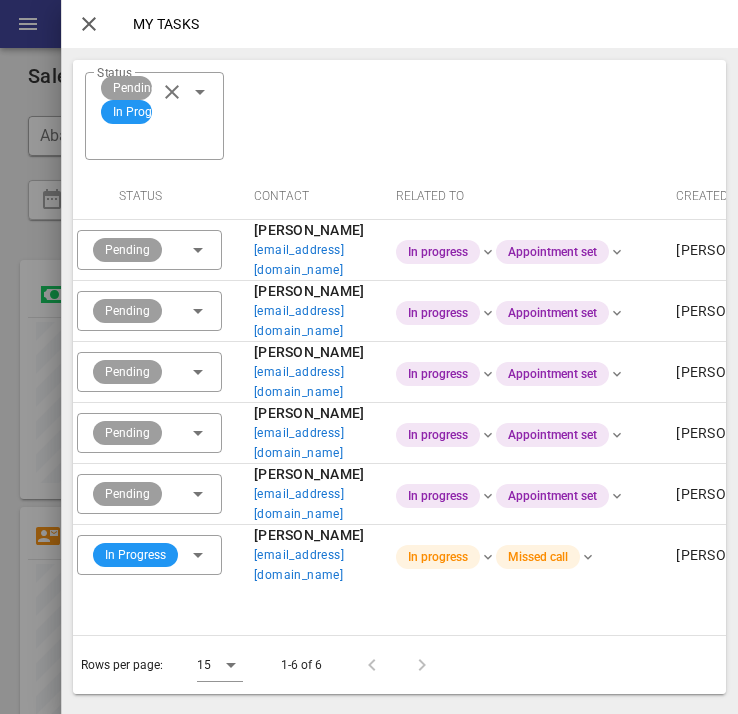 scroll, scrollTop: 0, scrollLeft: 124, axis: horizontal 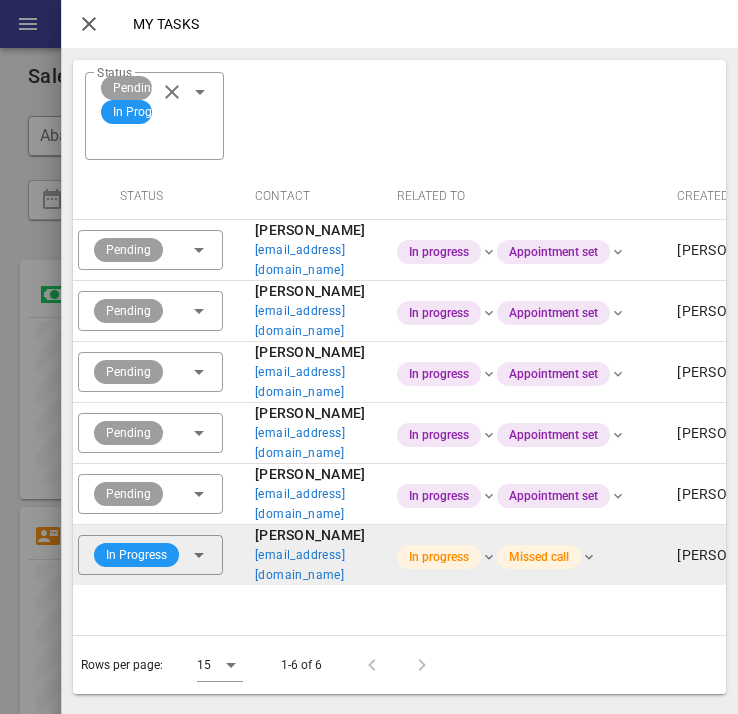 click on "[EMAIL_ADDRESS][DOMAIN_NAME]" at bounding box center (310, 565) 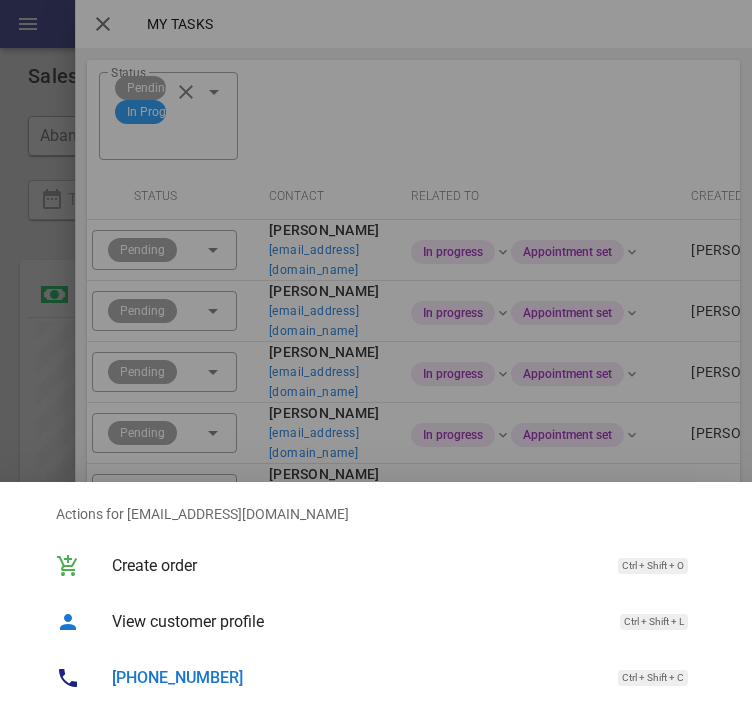 click on "[PHONE_NUMBER]" at bounding box center [177, 677] 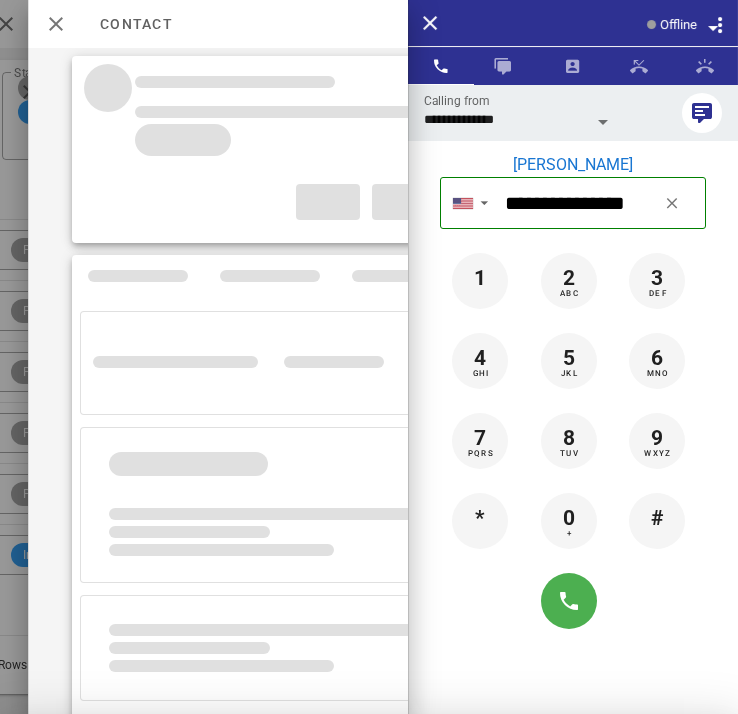 scroll, scrollTop: 238, scrollLeft: 698, axis: both 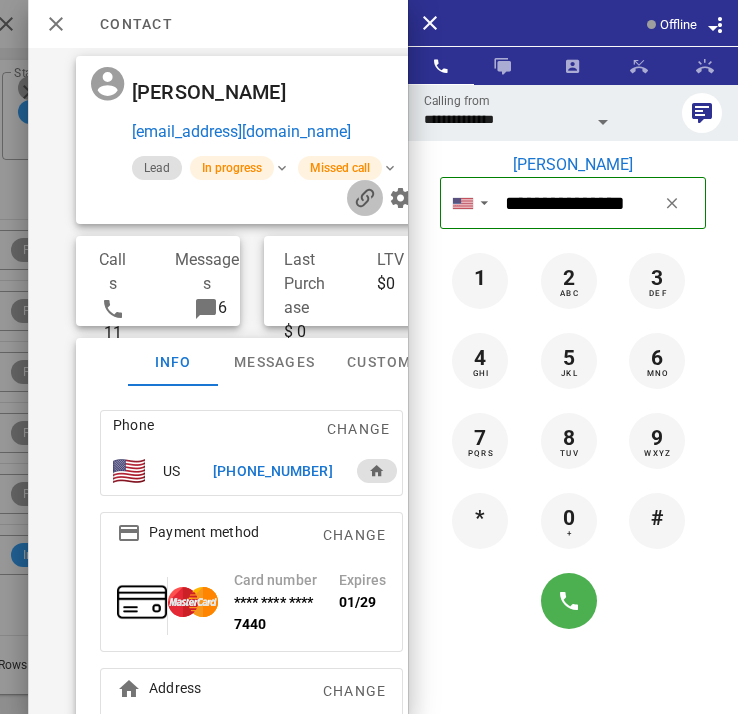 click at bounding box center [365, 198] 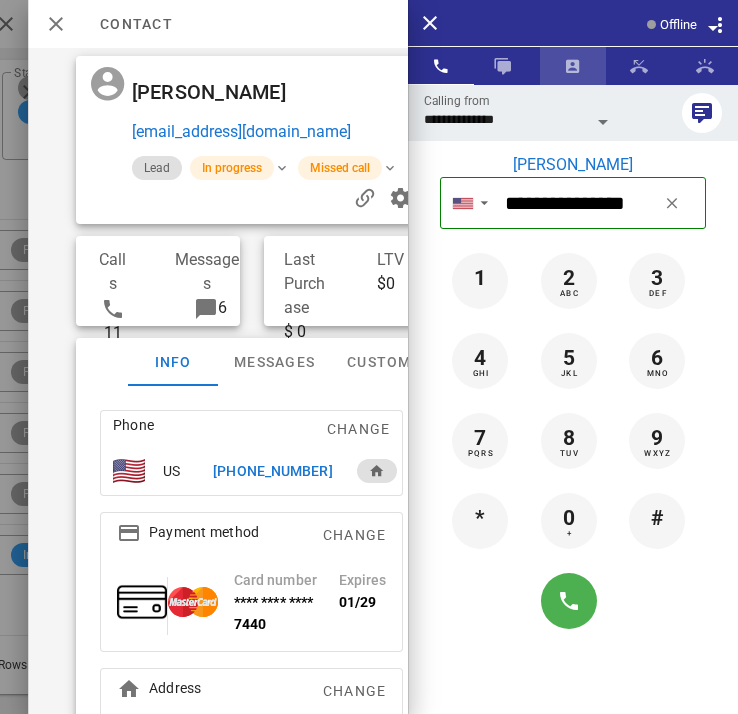 click at bounding box center (573, 66) 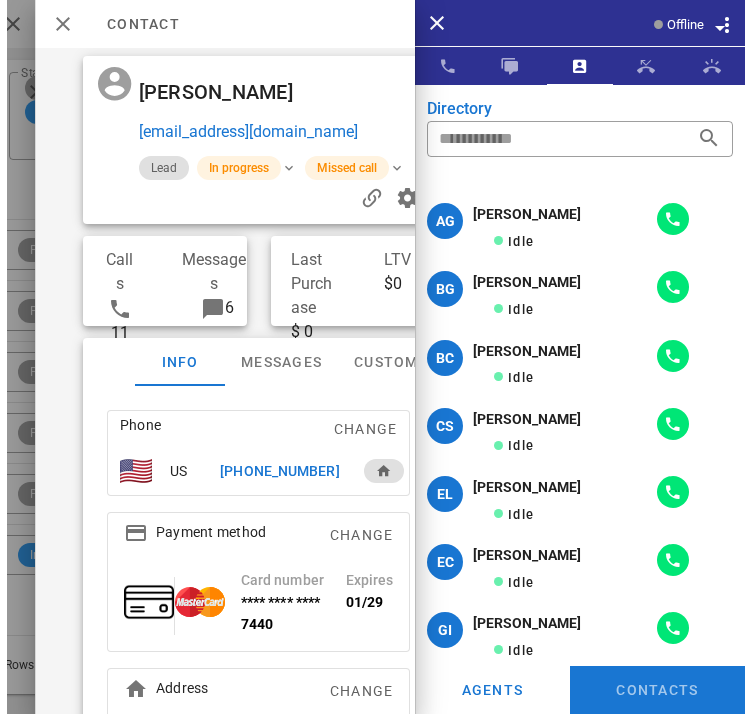 scroll, scrollTop: 61, scrollLeft: 0, axis: vertical 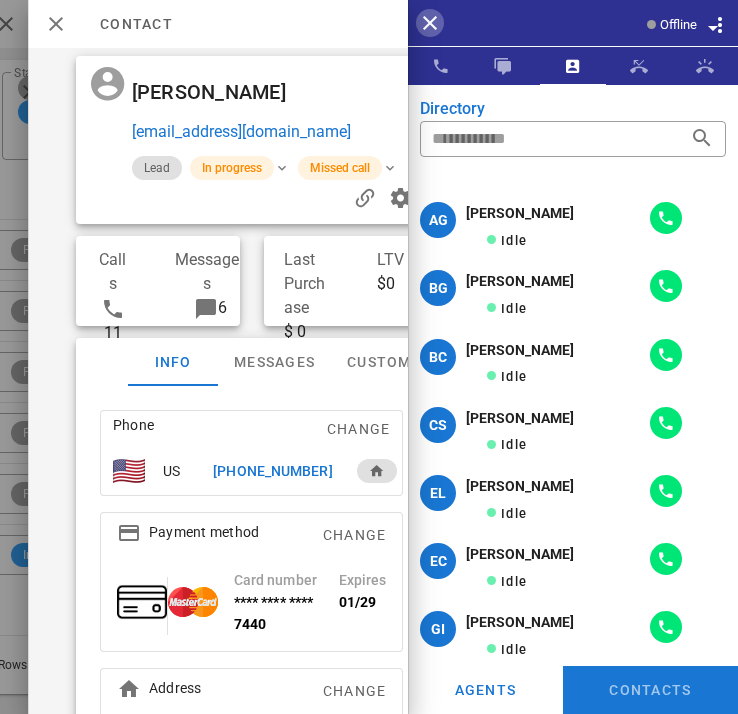 click at bounding box center [430, 23] 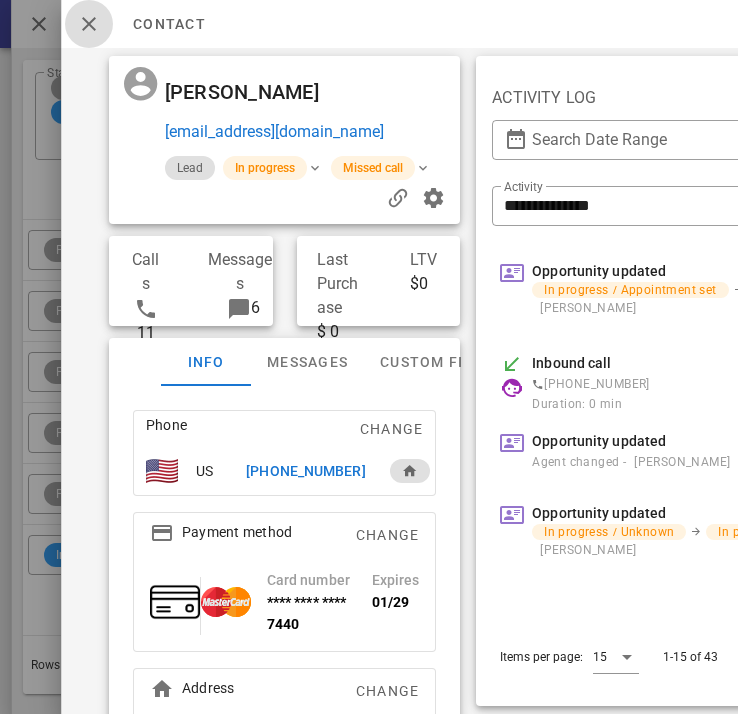 click at bounding box center (89, 24) 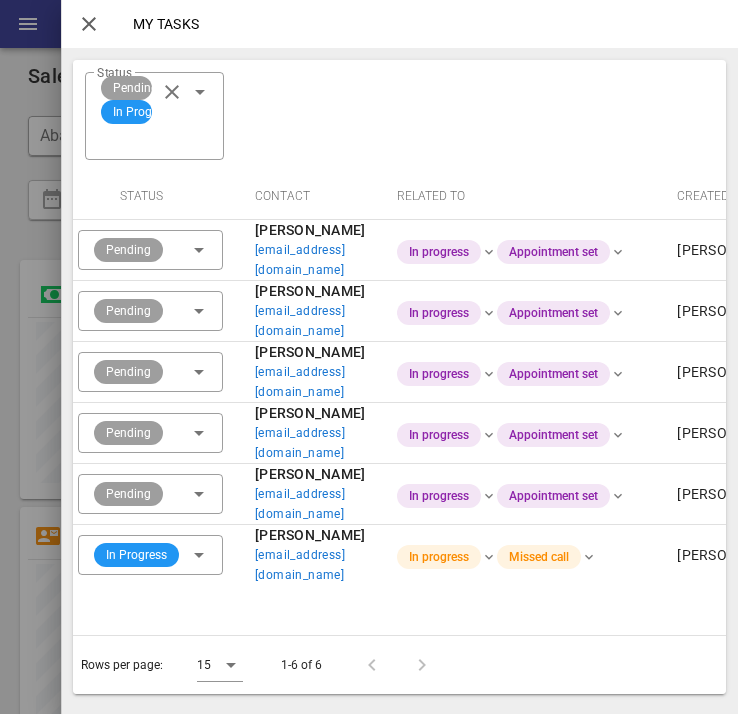 click at bounding box center (89, 24) 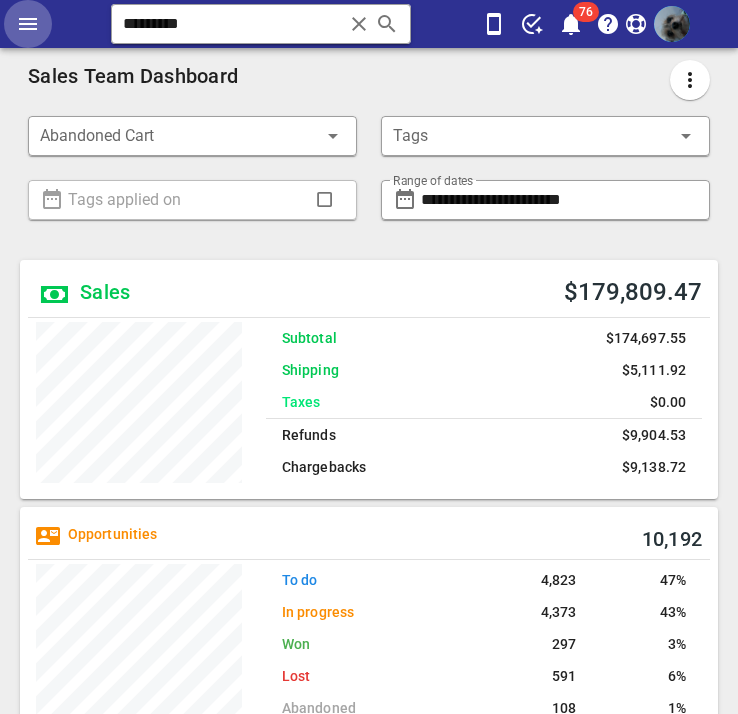 click at bounding box center [28, 24] 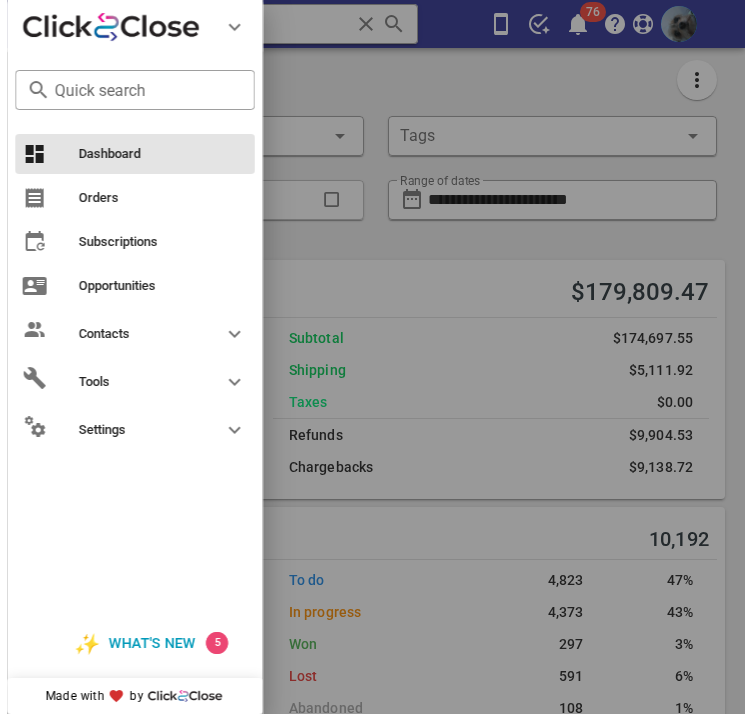 scroll, scrollTop: 999761, scrollLeft: 999288, axis: both 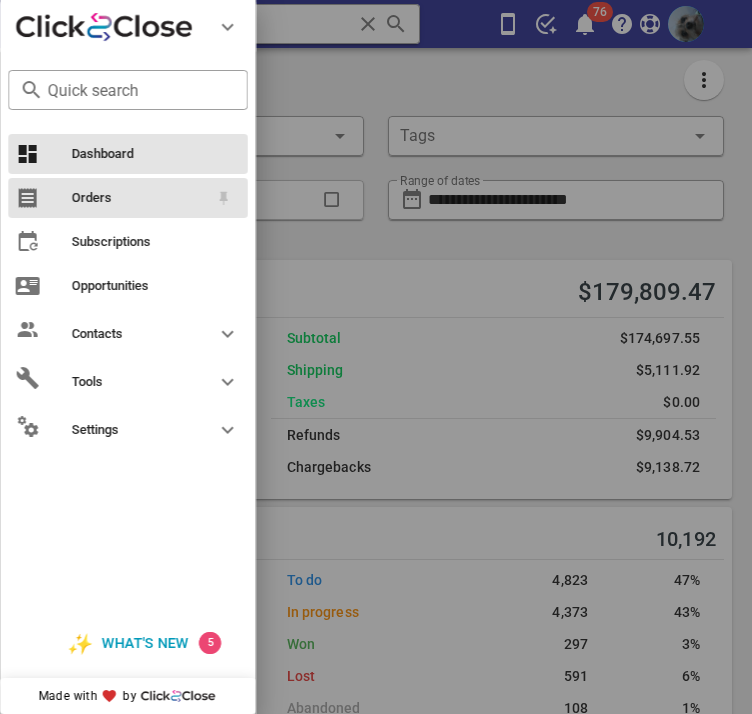 click on "Orders" at bounding box center [140, 198] 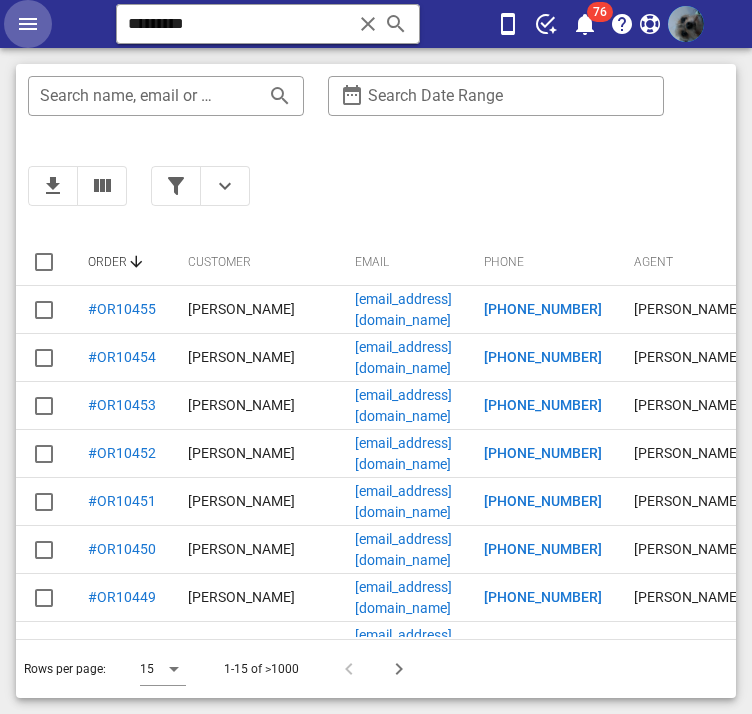 click at bounding box center (28, 24) 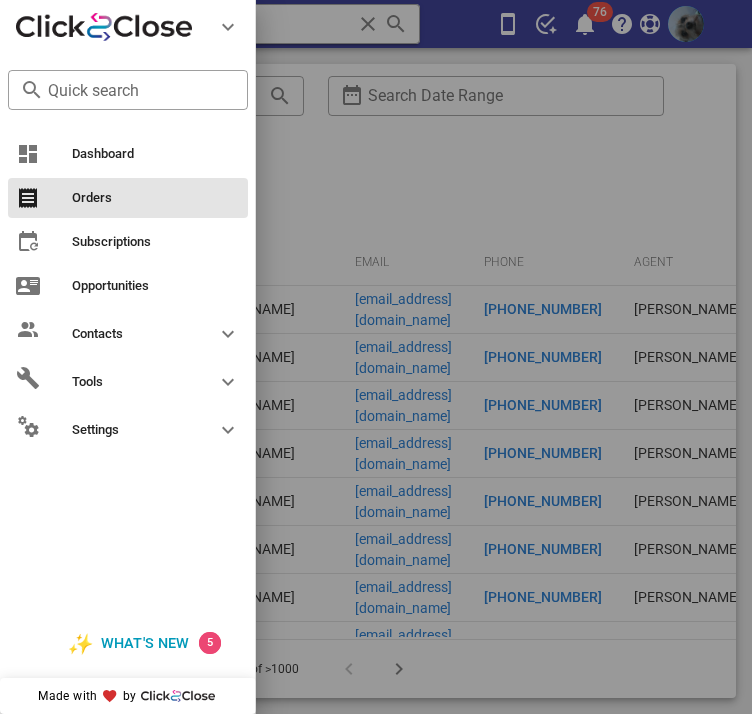 click at bounding box center [376, 357] 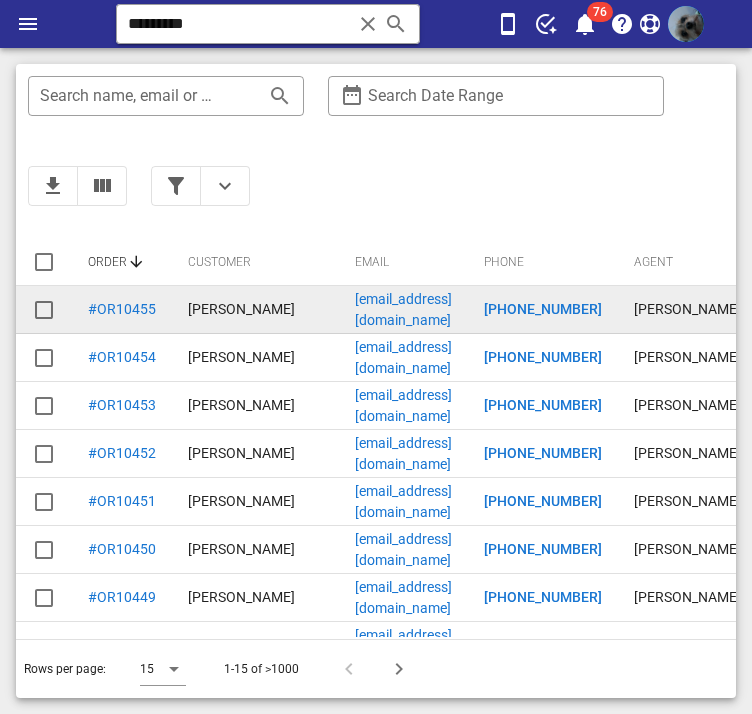 click on "[PHONE_NUMBER]" at bounding box center [543, 309] 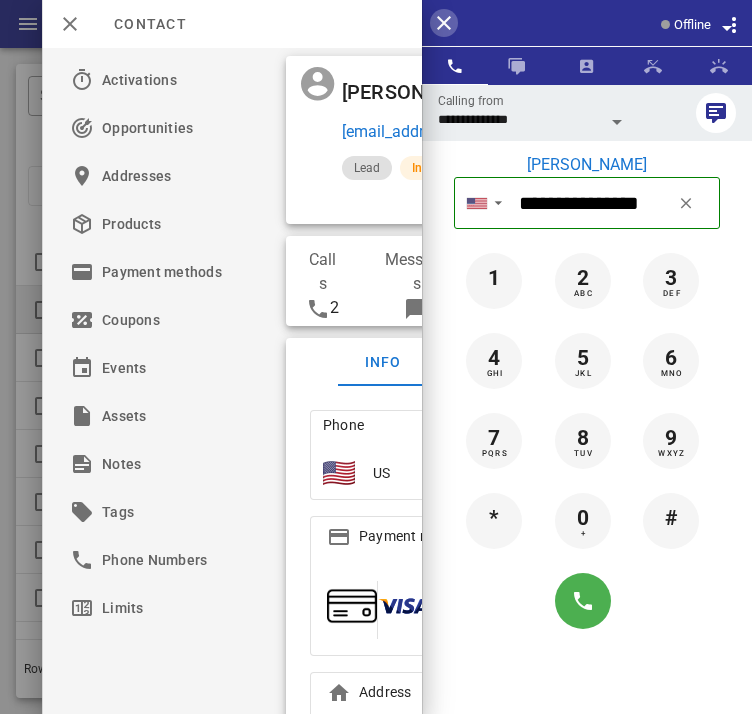 click at bounding box center [444, 23] 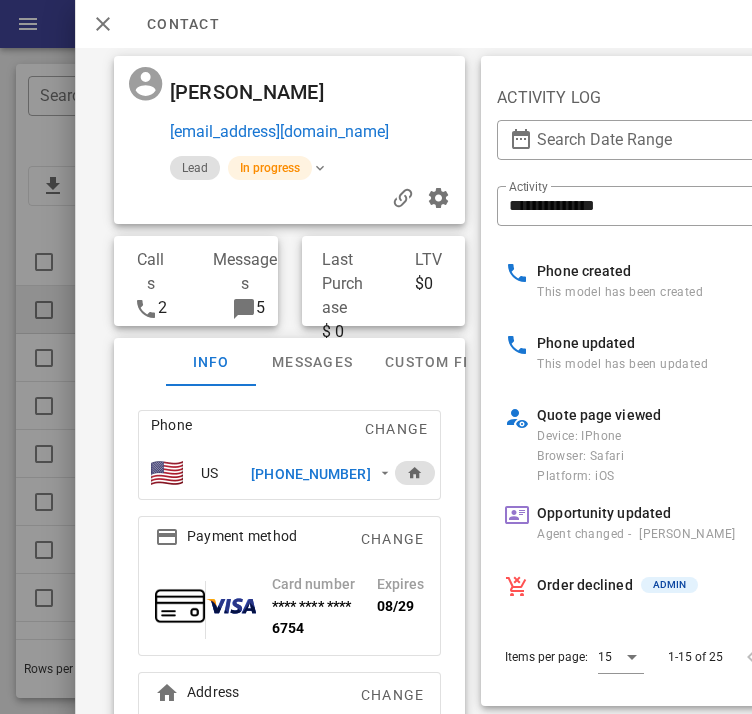 scroll, scrollTop: 0, scrollLeft: 541, axis: horizontal 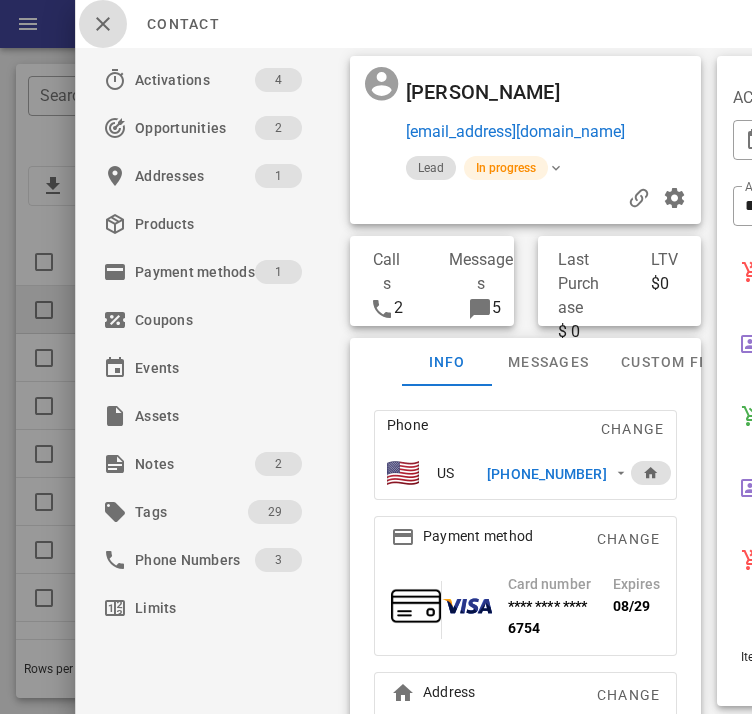 click at bounding box center (103, 24) 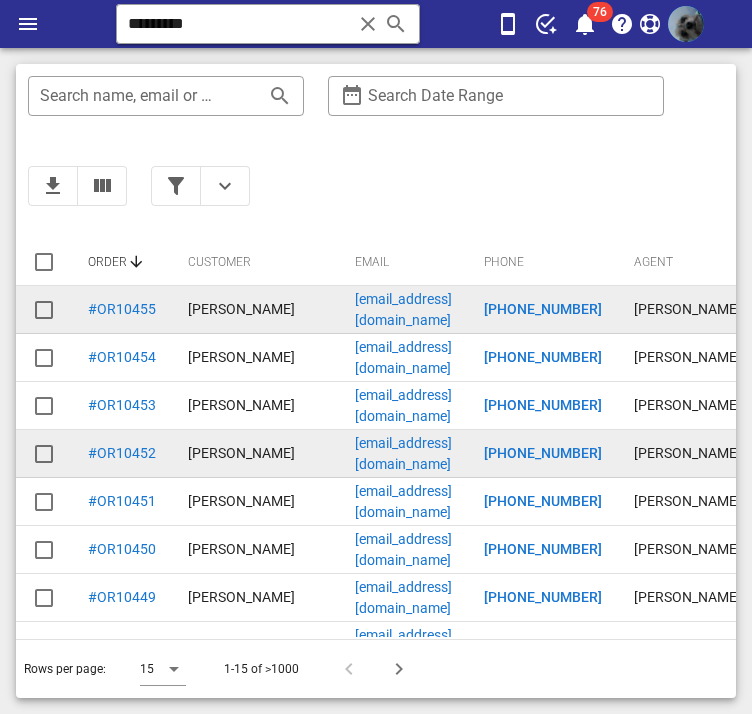 click on "[PHONE_NUMBER]" at bounding box center (543, 453) 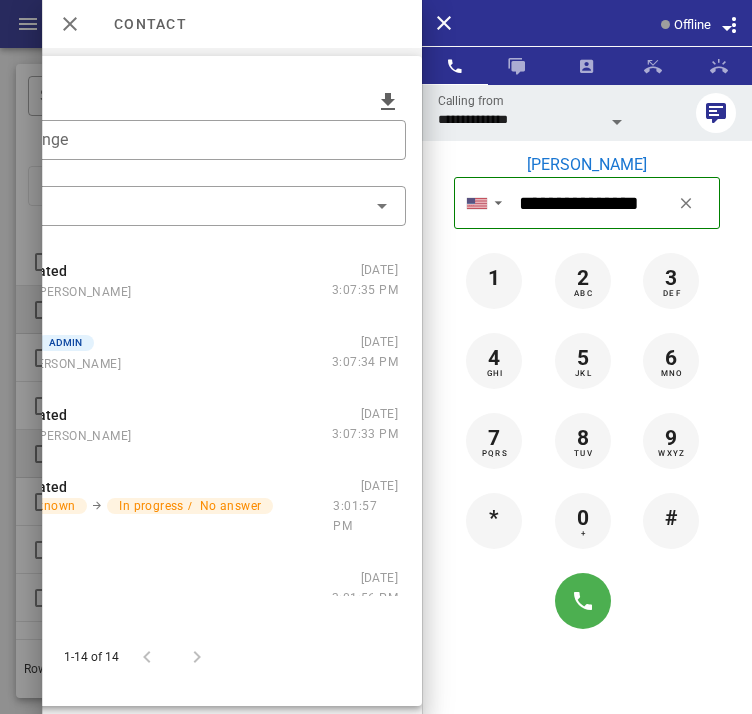 scroll, scrollTop: 0, scrollLeft: 683, axis: horizontal 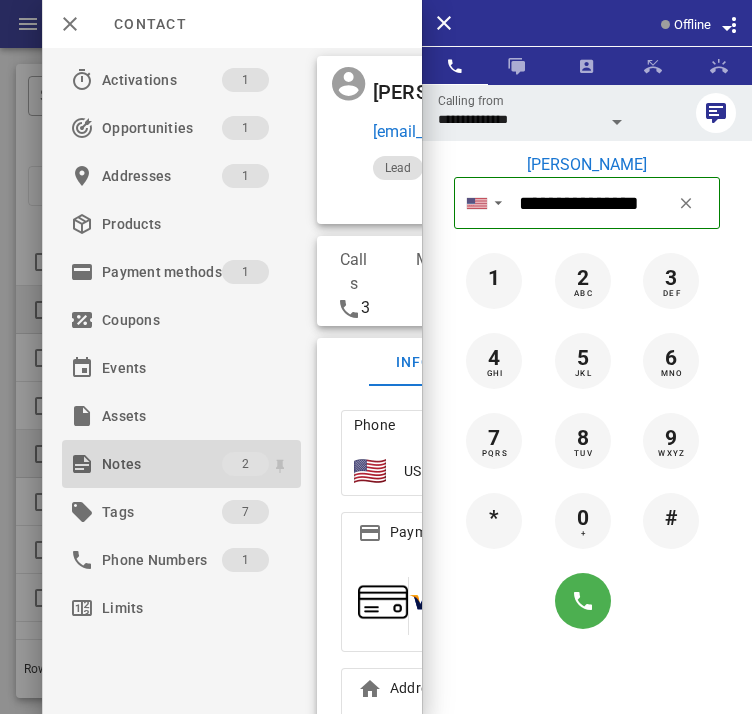 click on "Notes" at bounding box center [162, 464] 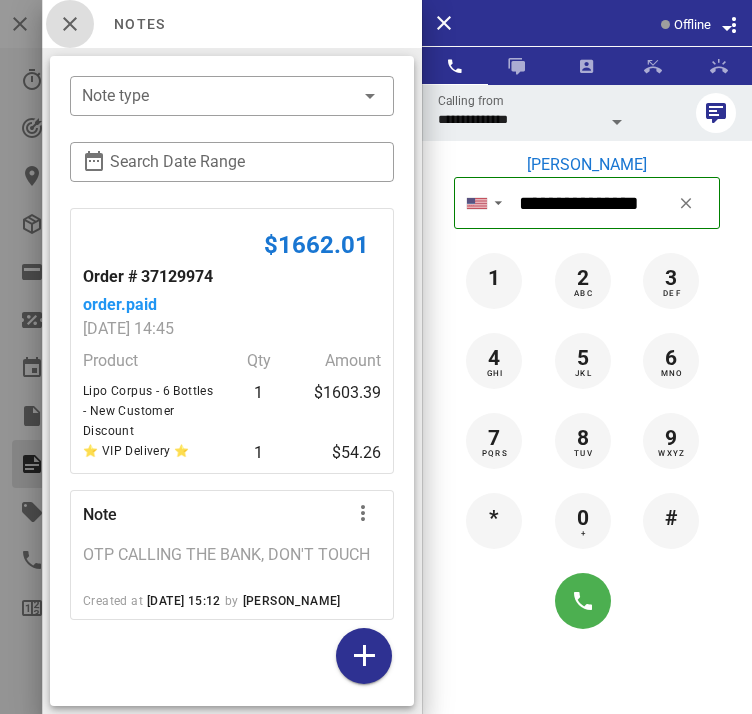 click at bounding box center [70, 24] 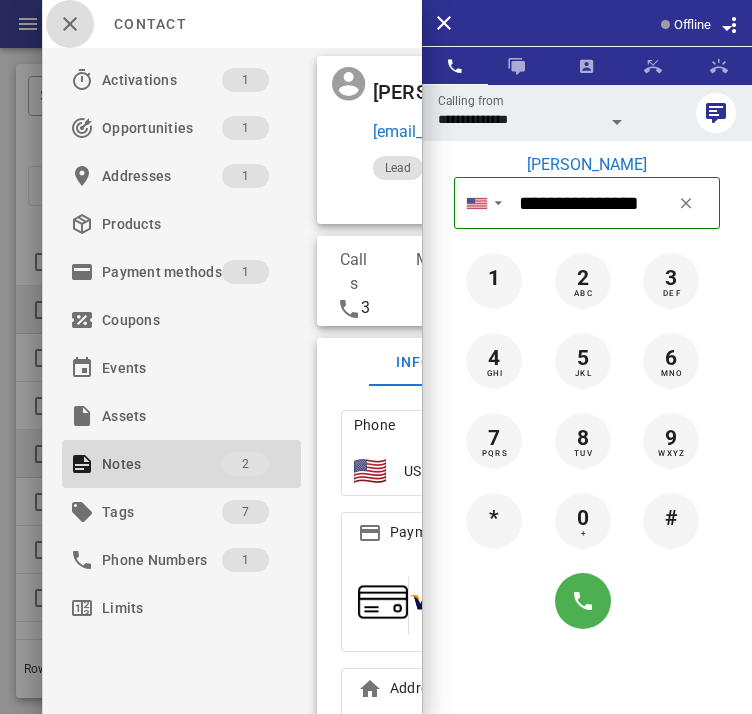 click at bounding box center (70, 24) 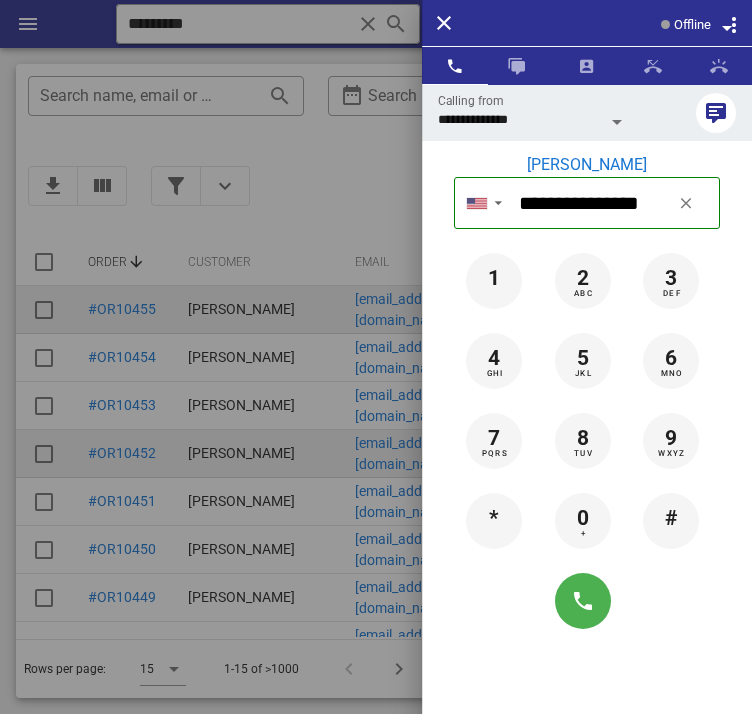 click at bounding box center (376, 357) 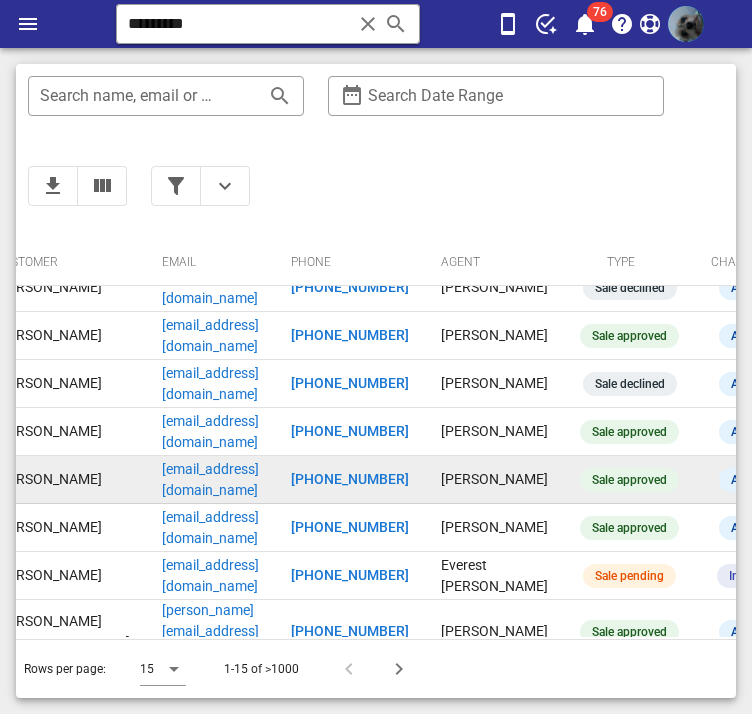 scroll, scrollTop: 214, scrollLeft: 157, axis: both 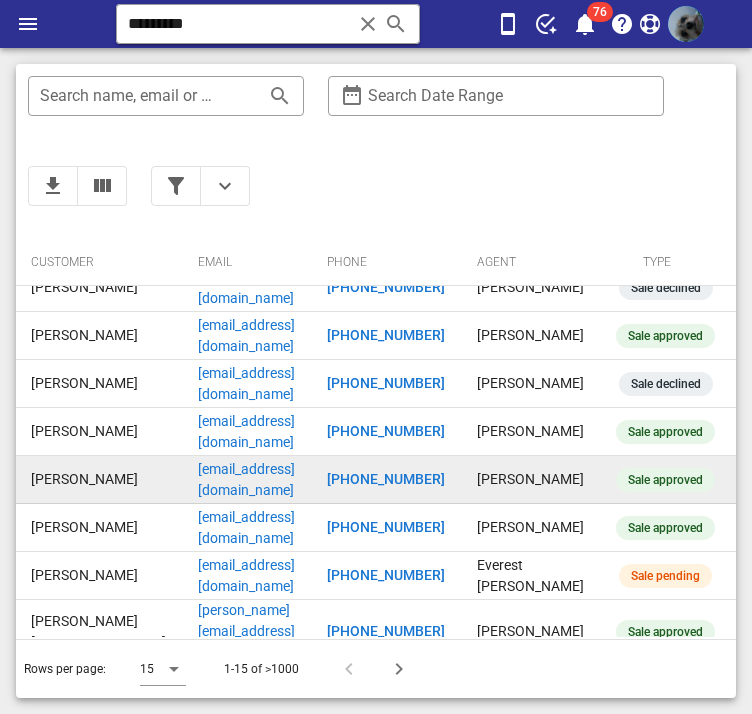 click on "[PHONE_NUMBER]" at bounding box center (386, 479) 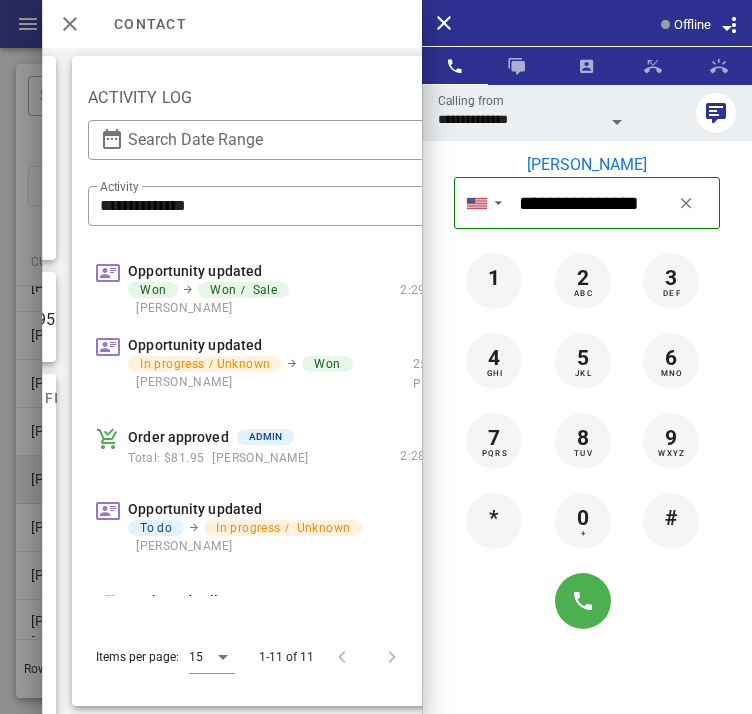 scroll, scrollTop: 0, scrollLeft: 583, axis: horizontal 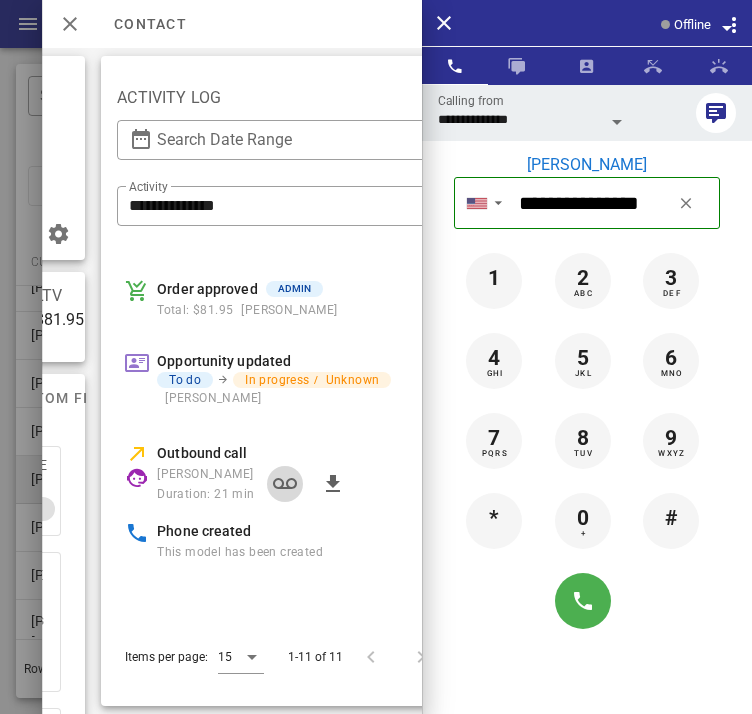 click at bounding box center [285, 484] 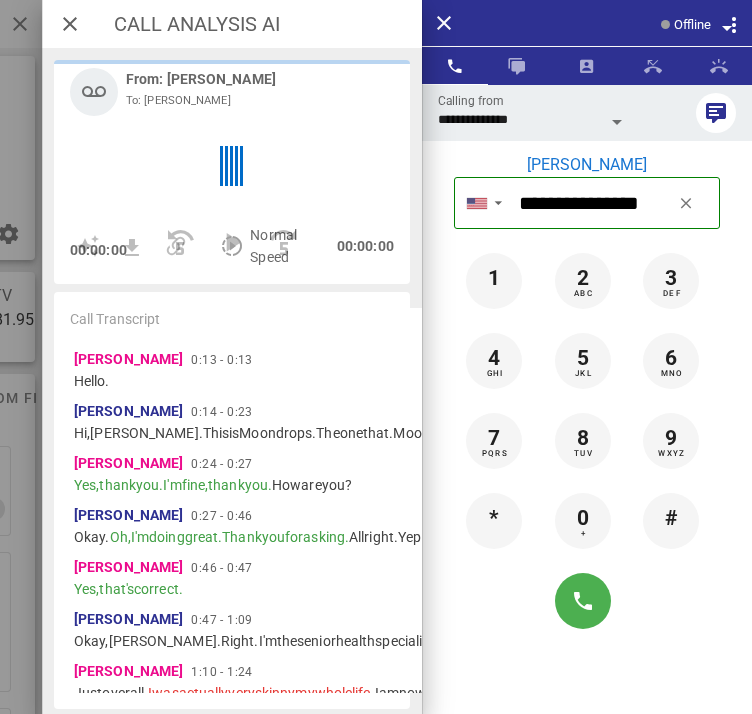 click on "[PERSON_NAME]  0:14 - 0:23  Hi,   [PERSON_NAME].   This   is   Moondrops.   The   one   that.   Moondrops.   The   one   that   you   ordered   after   watching   the   video   for   your   weight   loss.   How   are   you?" at bounding box center [1669, 422] 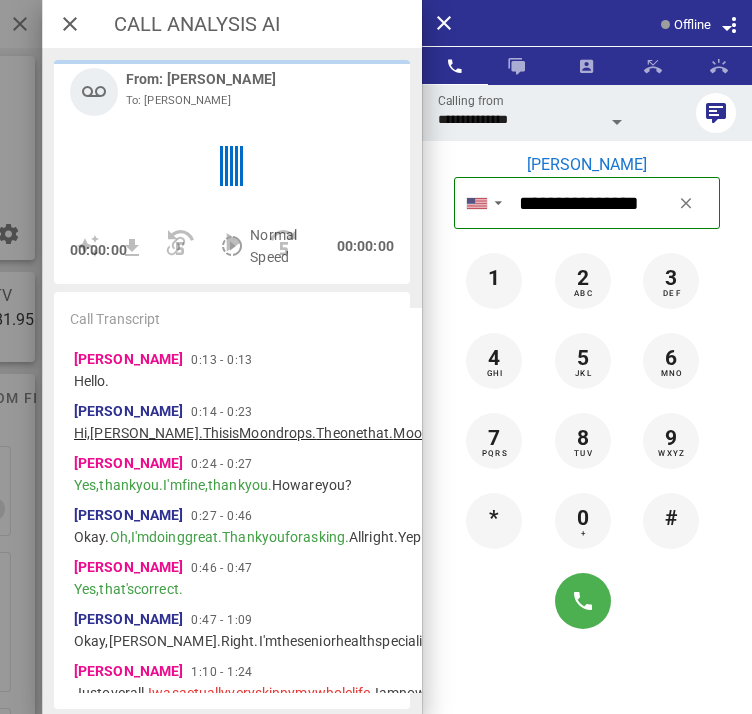 click on "are" at bounding box center (917, 433) 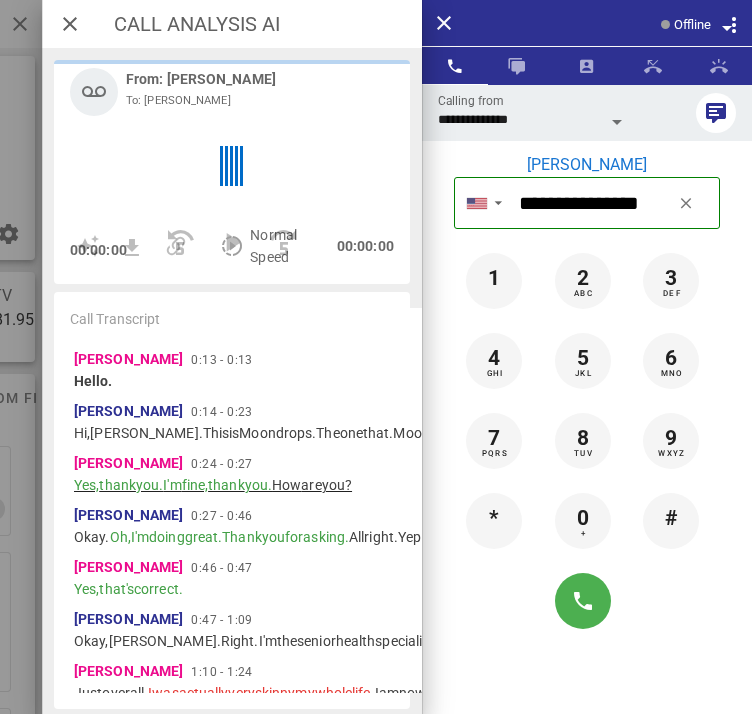click on "you." at bounding box center [149, 485] 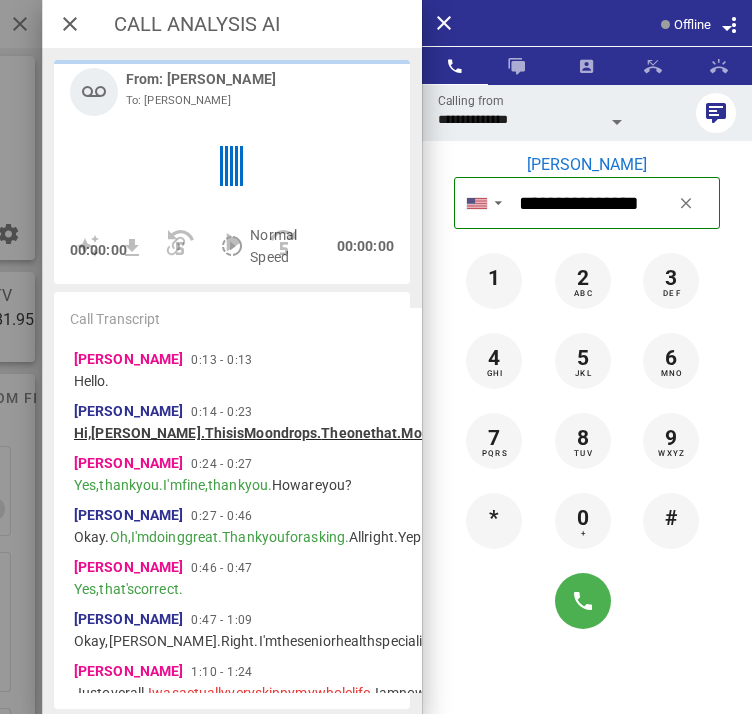 click on "Moondrops." at bounding box center [440, 433] 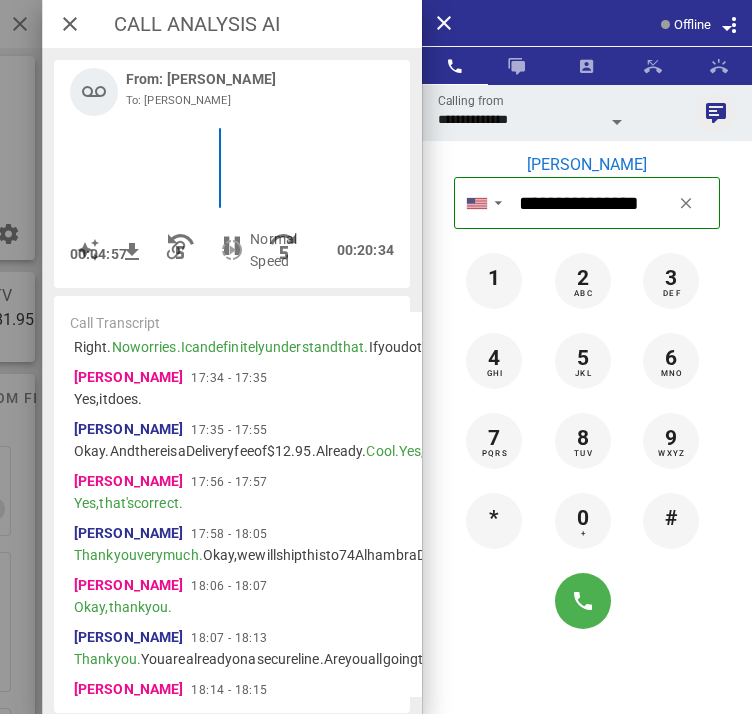 scroll, scrollTop: 4763, scrollLeft: 0, axis: vertical 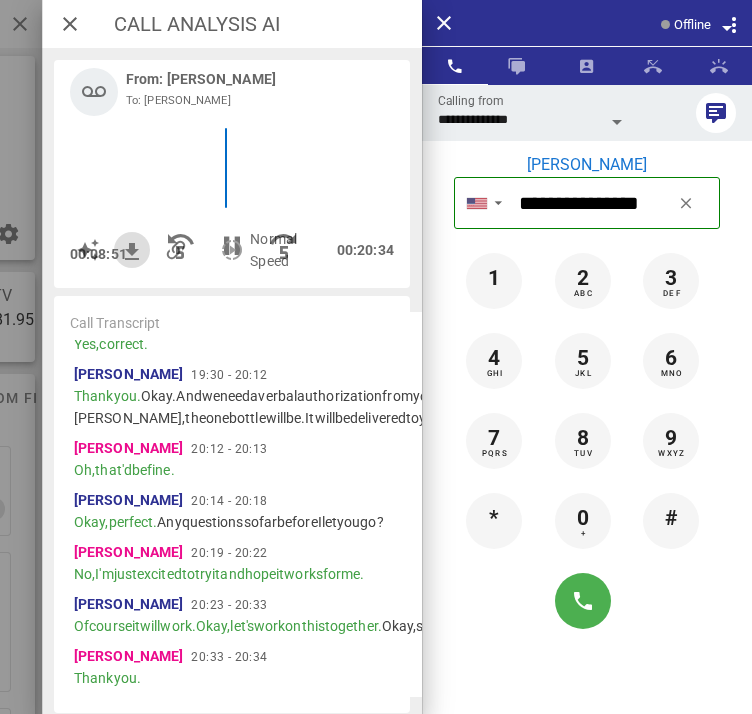 click at bounding box center (133, 252) 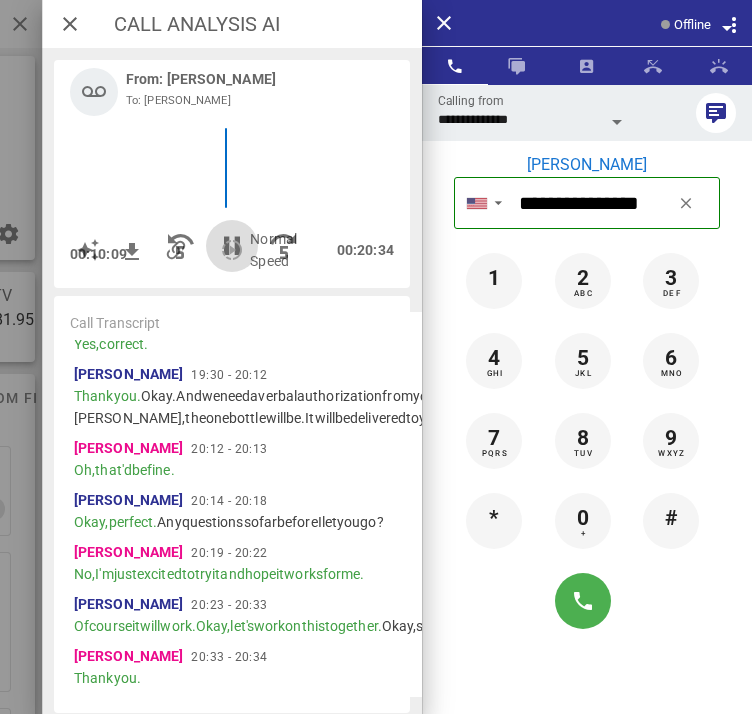 click at bounding box center (232, 246) 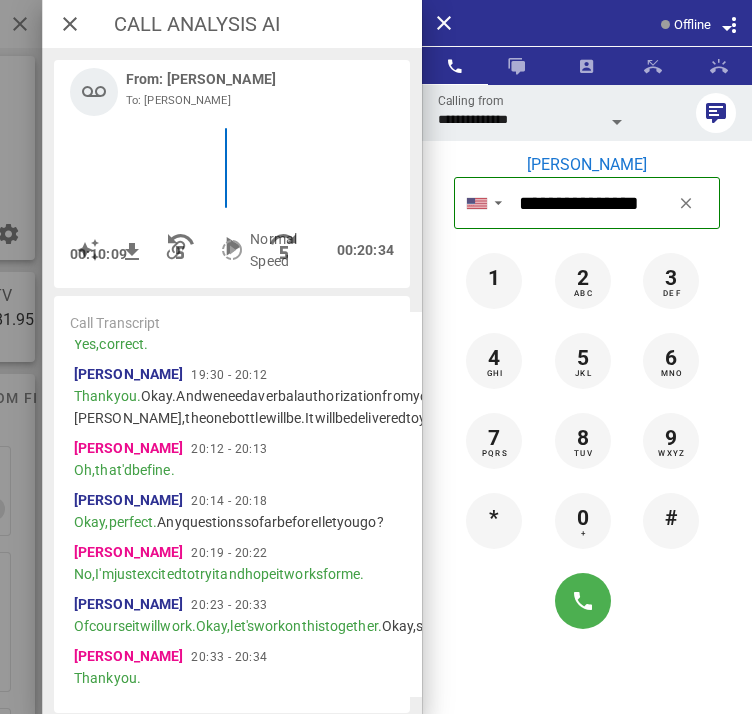 scroll, scrollTop: 9516, scrollLeft: 0, axis: vertical 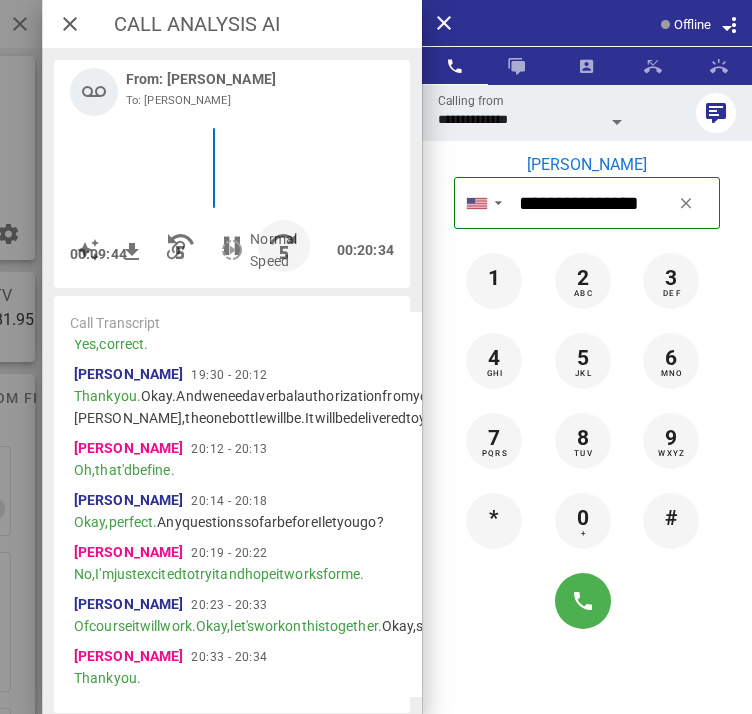 click at bounding box center [284, 246] 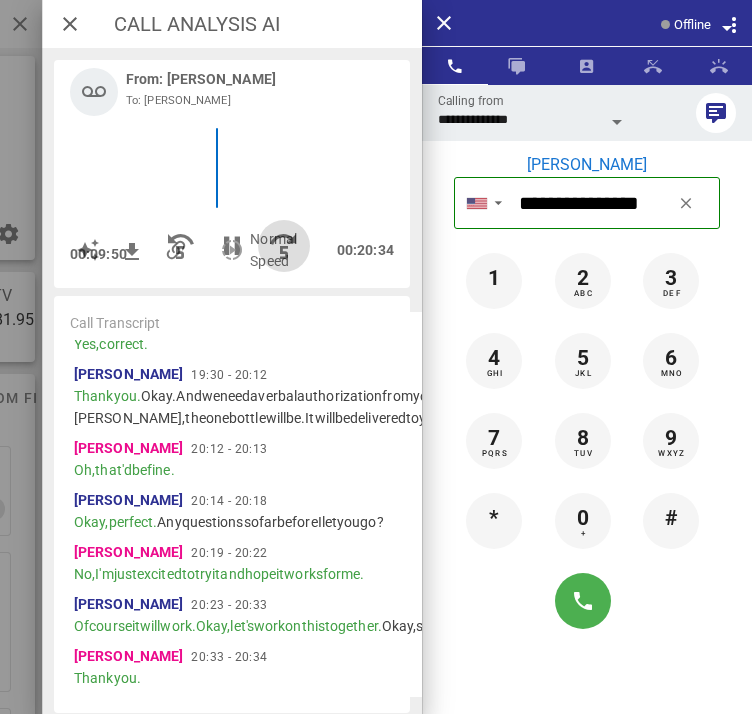 click at bounding box center [284, 246] 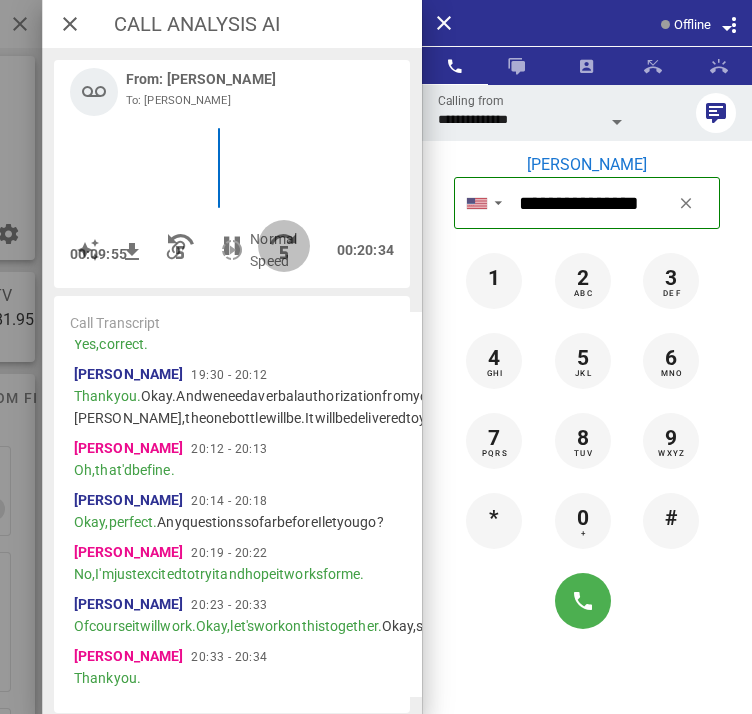 click at bounding box center (284, 246) 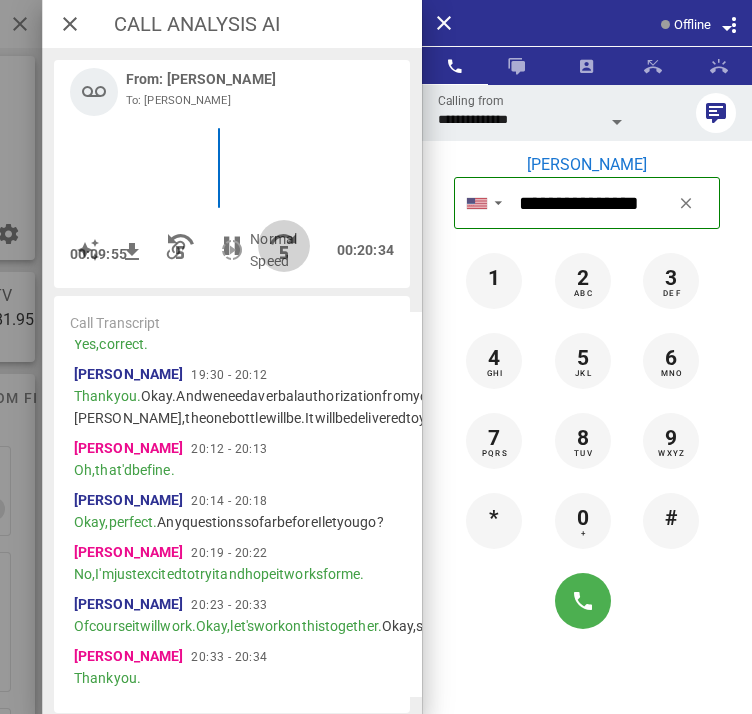 click at bounding box center [284, 246] 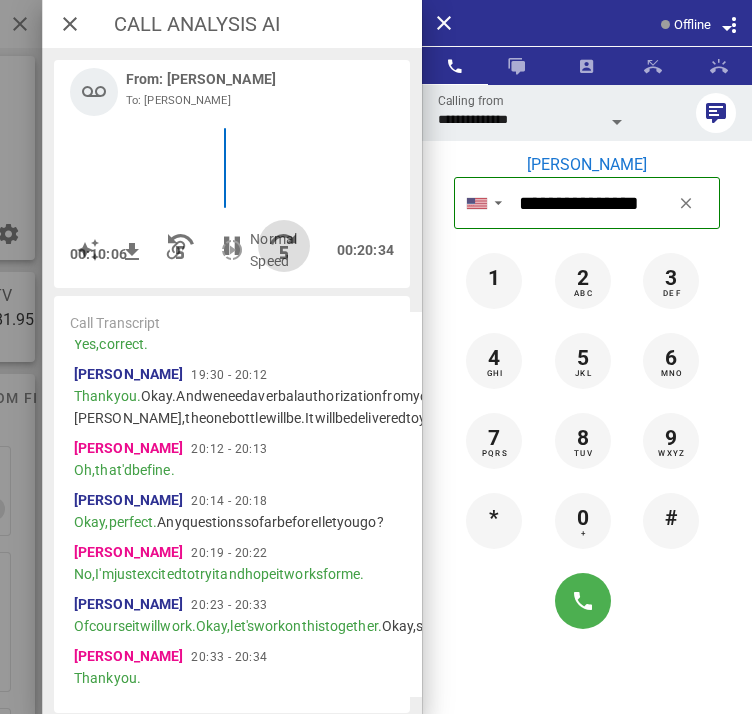 click at bounding box center [284, 246] 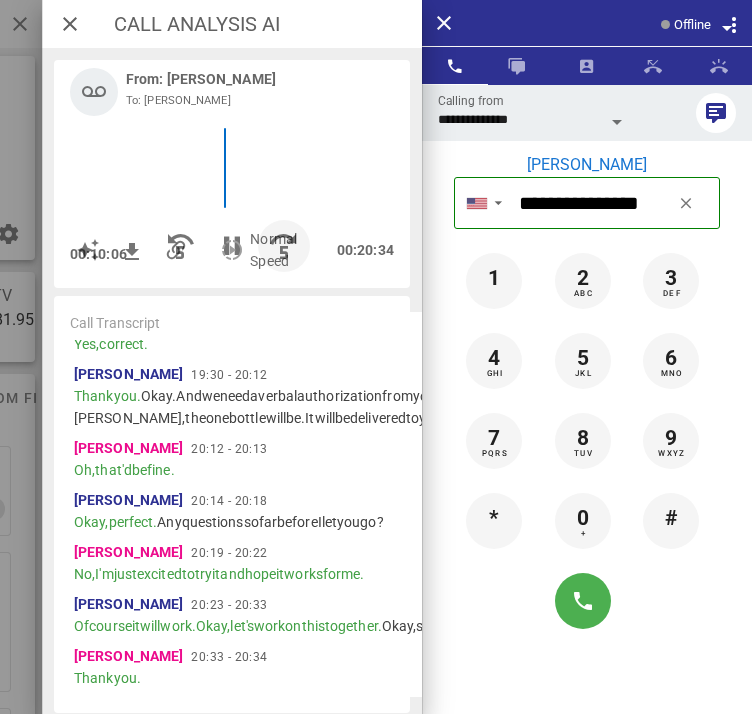 scroll, scrollTop: 9204, scrollLeft: 0, axis: vertical 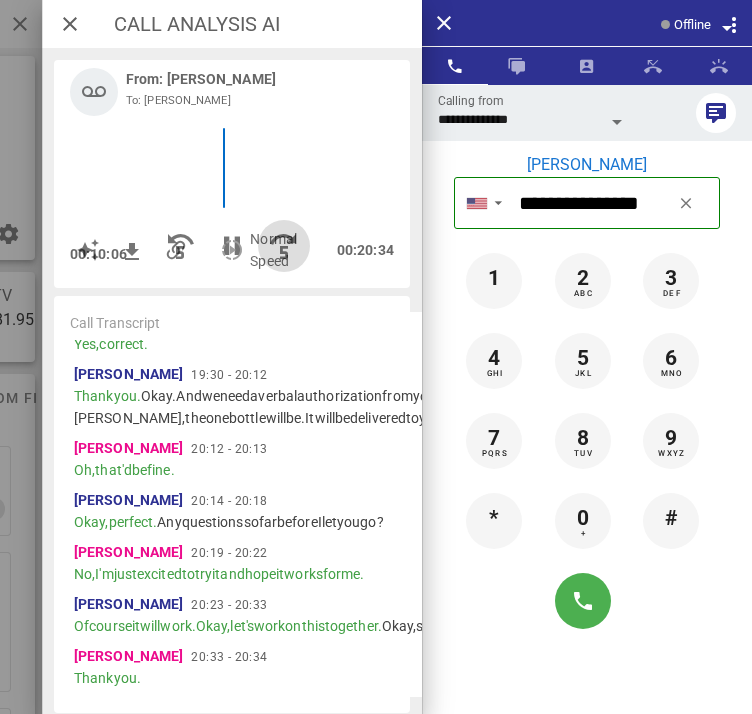 click at bounding box center [284, 246] 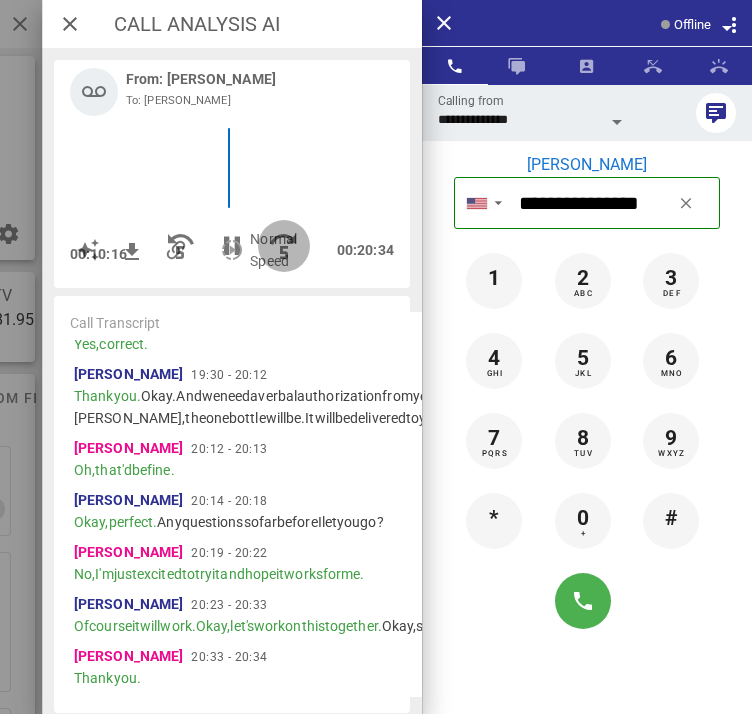 scroll, scrollTop: 0, scrollLeft: 153, axis: horizontal 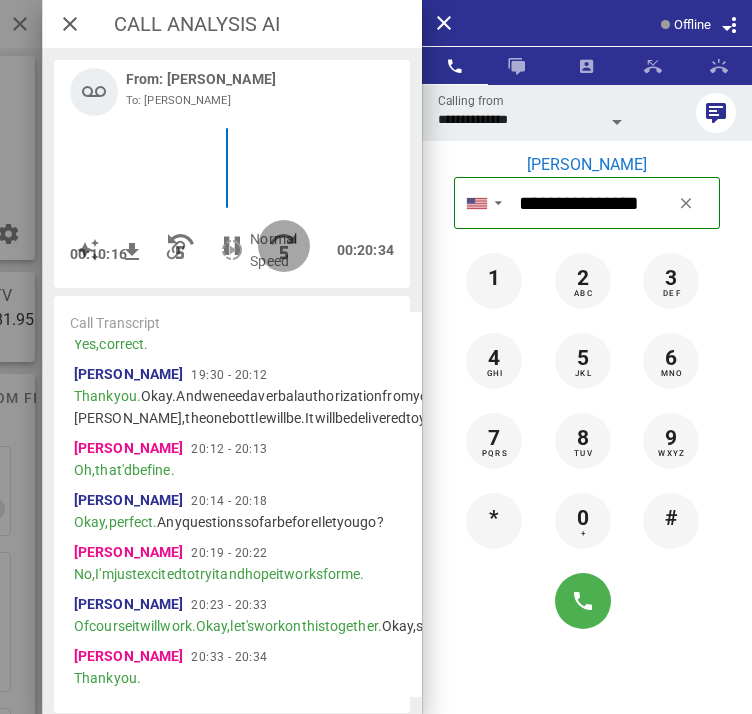 click at bounding box center (284, 246) 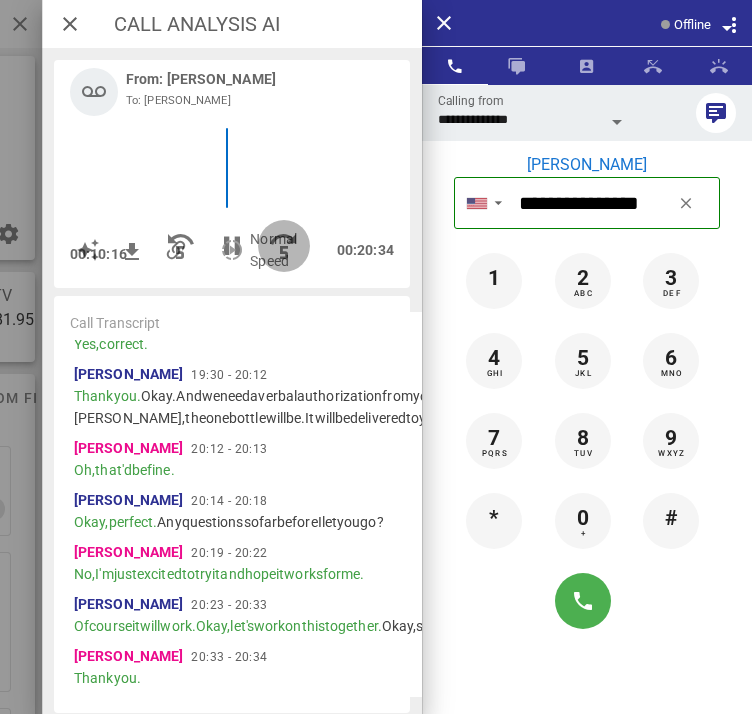 scroll, scrollTop: 9325, scrollLeft: 0, axis: vertical 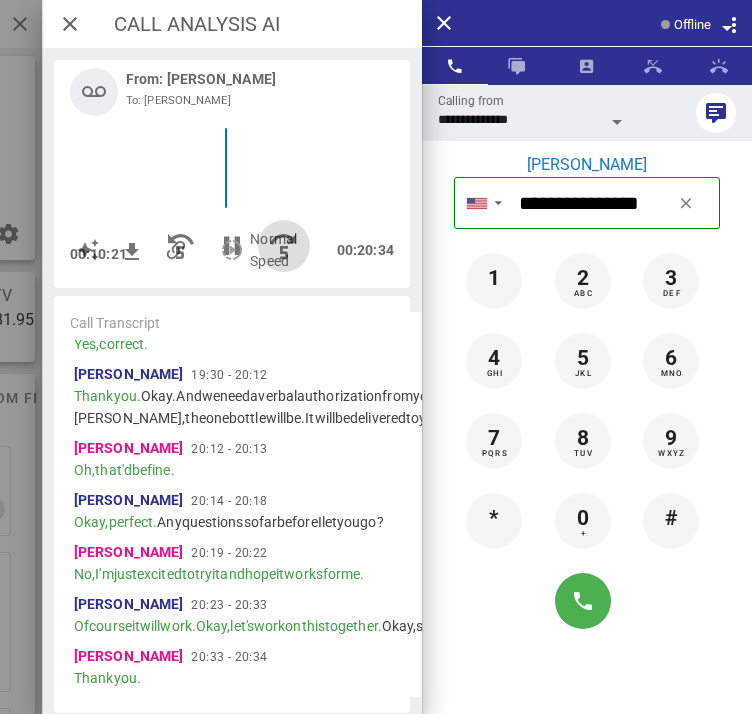 click at bounding box center (284, 246) 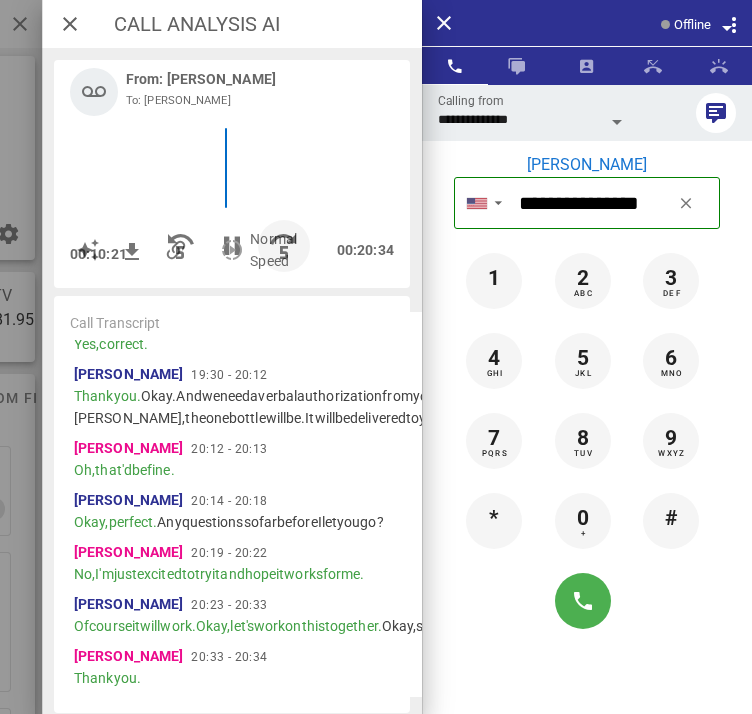 scroll, scrollTop: 0, scrollLeft: 159, axis: horizontal 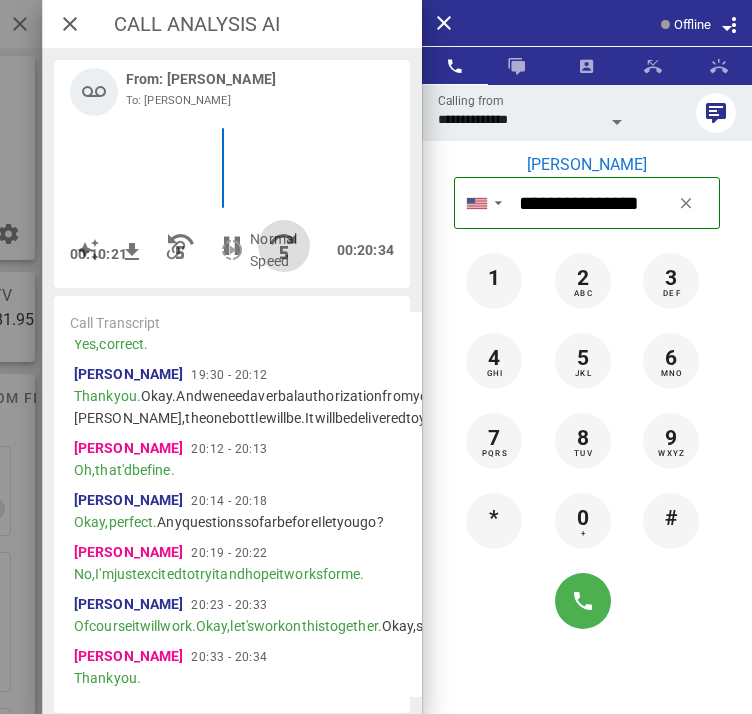 click at bounding box center (284, 246) 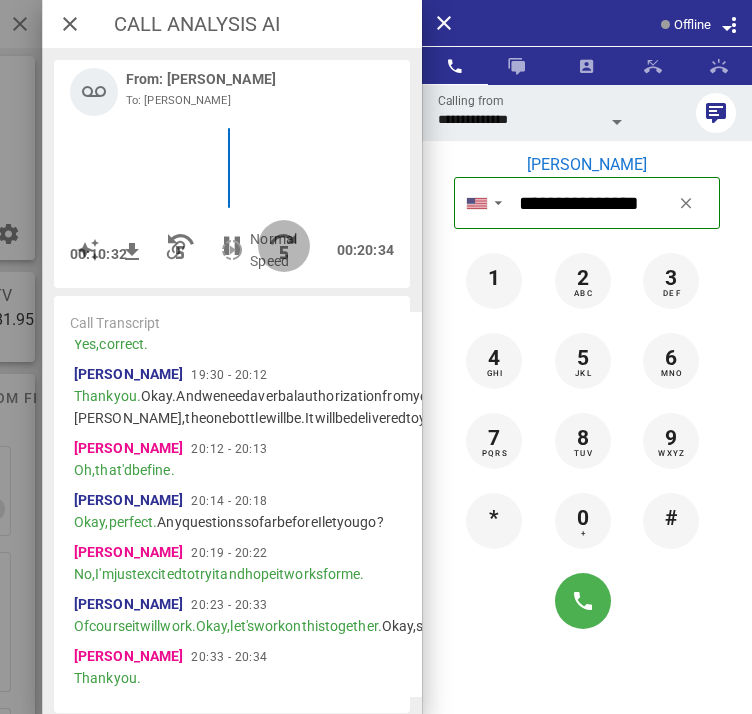 scroll, scrollTop: 9375, scrollLeft: 0, axis: vertical 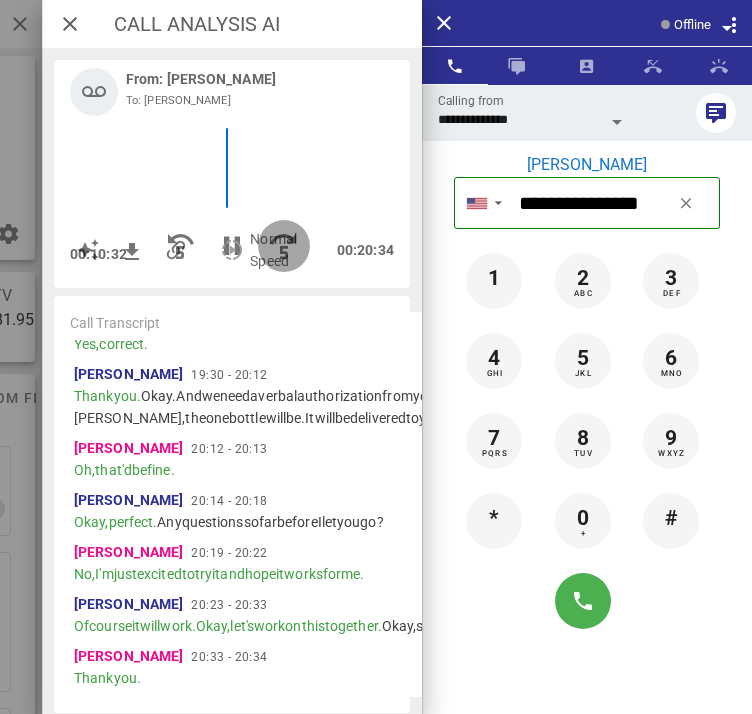 click at bounding box center [284, 246] 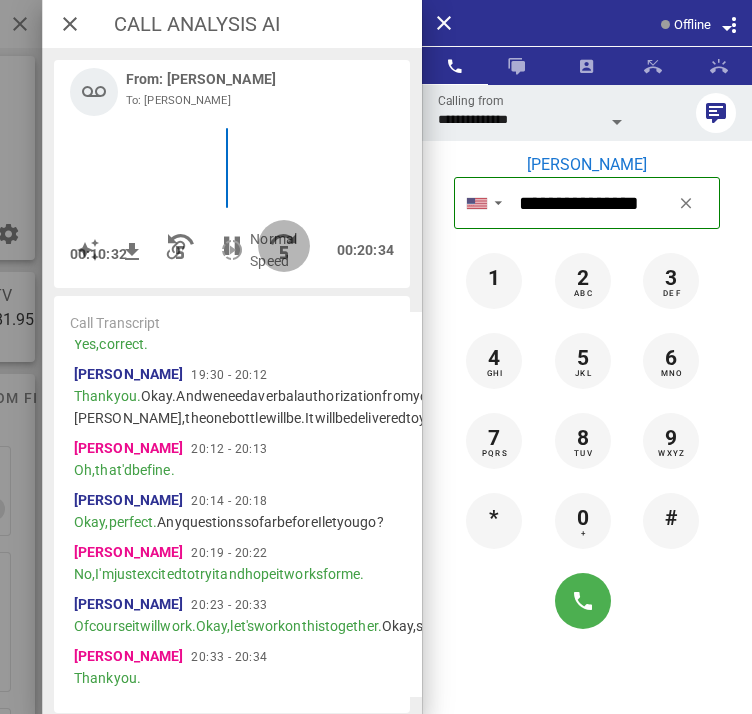 scroll, scrollTop: 9543, scrollLeft: 0, axis: vertical 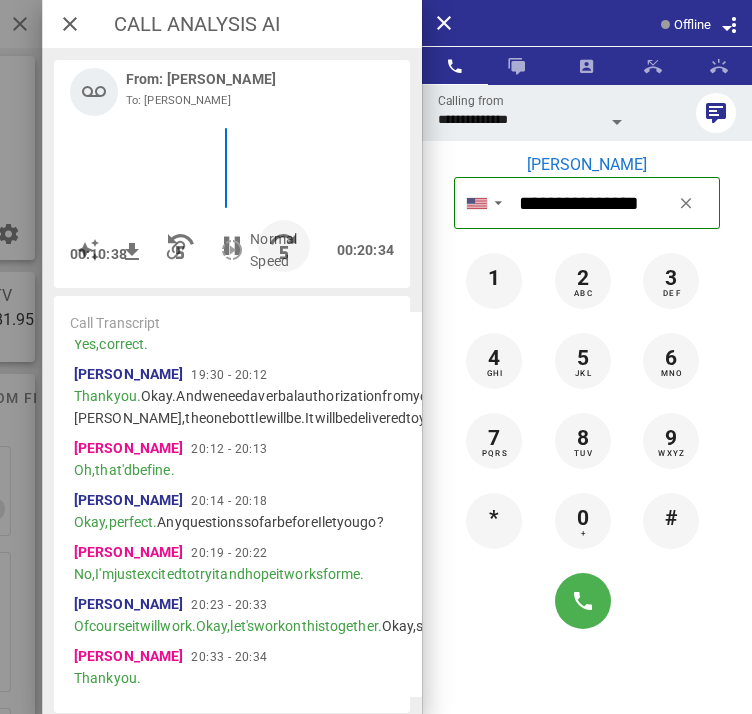 click at bounding box center (284, 246) 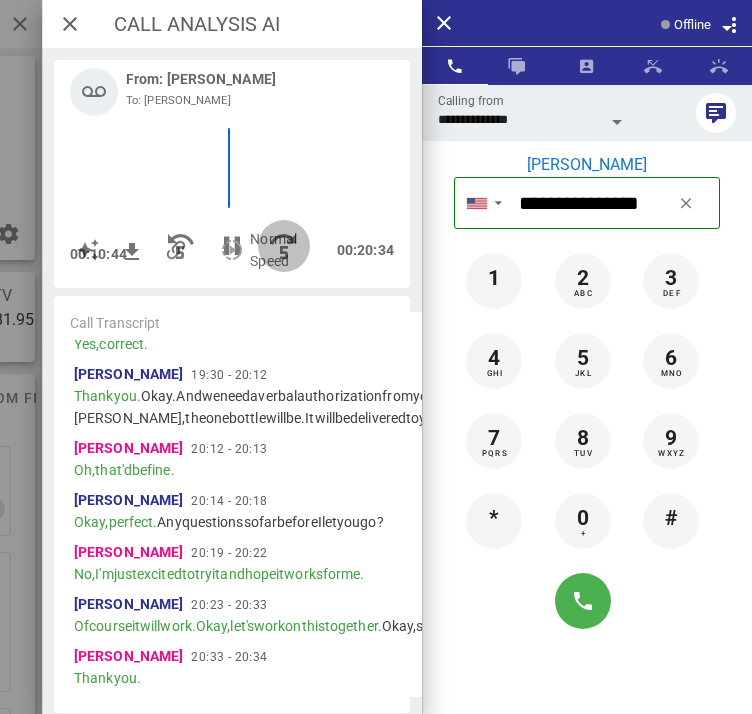 click at bounding box center (284, 246) 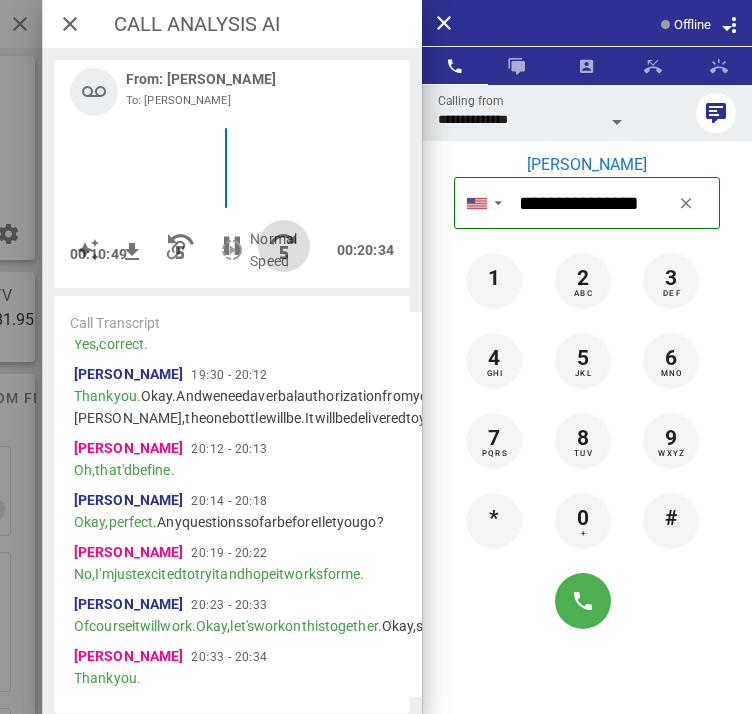 click at bounding box center (284, 246) 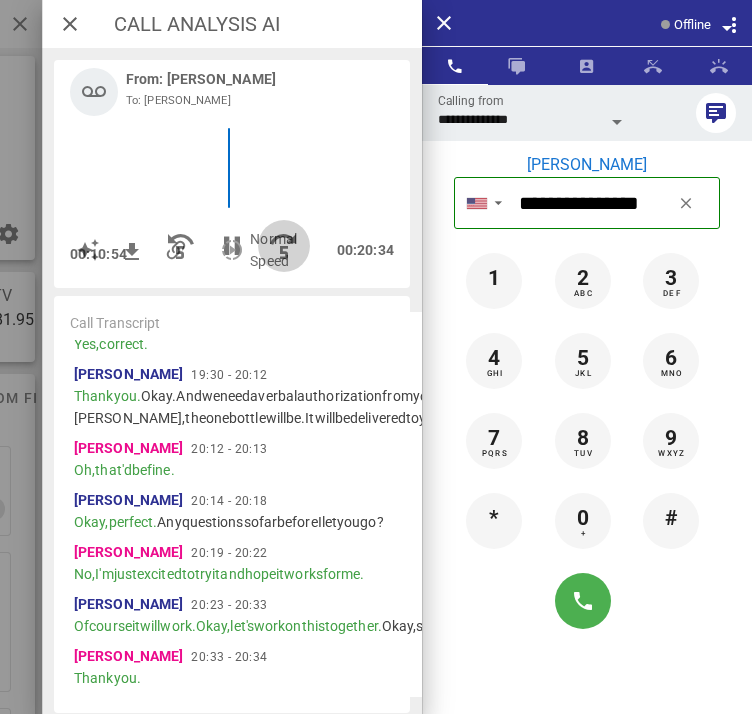 scroll, scrollTop: 0, scrollLeft: 173, axis: horizontal 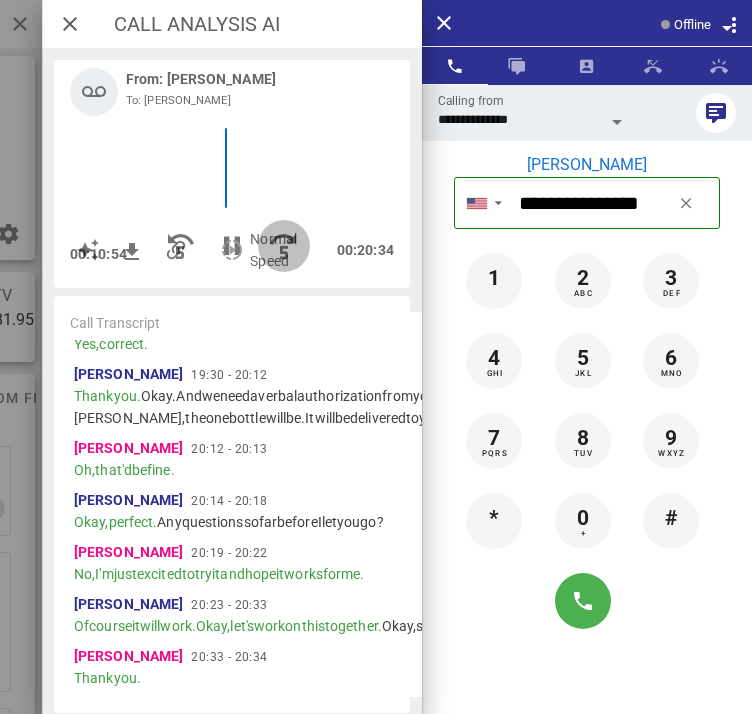 click at bounding box center (284, 246) 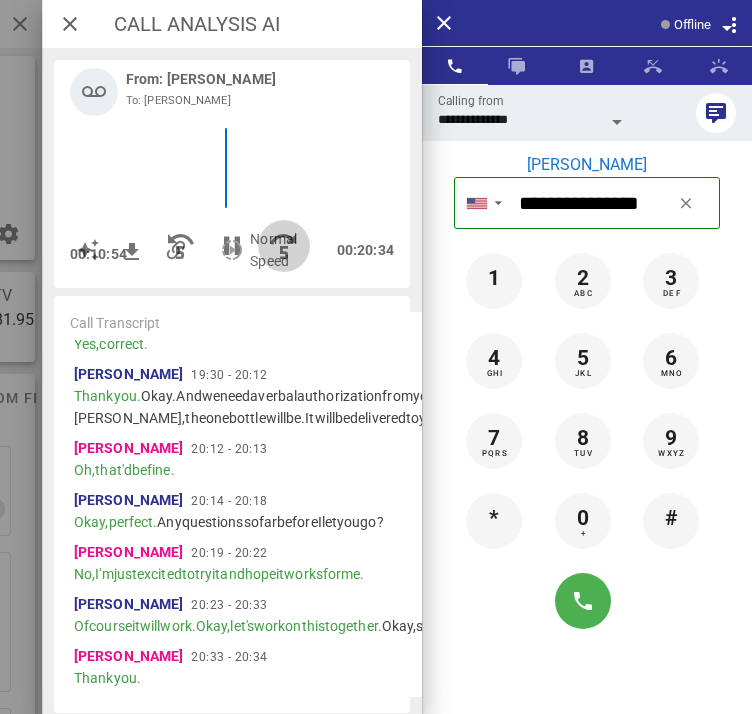 scroll, scrollTop: 0, scrollLeft: 175, axis: horizontal 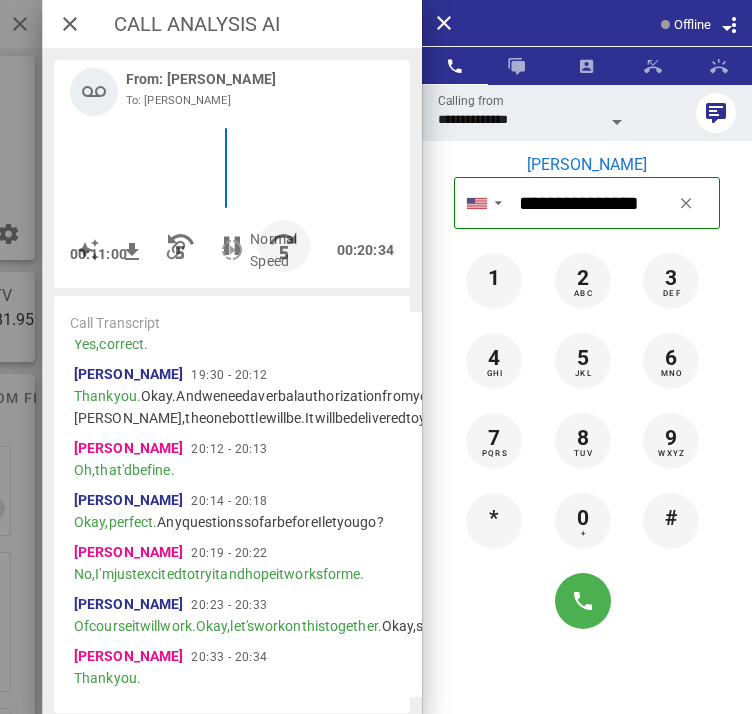 click at bounding box center [284, 246] 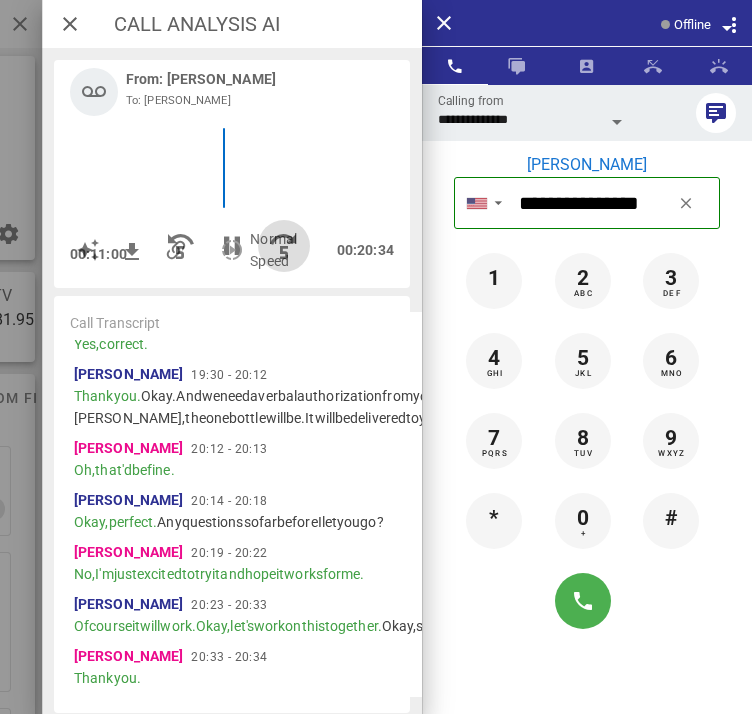 click at bounding box center [284, 246] 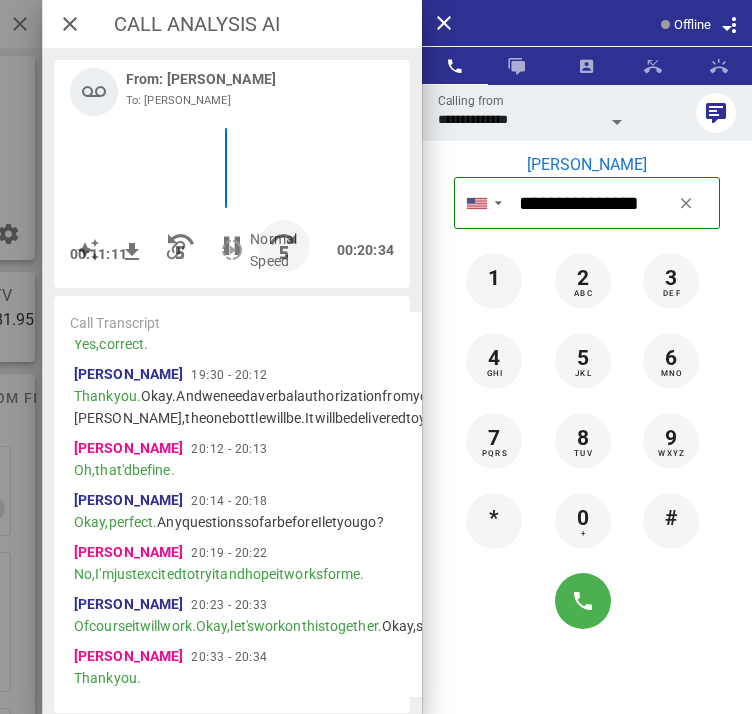 click at bounding box center [284, 246] 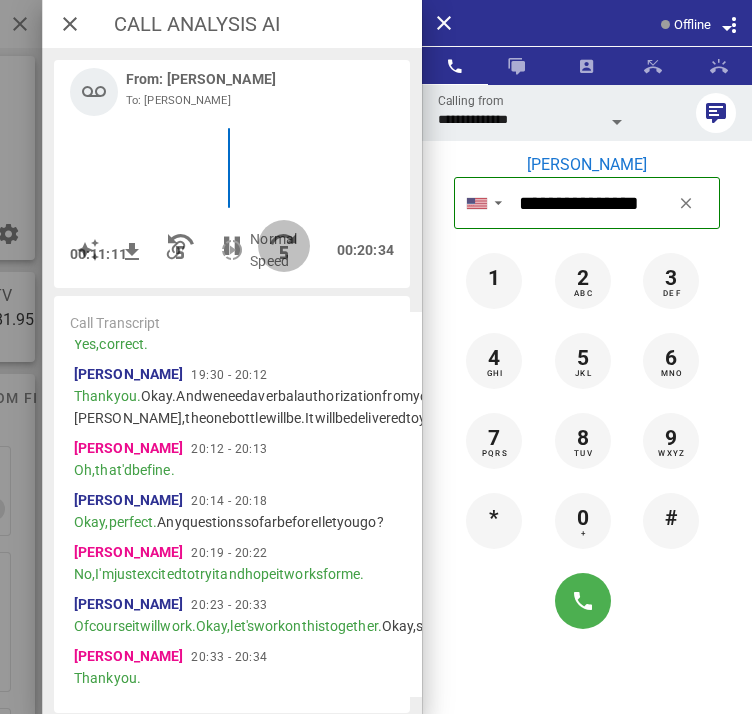 click at bounding box center (284, 246) 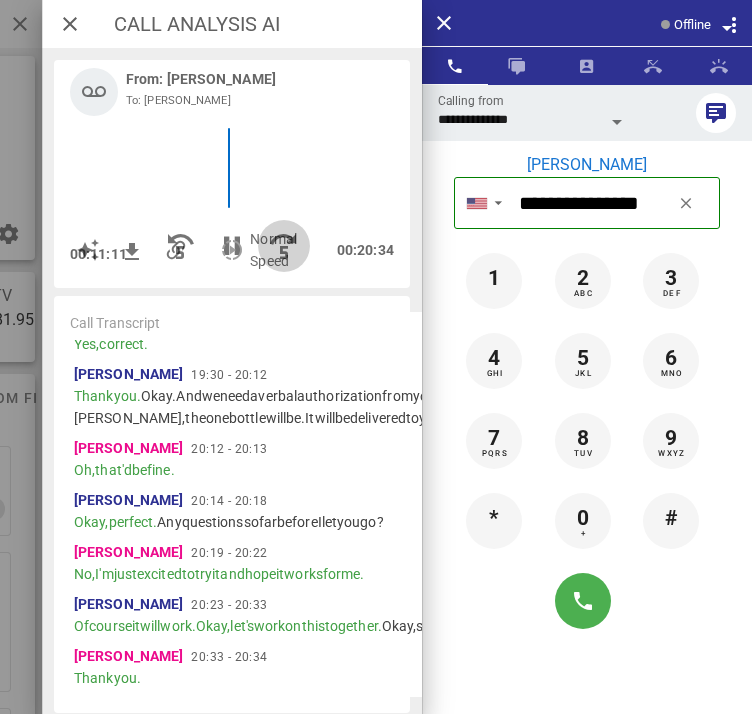 scroll, scrollTop: 0, scrollLeft: 186, axis: horizontal 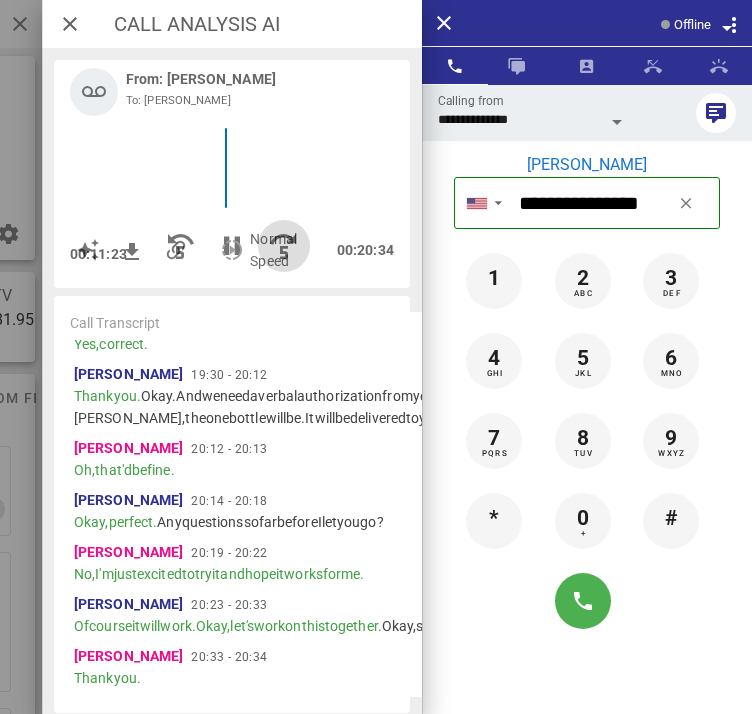 click at bounding box center (284, 246) 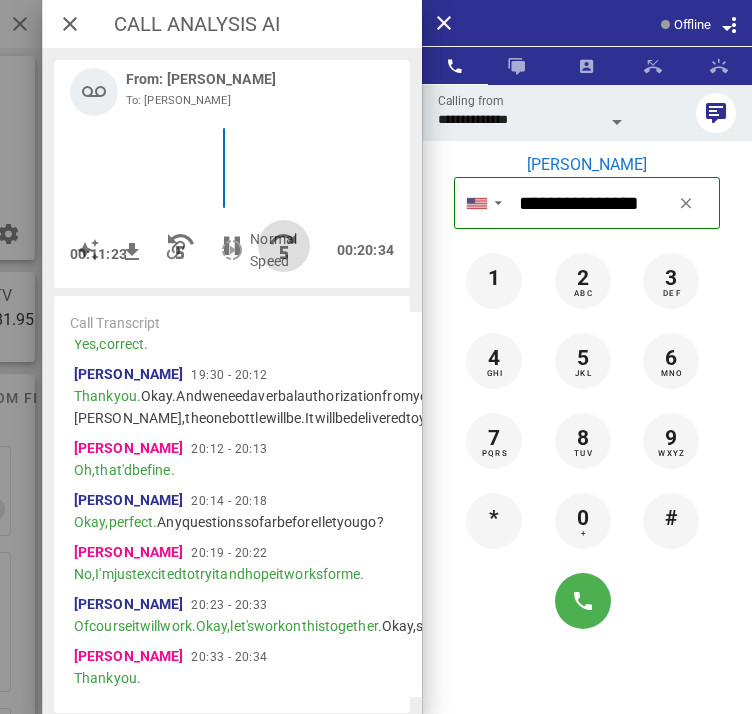 click at bounding box center (284, 246) 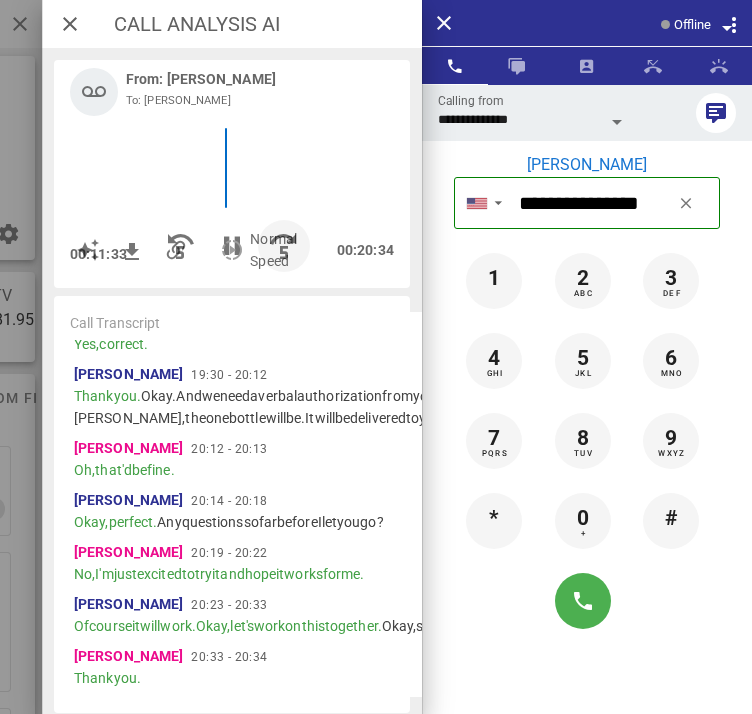 scroll, scrollTop: 0, scrollLeft: 195, axis: horizontal 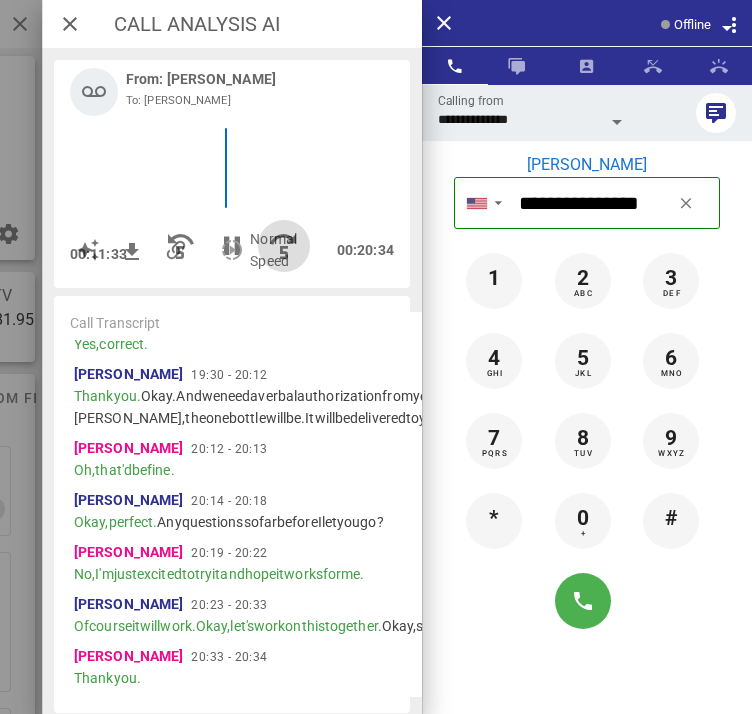 click at bounding box center [284, 246] 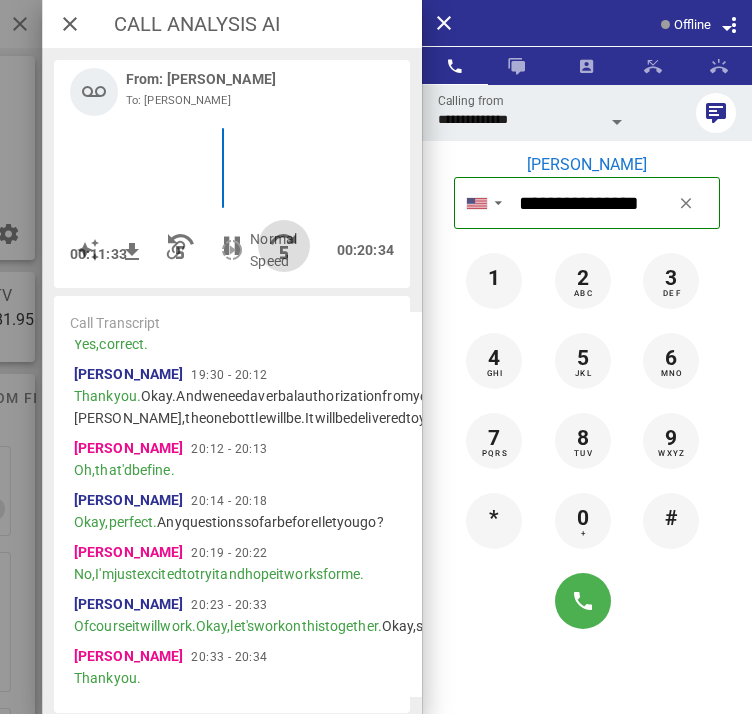 click at bounding box center (284, 246) 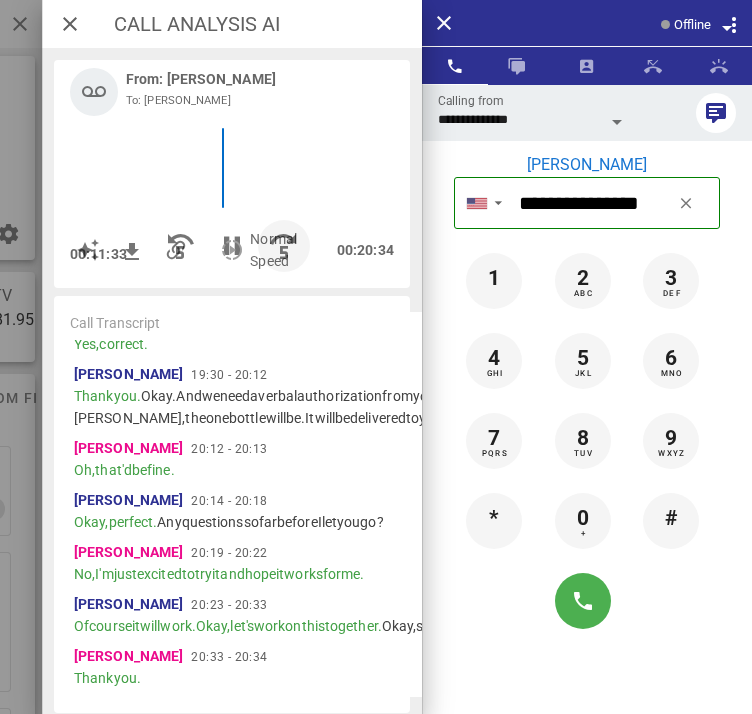scroll, scrollTop: 10477, scrollLeft: 0, axis: vertical 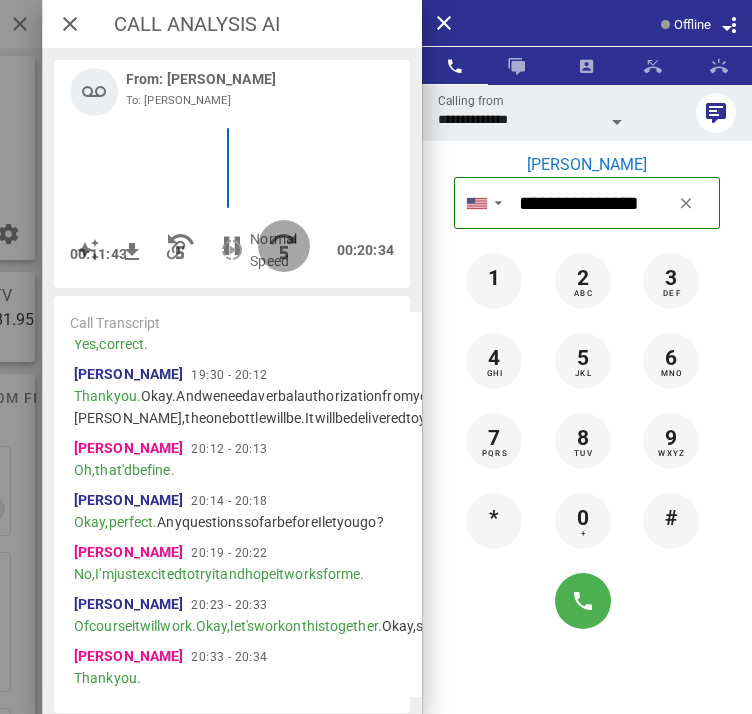 click at bounding box center [284, 246] 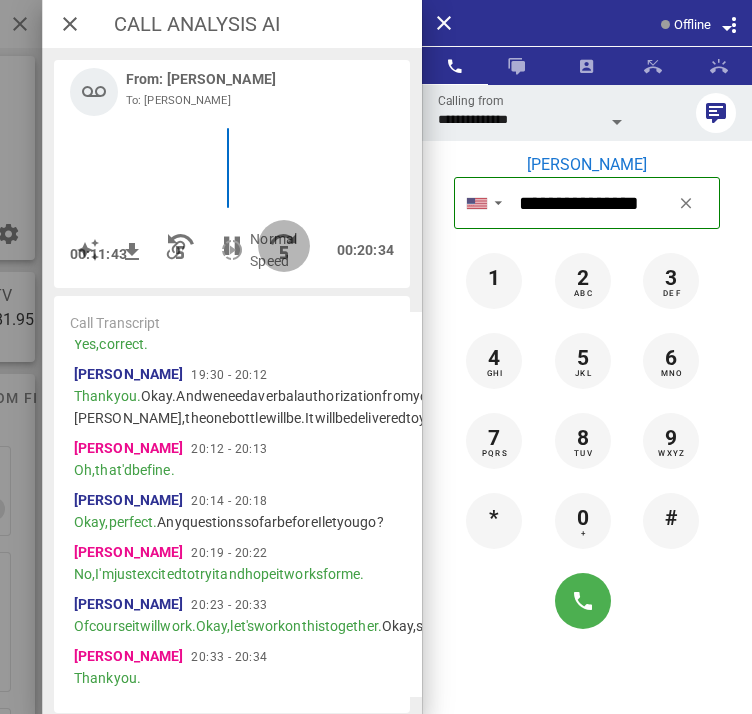 scroll, scrollTop: 0, scrollLeft: 200, axis: horizontal 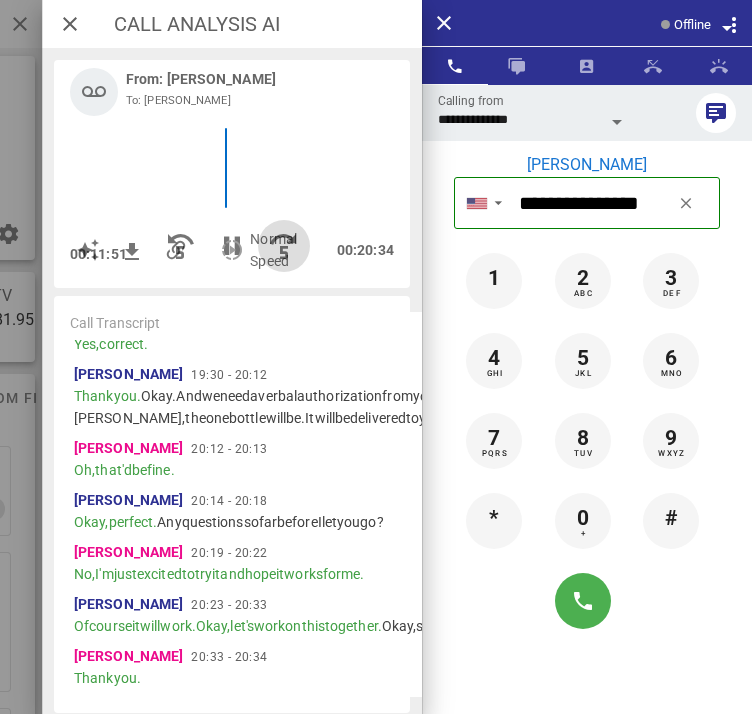 click at bounding box center (284, 246) 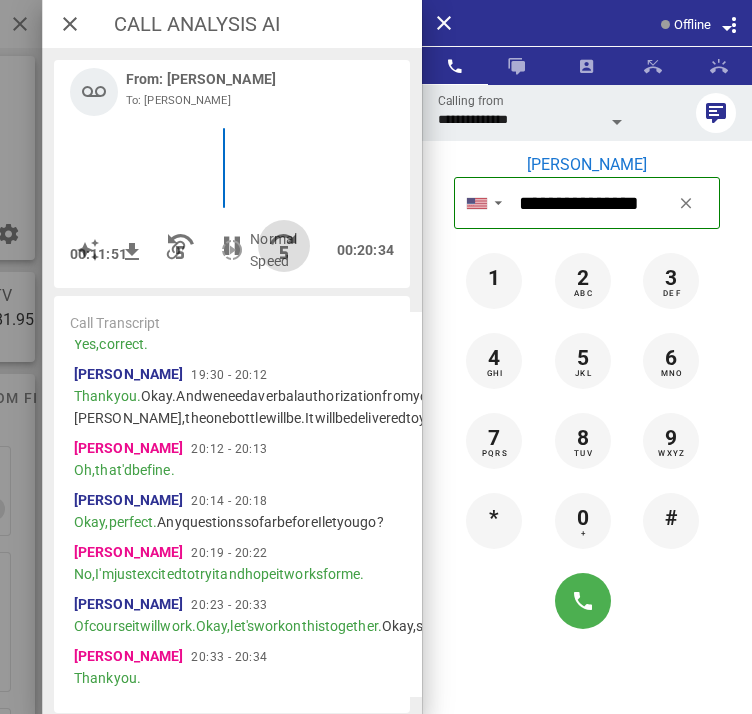 click at bounding box center [284, 246] 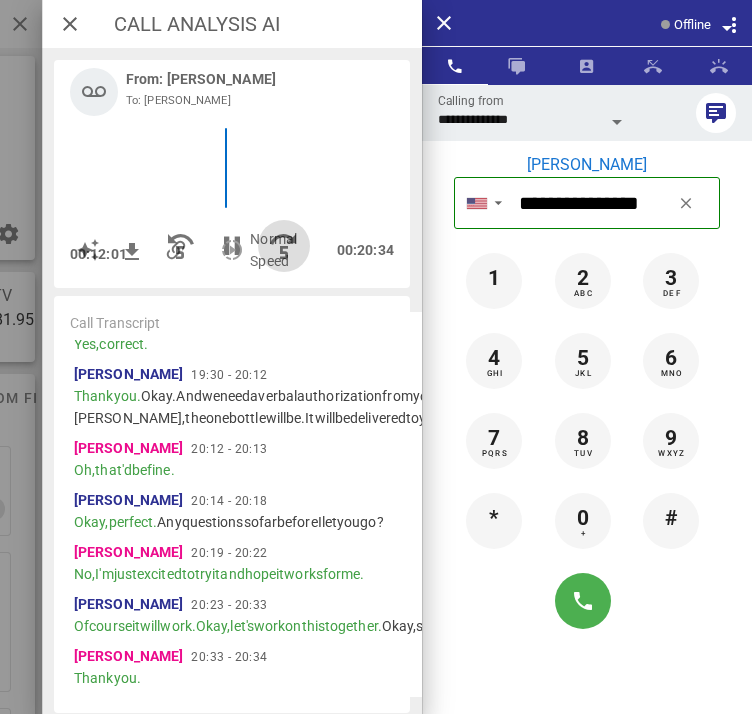 click at bounding box center [284, 246] 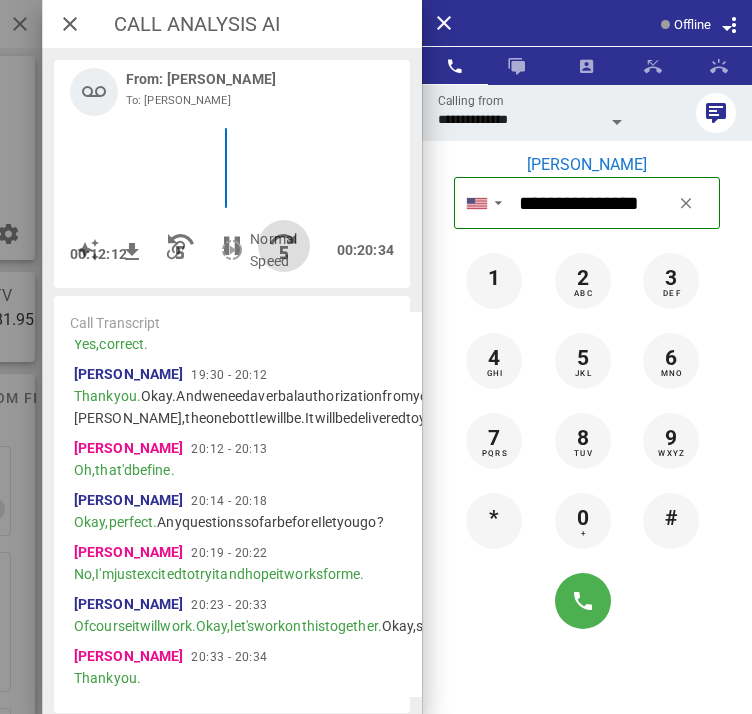 click at bounding box center (284, 246) 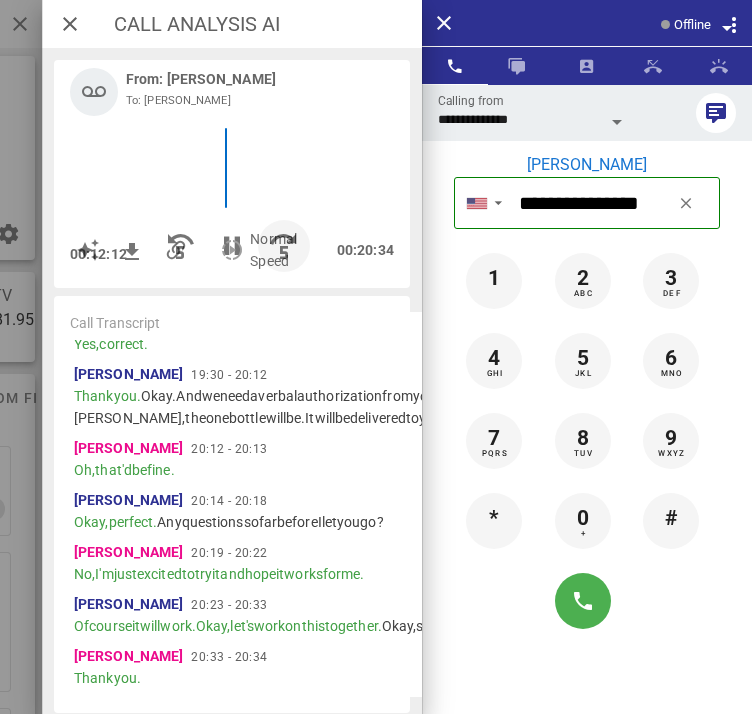 scroll, scrollTop: 0, scrollLeft: 214, axis: horizontal 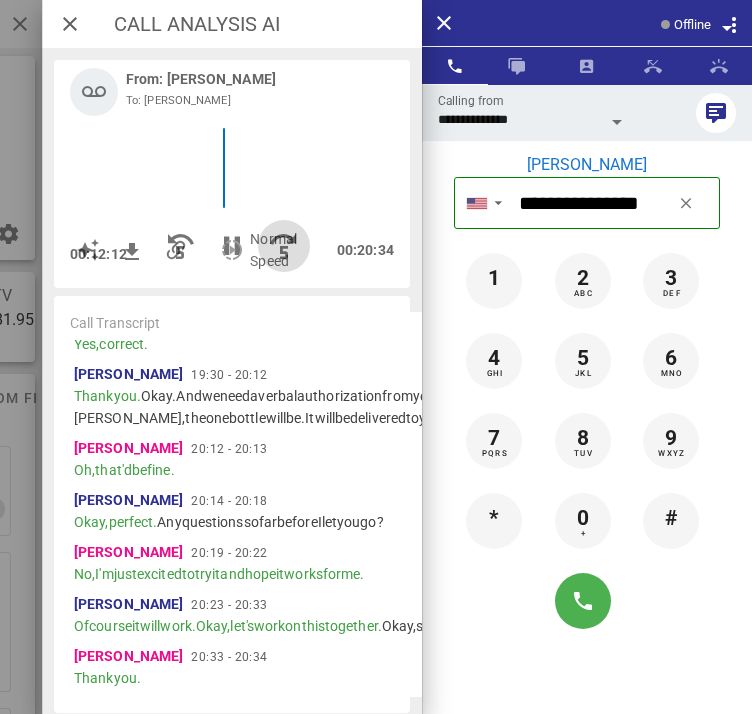 click at bounding box center [284, 246] 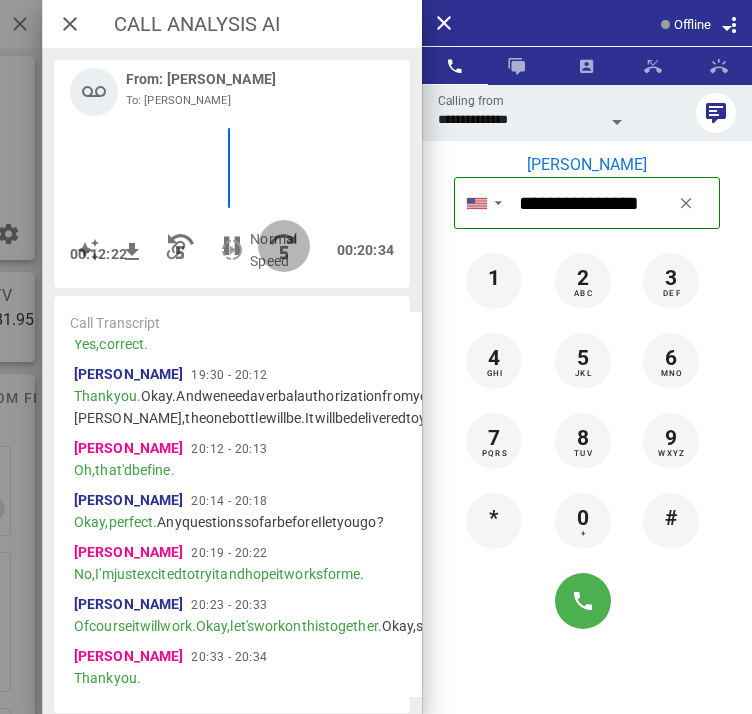 scroll, scrollTop: 10907, scrollLeft: 0, axis: vertical 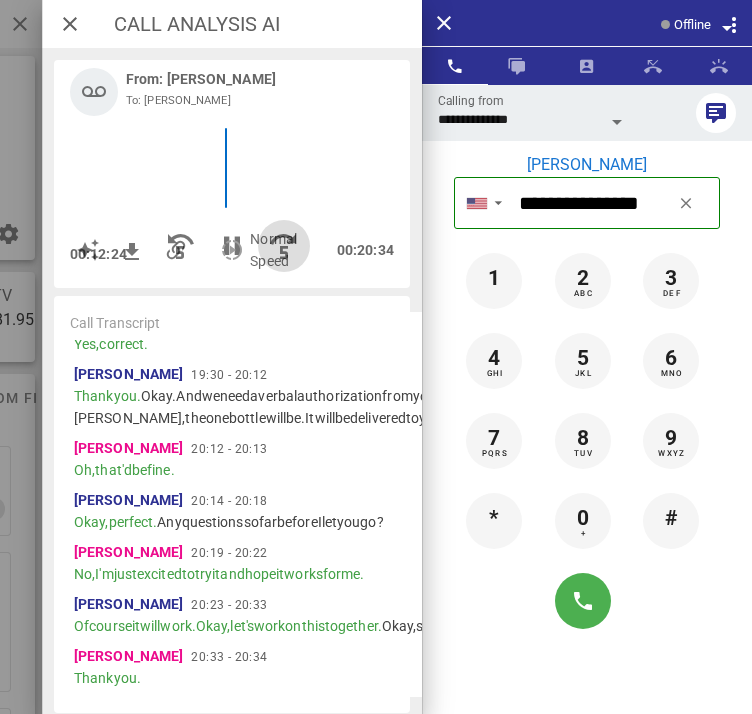 click at bounding box center [284, 246] 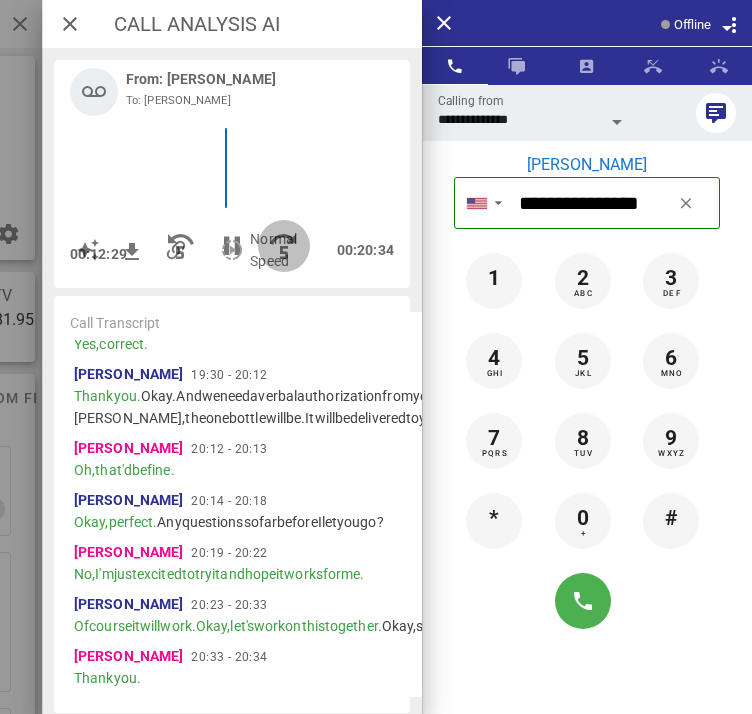 click at bounding box center (284, 246) 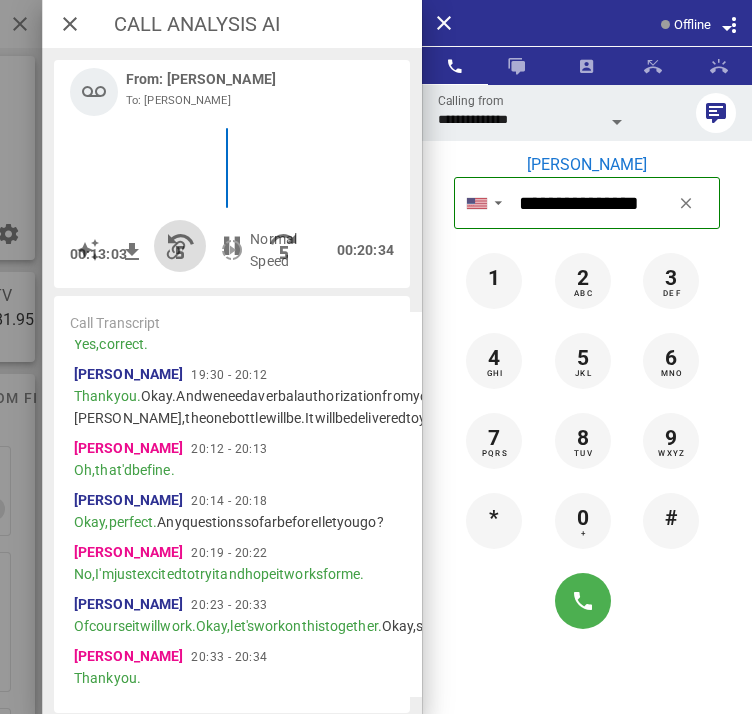click at bounding box center [180, 246] 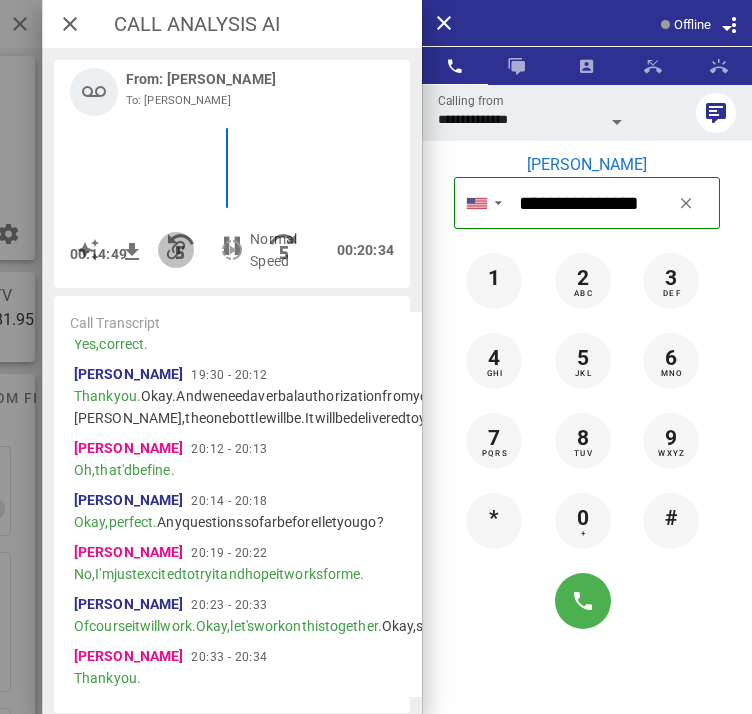 click at bounding box center [177, 250] 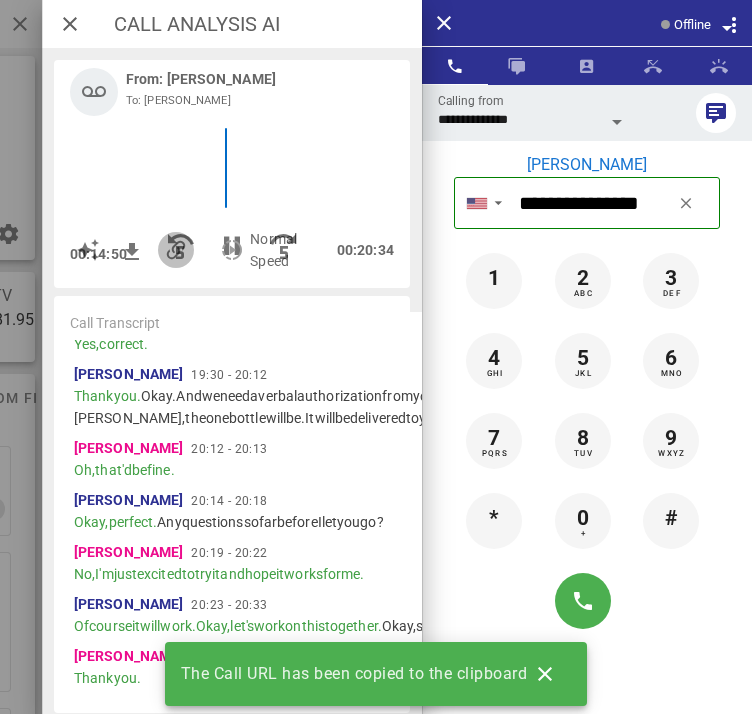click at bounding box center [177, 250] 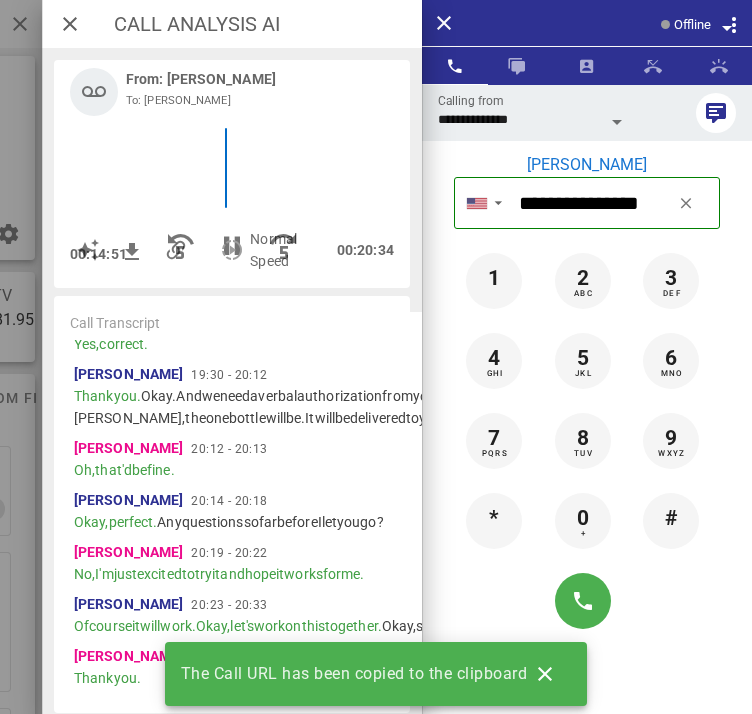 click at bounding box center (232, 168) 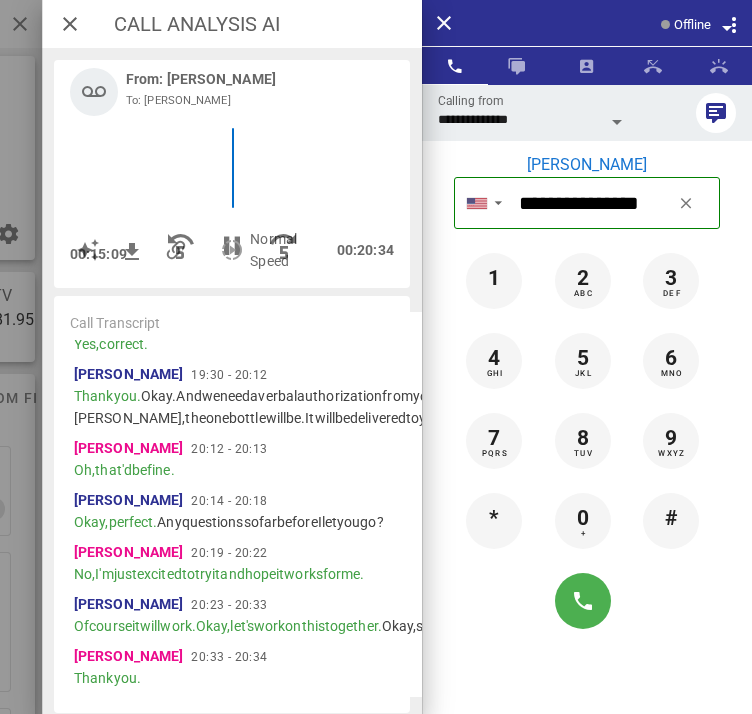 click on "That" at bounding box center (320, -1082) 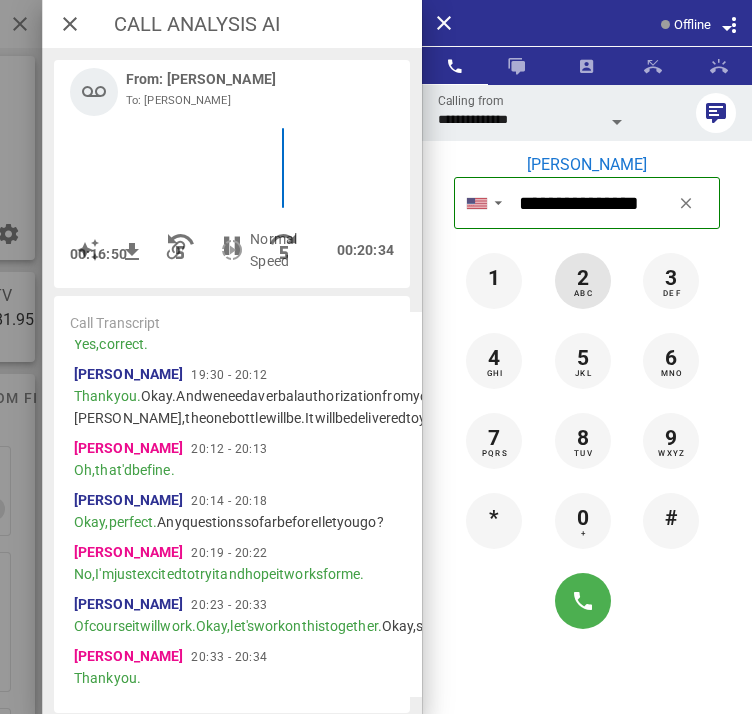 scroll, scrollTop: 15090, scrollLeft: 0, axis: vertical 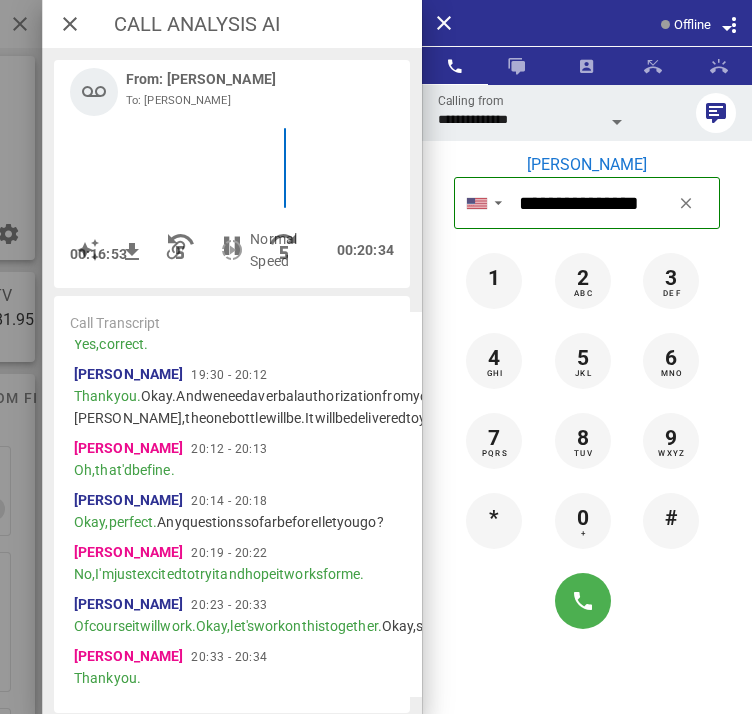 click on "at" at bounding box center [327, -800] 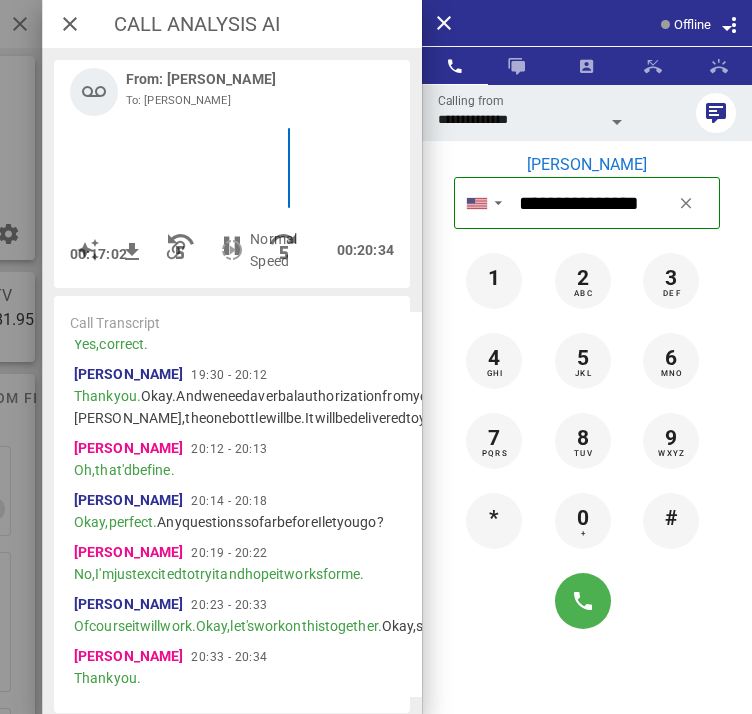 scroll, scrollTop: 15221, scrollLeft: 0, axis: vertical 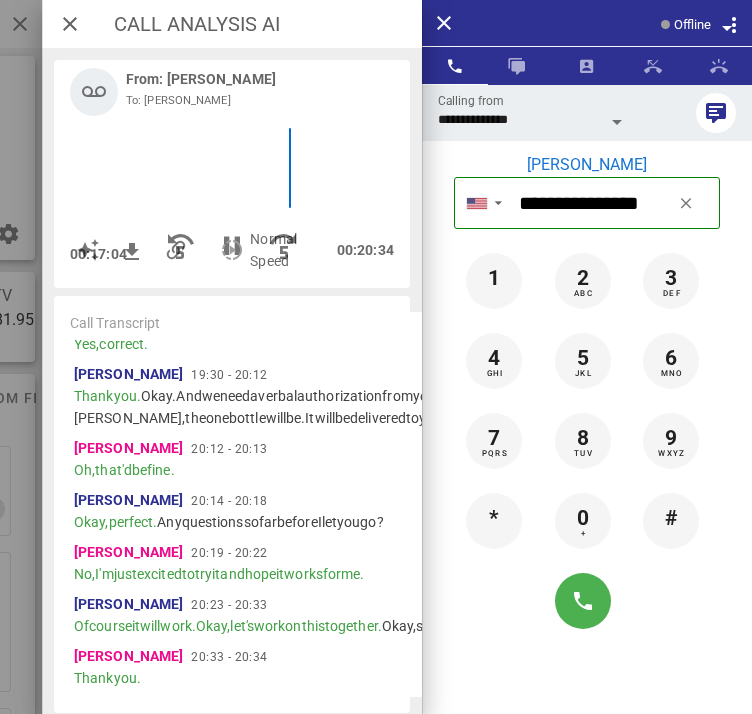 click on "months" at bounding box center (274, -852) 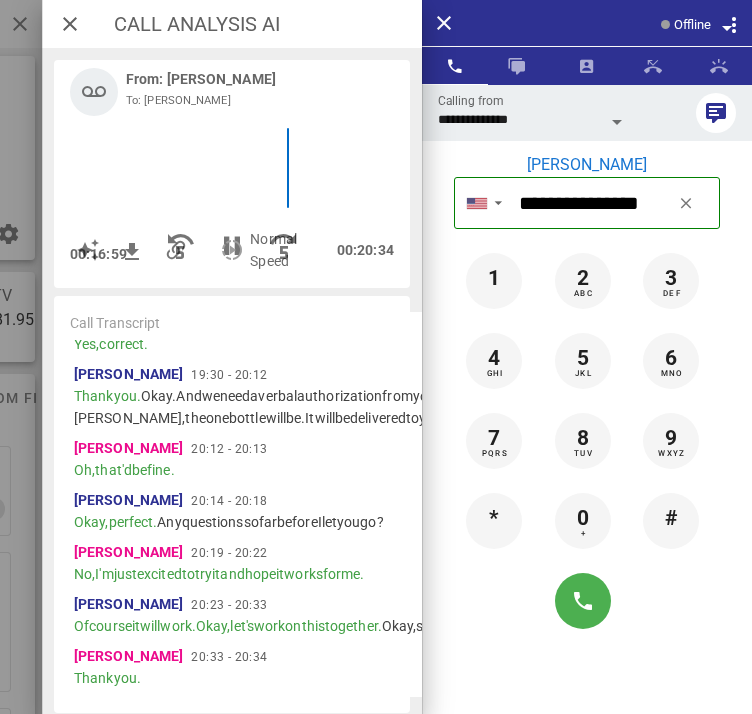 click on "two" at bounding box center [302, -748] 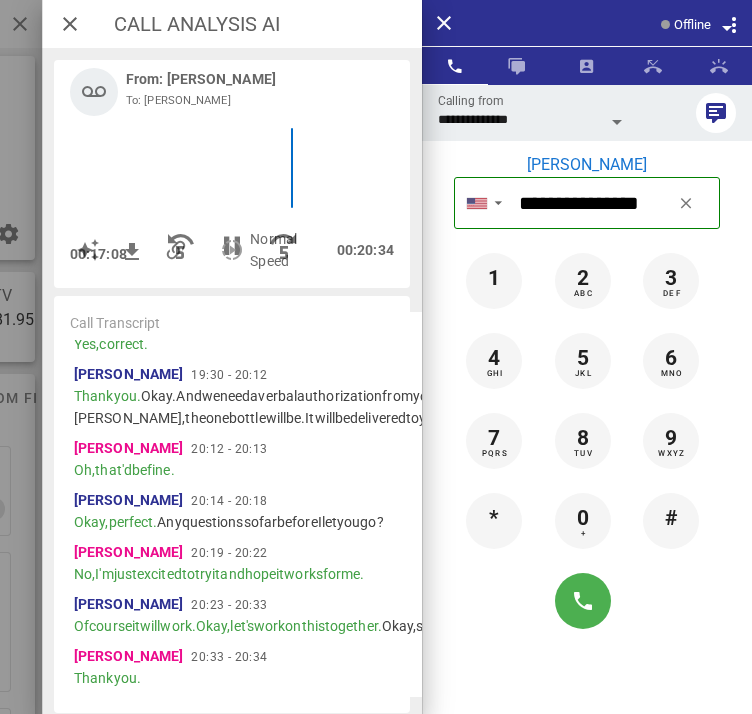 scroll, scrollTop: 15368, scrollLeft: 0, axis: vertical 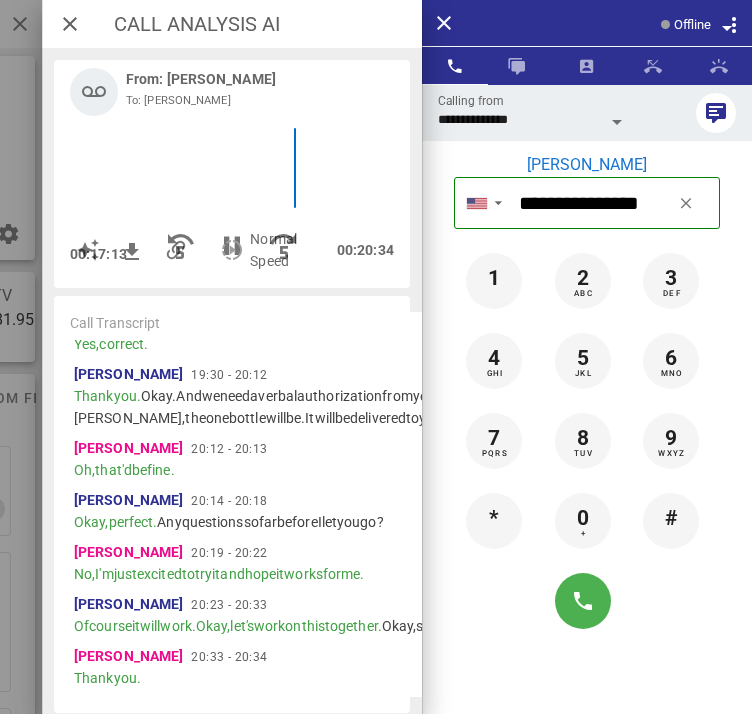 click on "then." at bounding box center (279, -696) 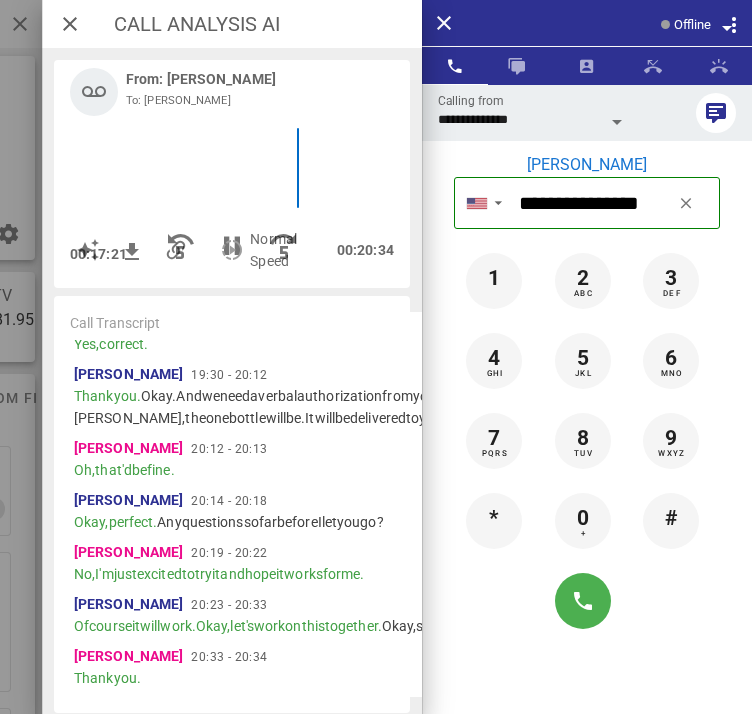 scroll, scrollTop: 15671, scrollLeft: 0, axis: vertical 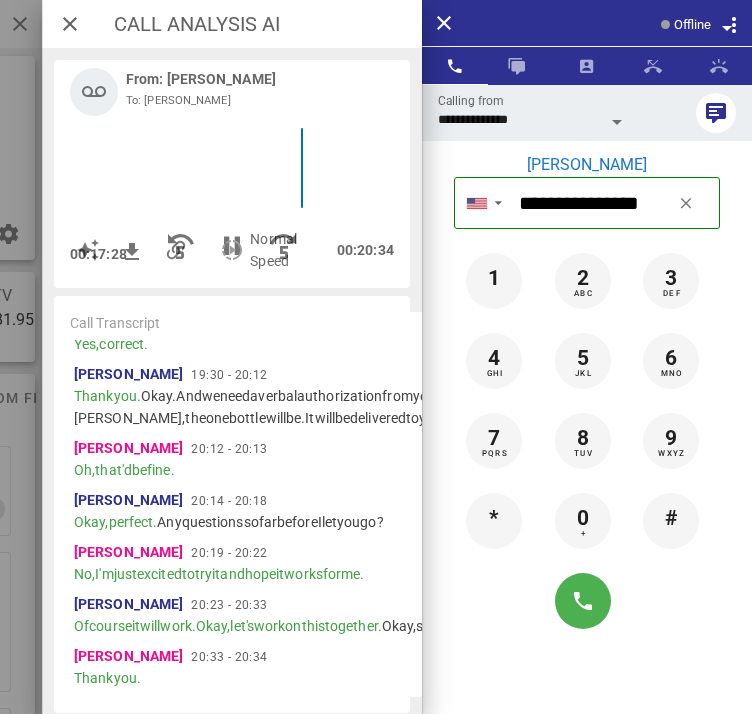 click on "worries." at bounding box center (157, -644) 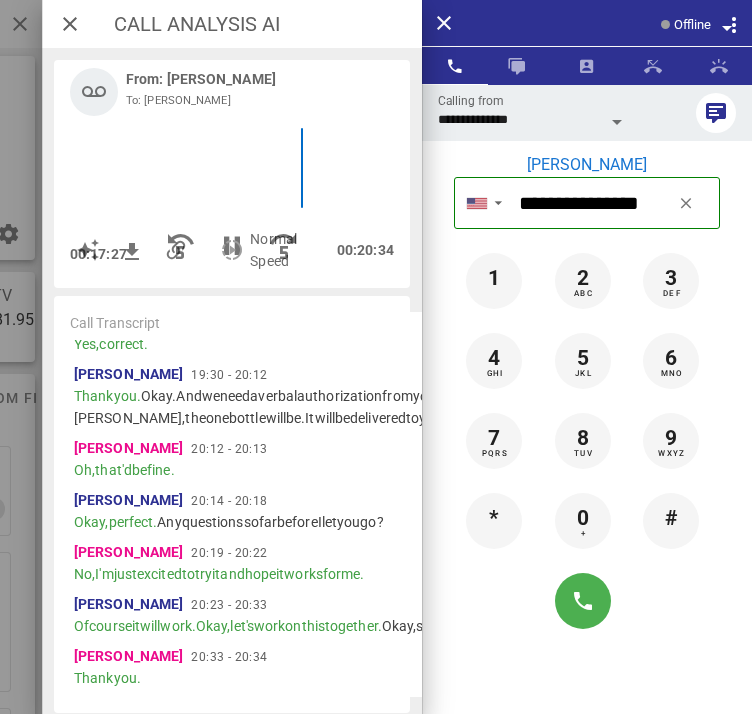 scroll, scrollTop: 15772, scrollLeft: 0, axis: vertical 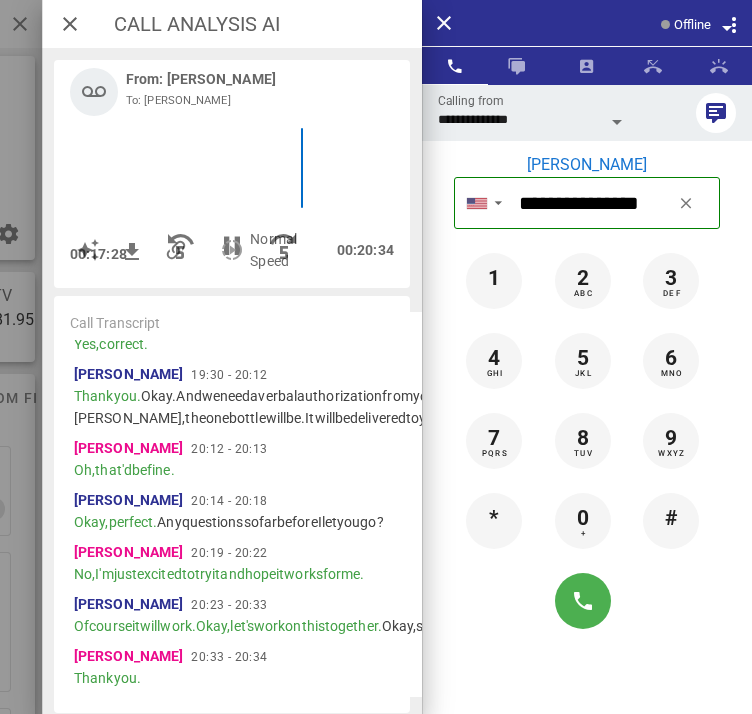 click on "$12.95." at bounding box center [291, -540] 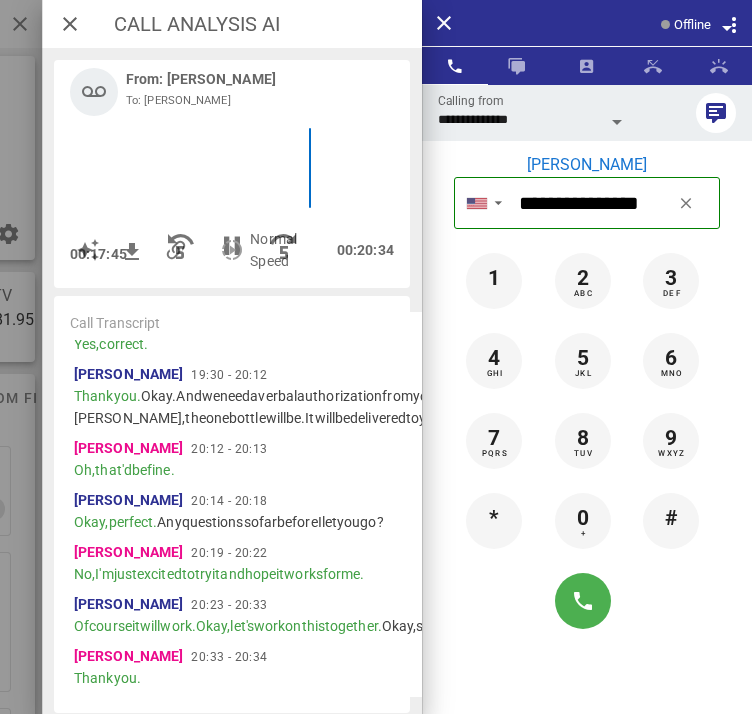 scroll, scrollTop: 16069, scrollLeft: 0, axis: vertical 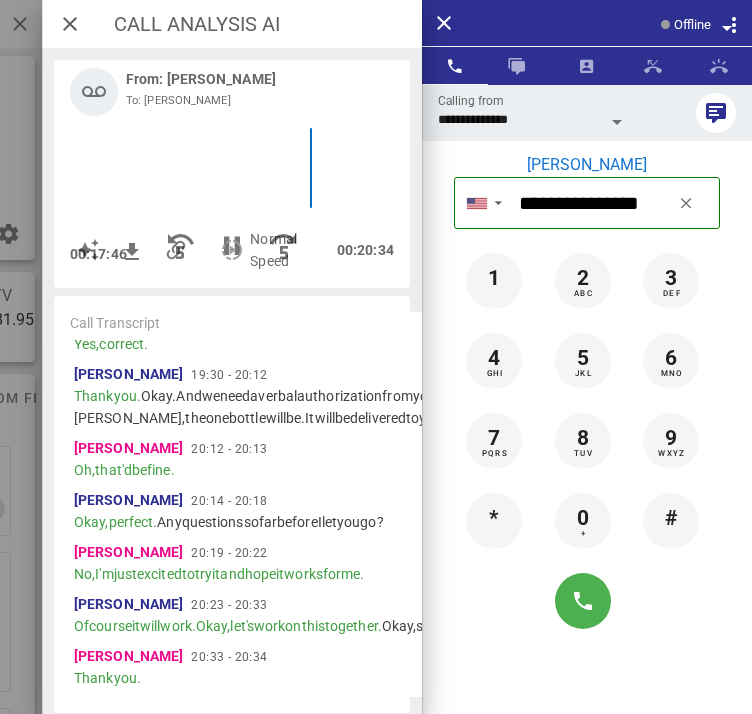 click on "Drive," at bounding box center (434, -436) 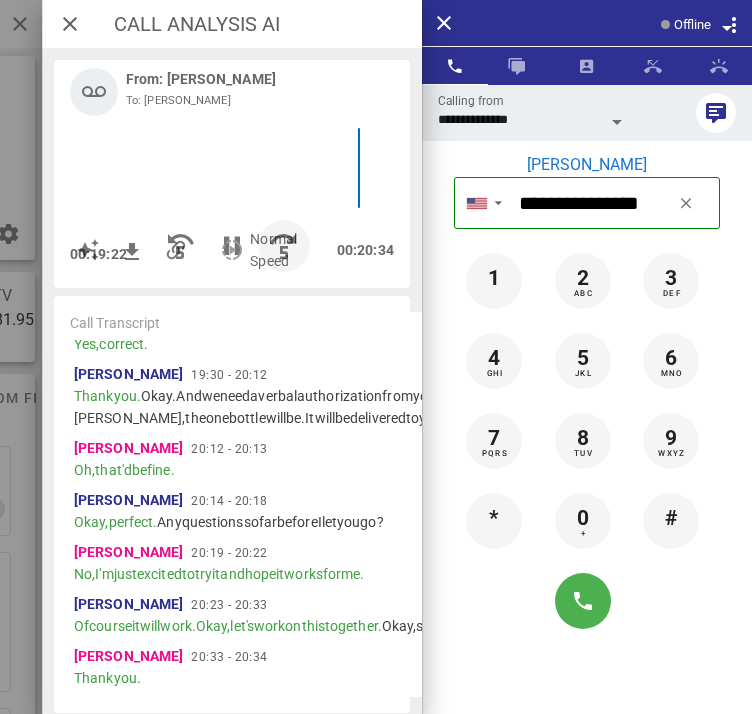 scroll, scrollTop: 17465, scrollLeft: 0, axis: vertical 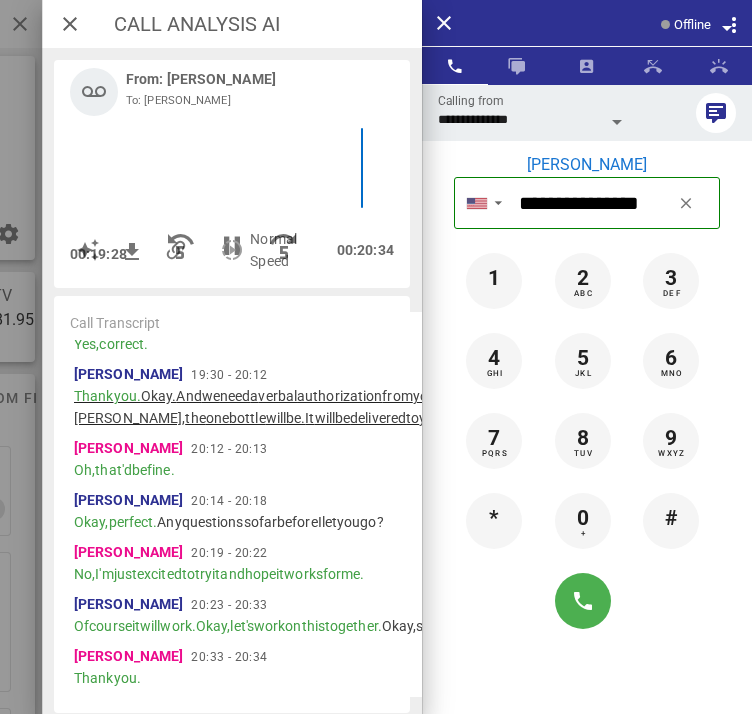 click on "only." at bounding box center (1128, 396) 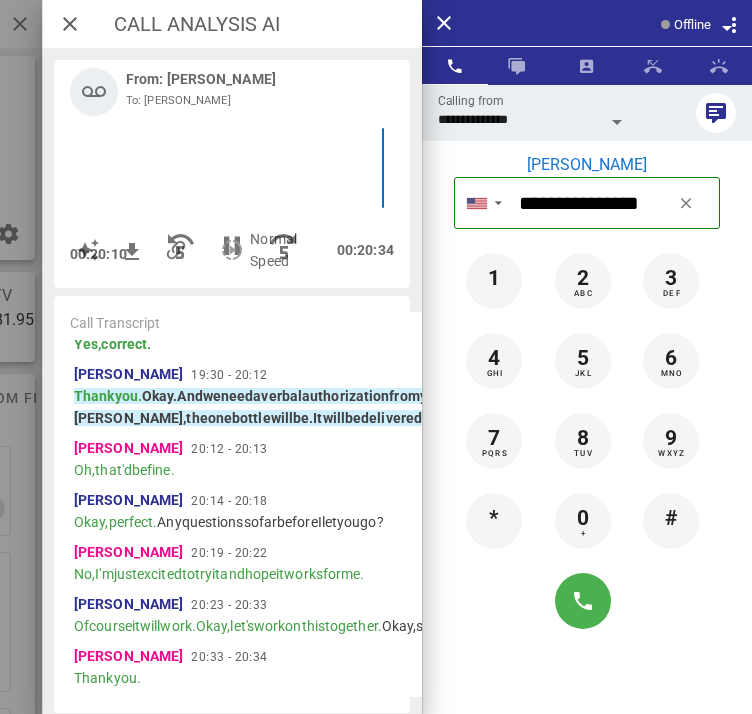 scroll, scrollTop: 18149, scrollLeft: 0, axis: vertical 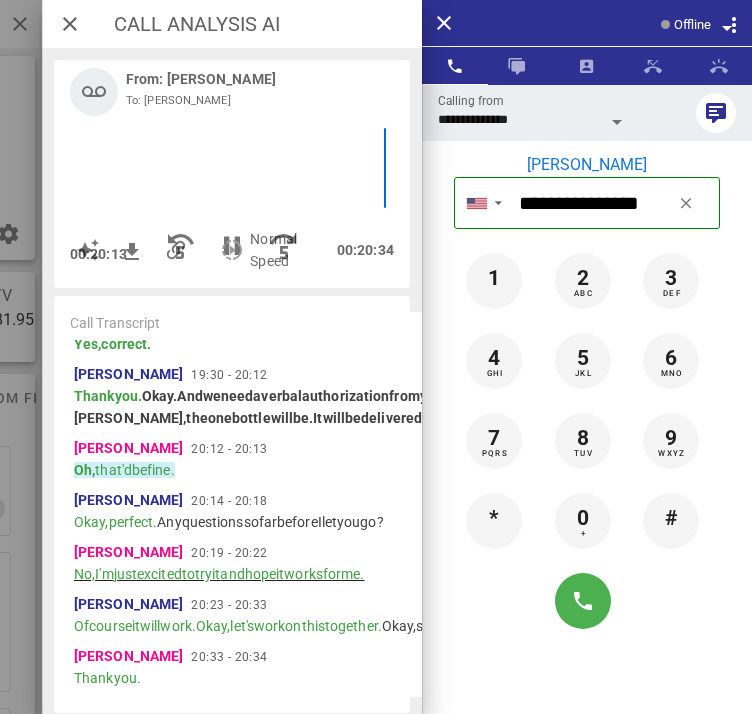 click on "to" at bounding box center [188, 574] 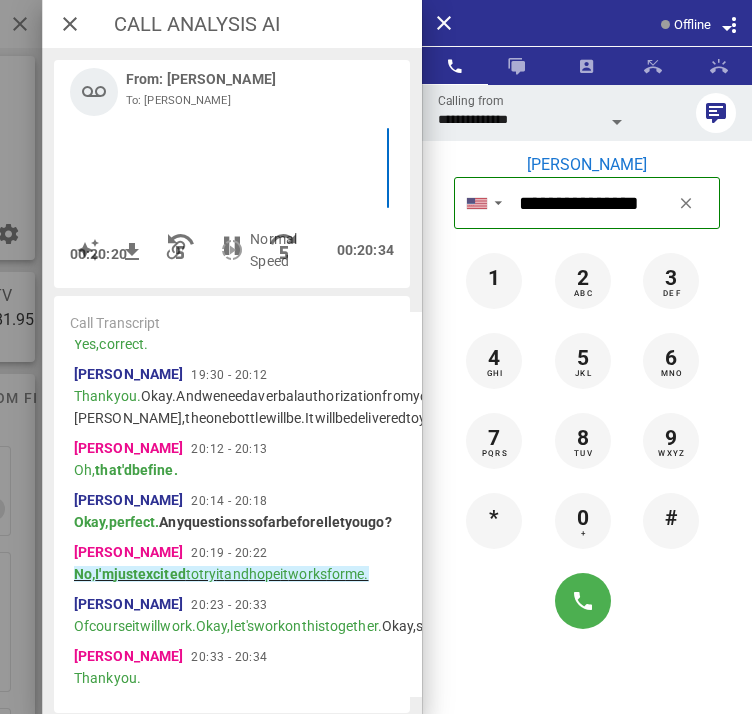 scroll, scrollTop: 18301, scrollLeft: 0, axis: vertical 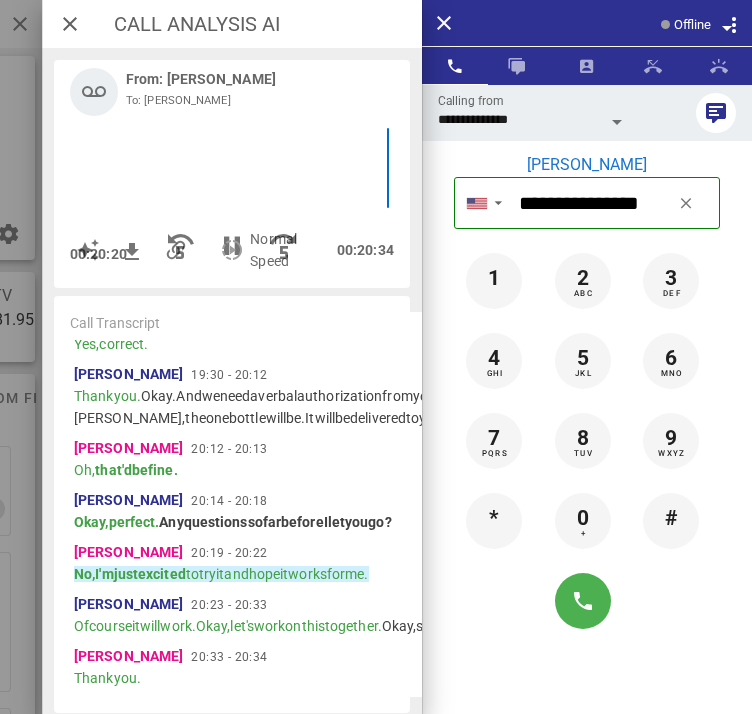 click on "[PERSON_NAME]  20:23 - 20:33  Of   course   it   will   work.   Okay,   let's   work   on   this   together.   Okay,   so   expect   my   call   then.   [GEOGRAPHIC_DATA].   Thank   you   very   much.   Okay.   I   am   your   coach   now.   Thank   you." at bounding box center [1669, 615] 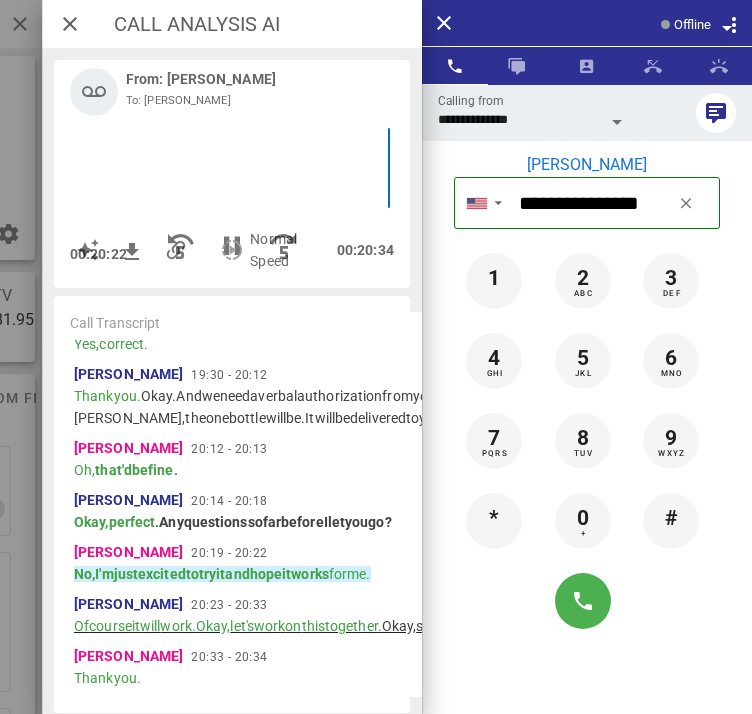 click on "[PERSON_NAME]." at bounding box center (602, 626) 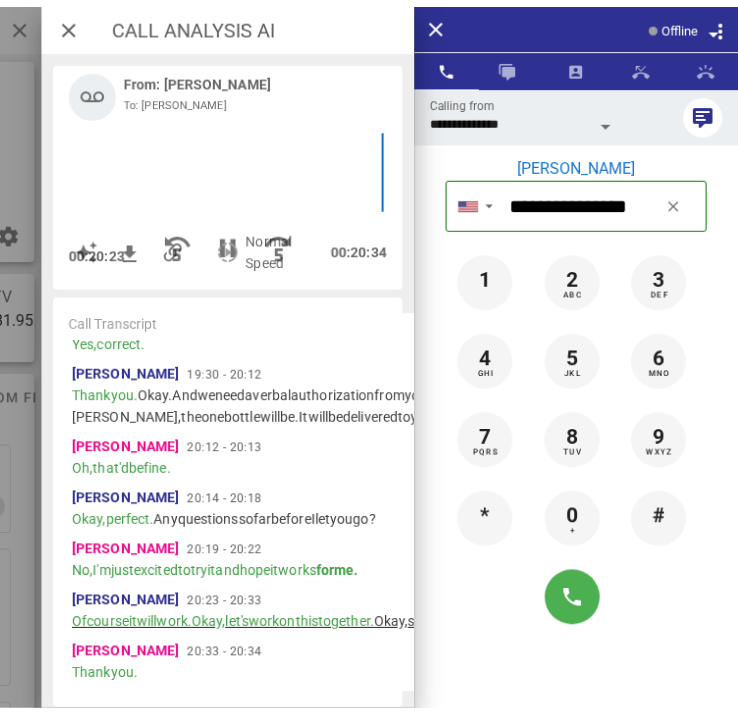 scroll, scrollTop: 18363, scrollLeft: 0, axis: vertical 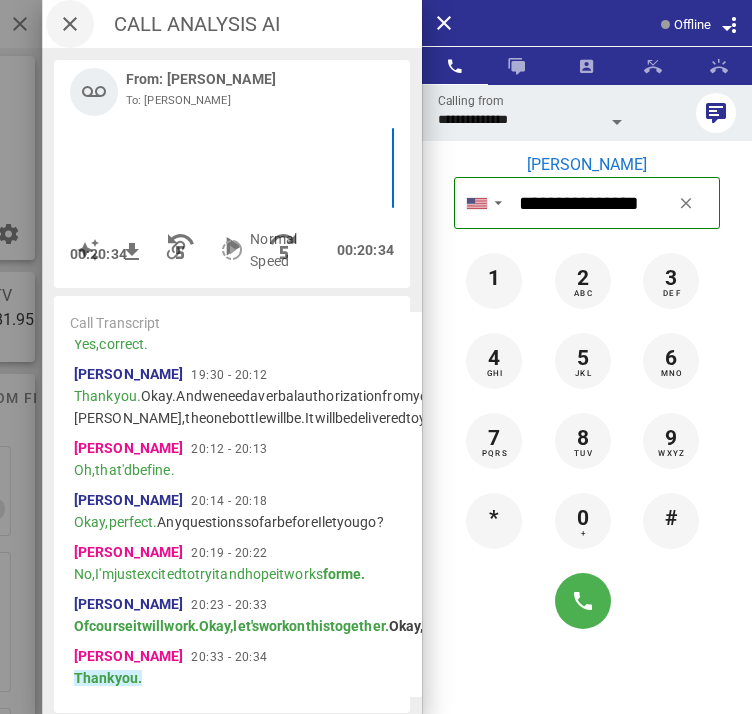 click at bounding box center (70, 24) 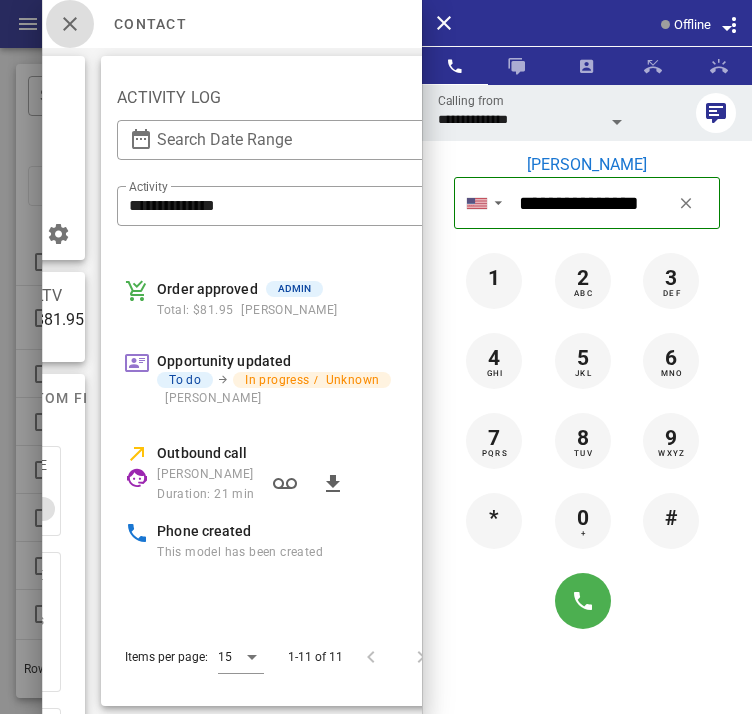 click at bounding box center (70, 24) 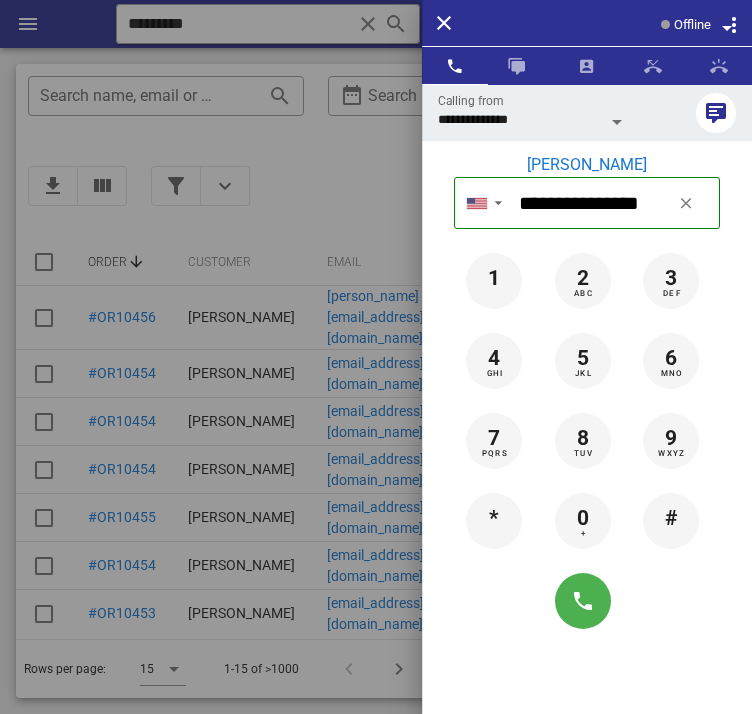 click at bounding box center (376, 357) 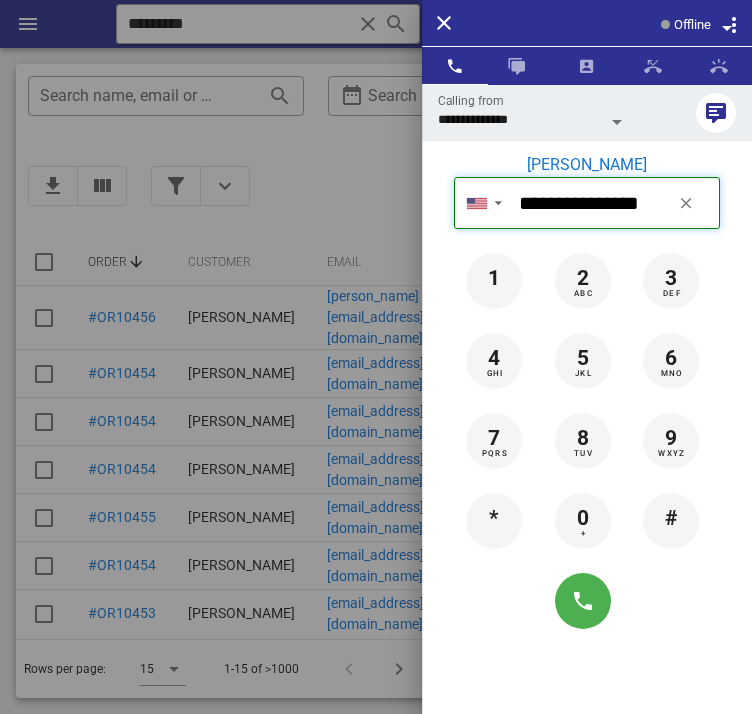 type 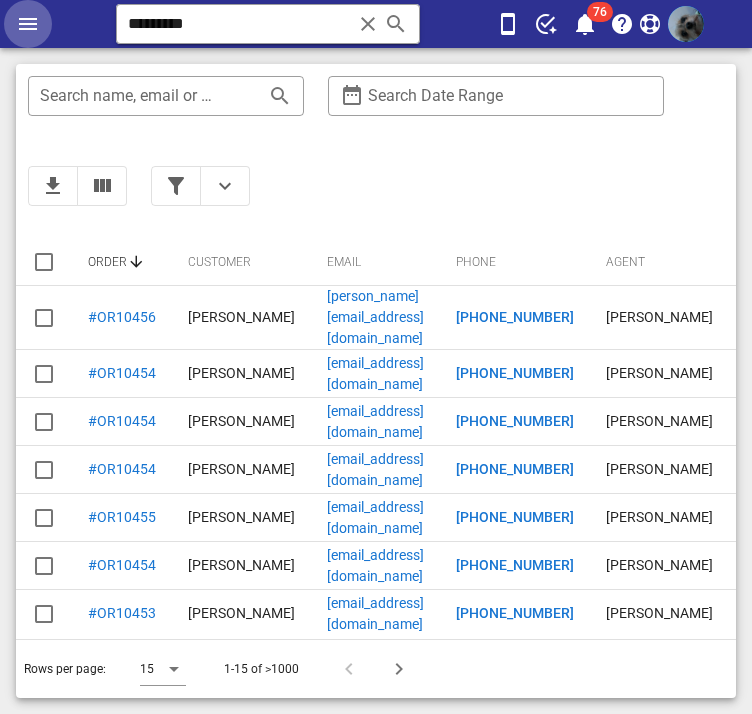 click at bounding box center [28, 24] 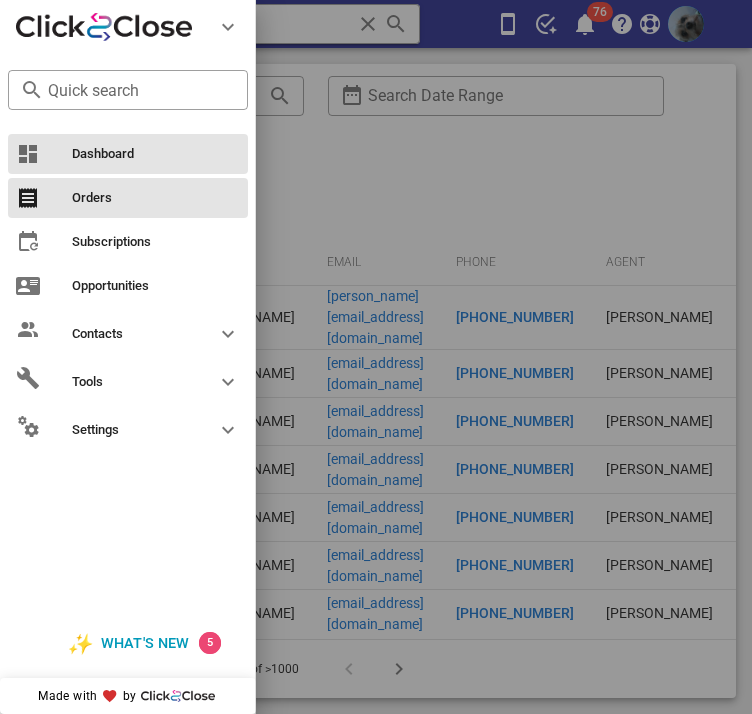 click on "Dashboard" at bounding box center [156, 154] 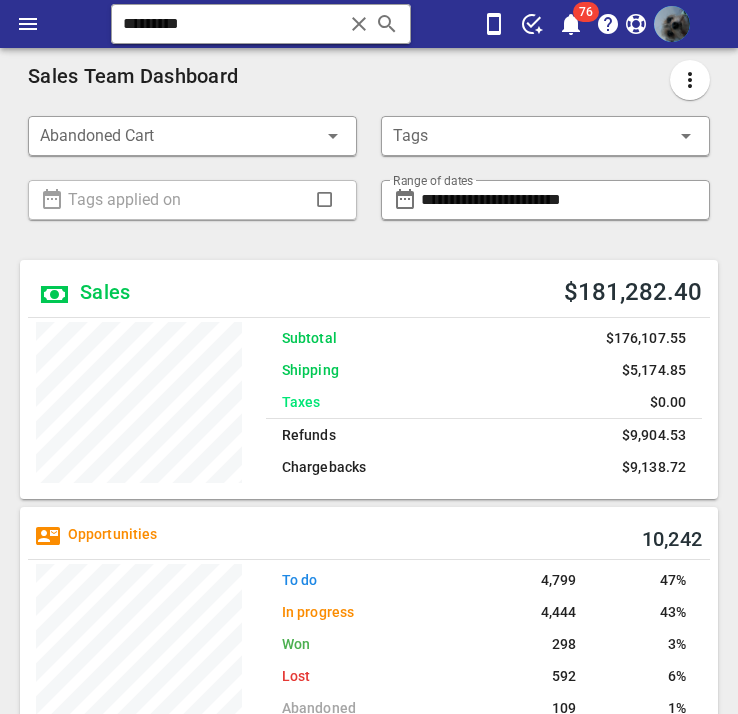 scroll, scrollTop: 999761, scrollLeft: 999302, axis: both 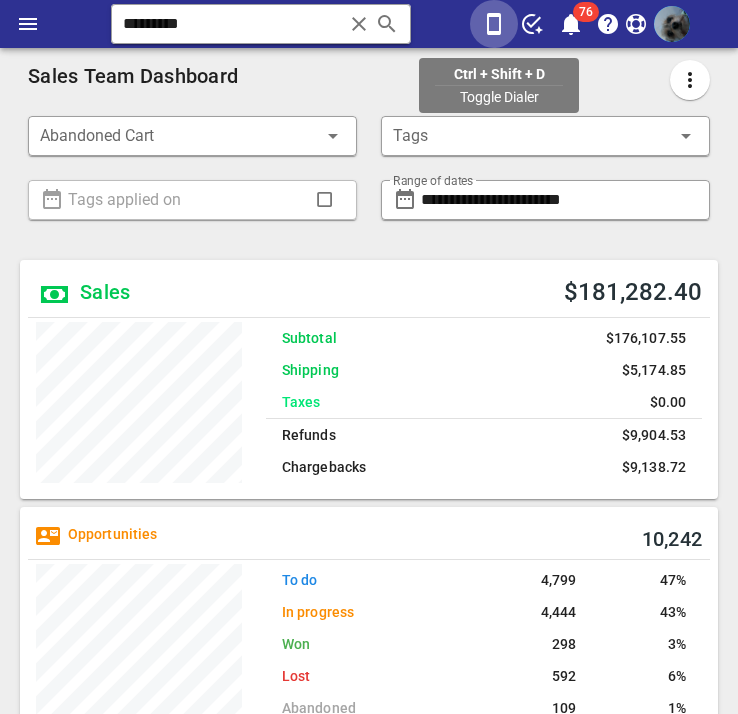 click at bounding box center [494, 24] 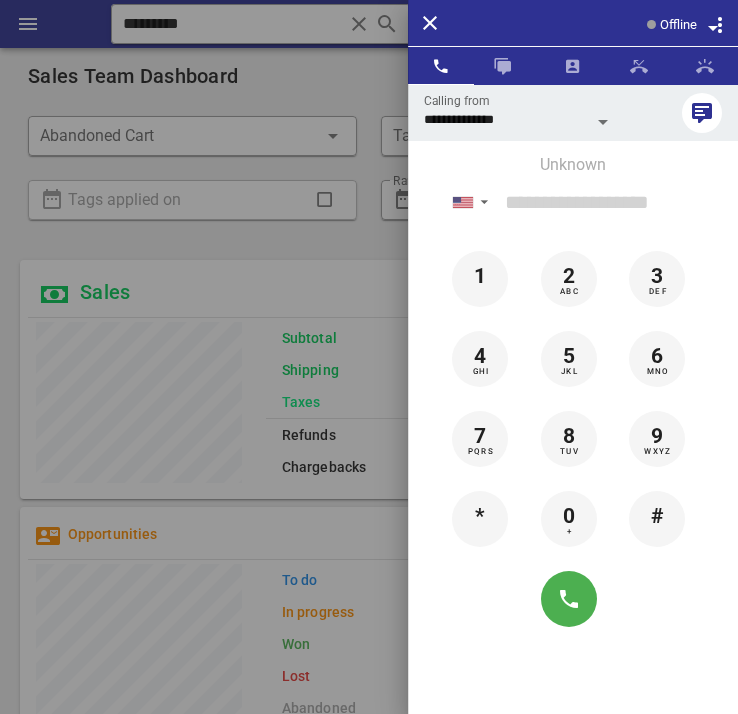 click on "Offline" at bounding box center (678, 25) 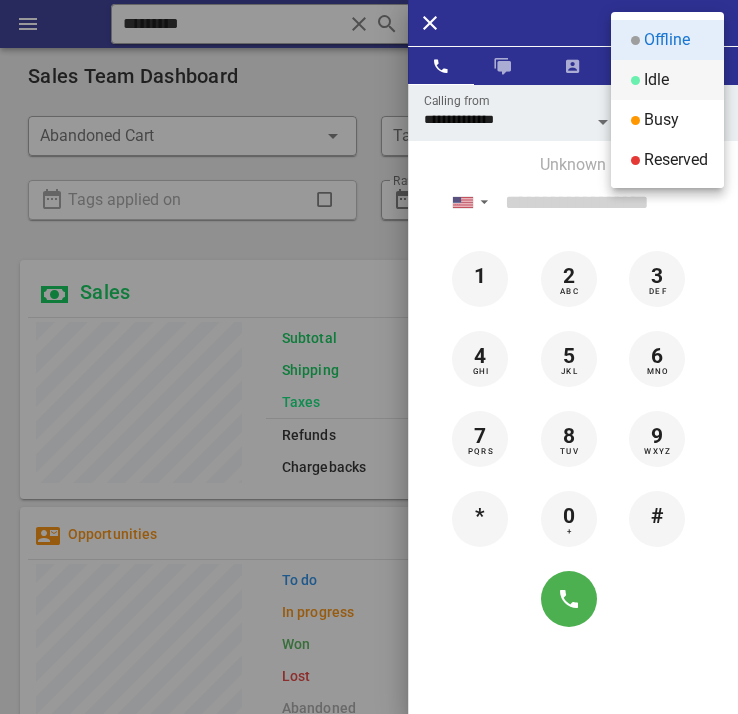 click on "Idle" at bounding box center (667, 80) 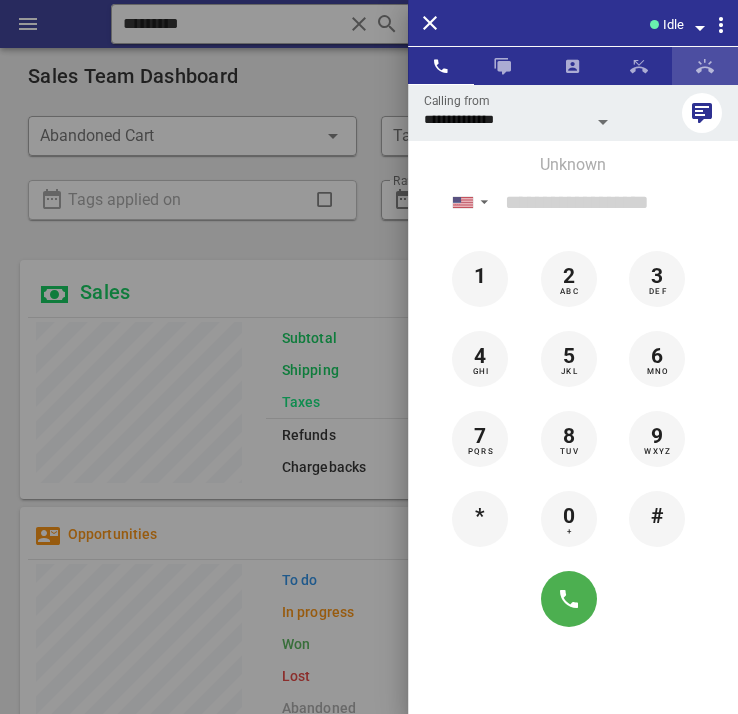 click at bounding box center [705, 66] 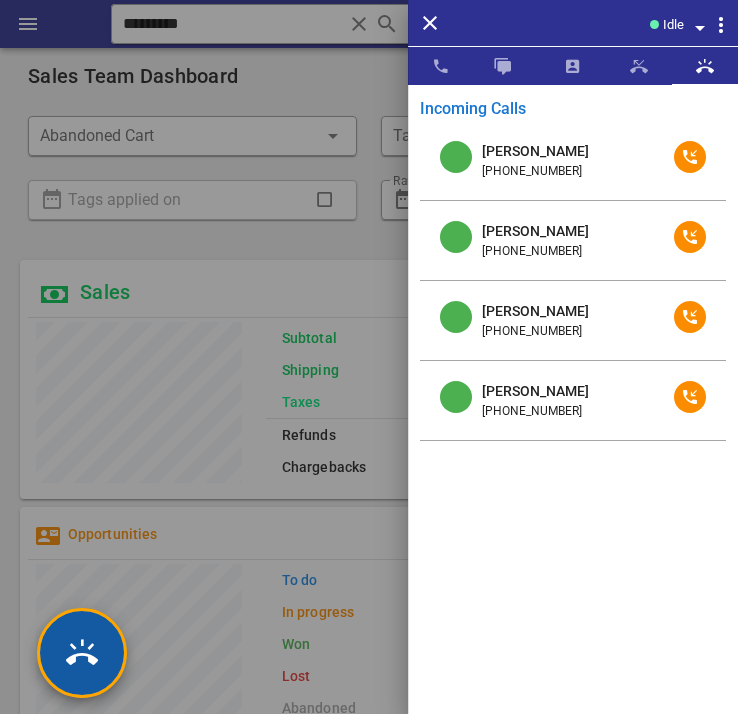 click at bounding box center (82, 653) 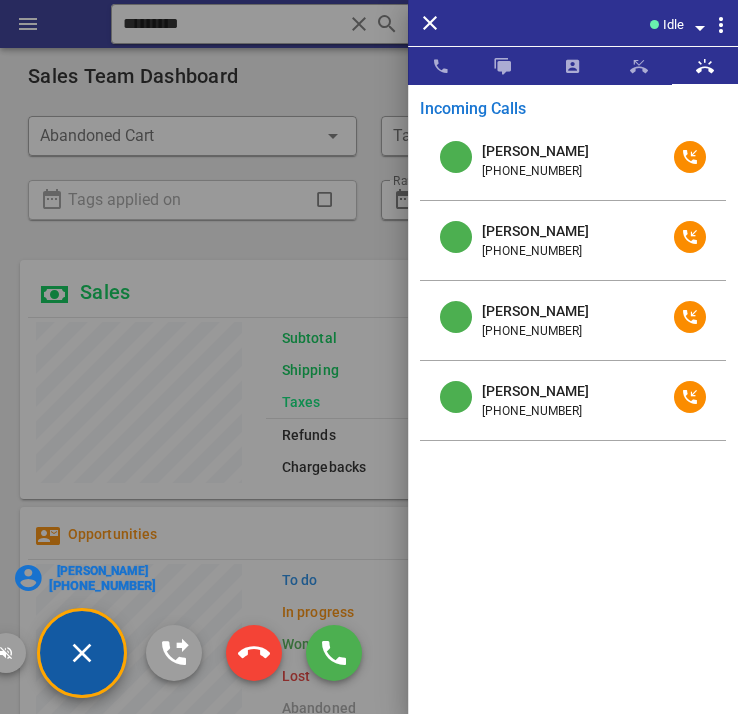 click on "[PERSON_NAME]" at bounding box center (102, 571) 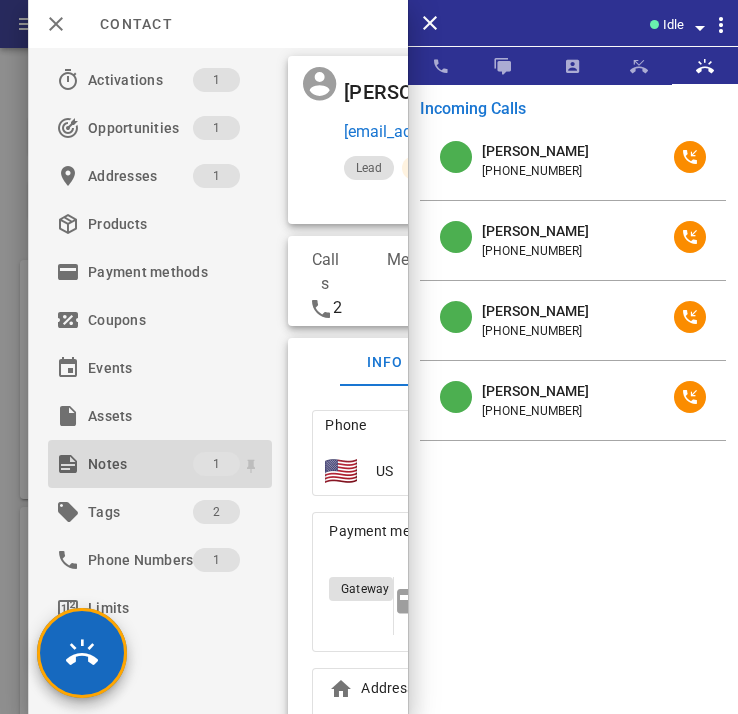 click on "Notes" at bounding box center [140, 464] 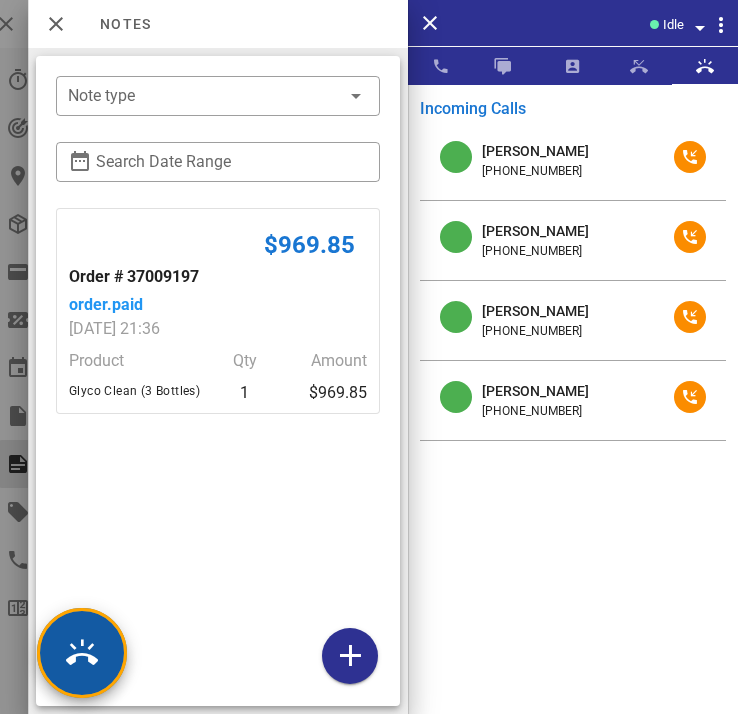 click at bounding box center (82, 653) 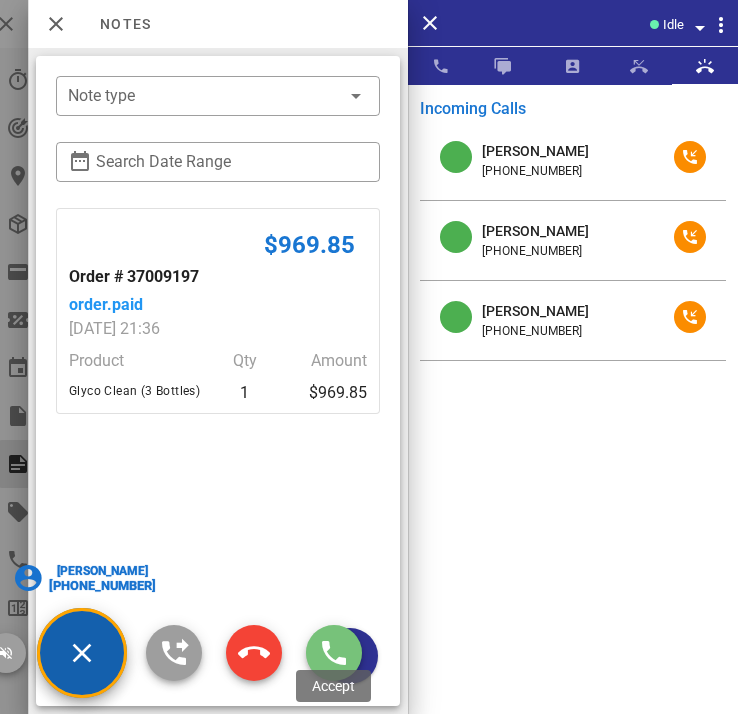 click at bounding box center (334, 653) 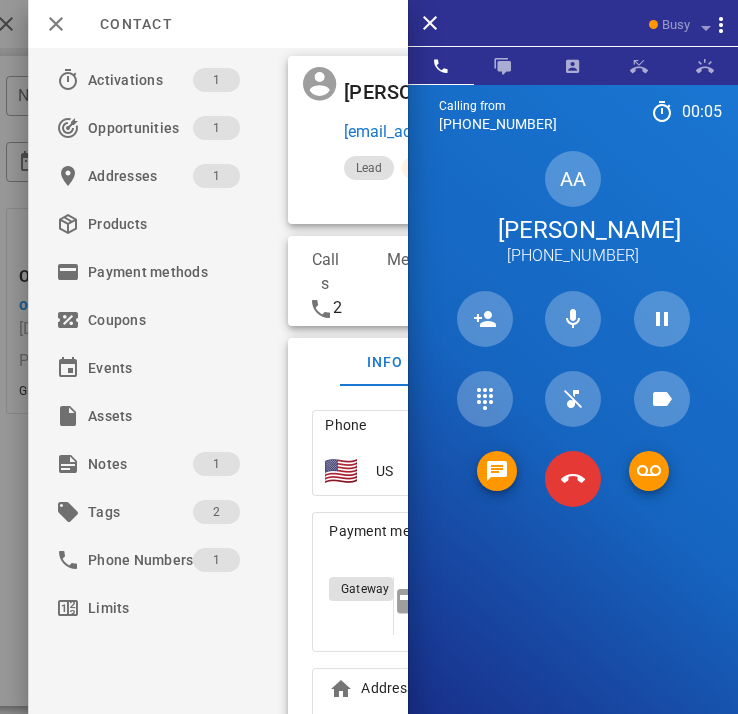 click at bounding box center (464, 198) 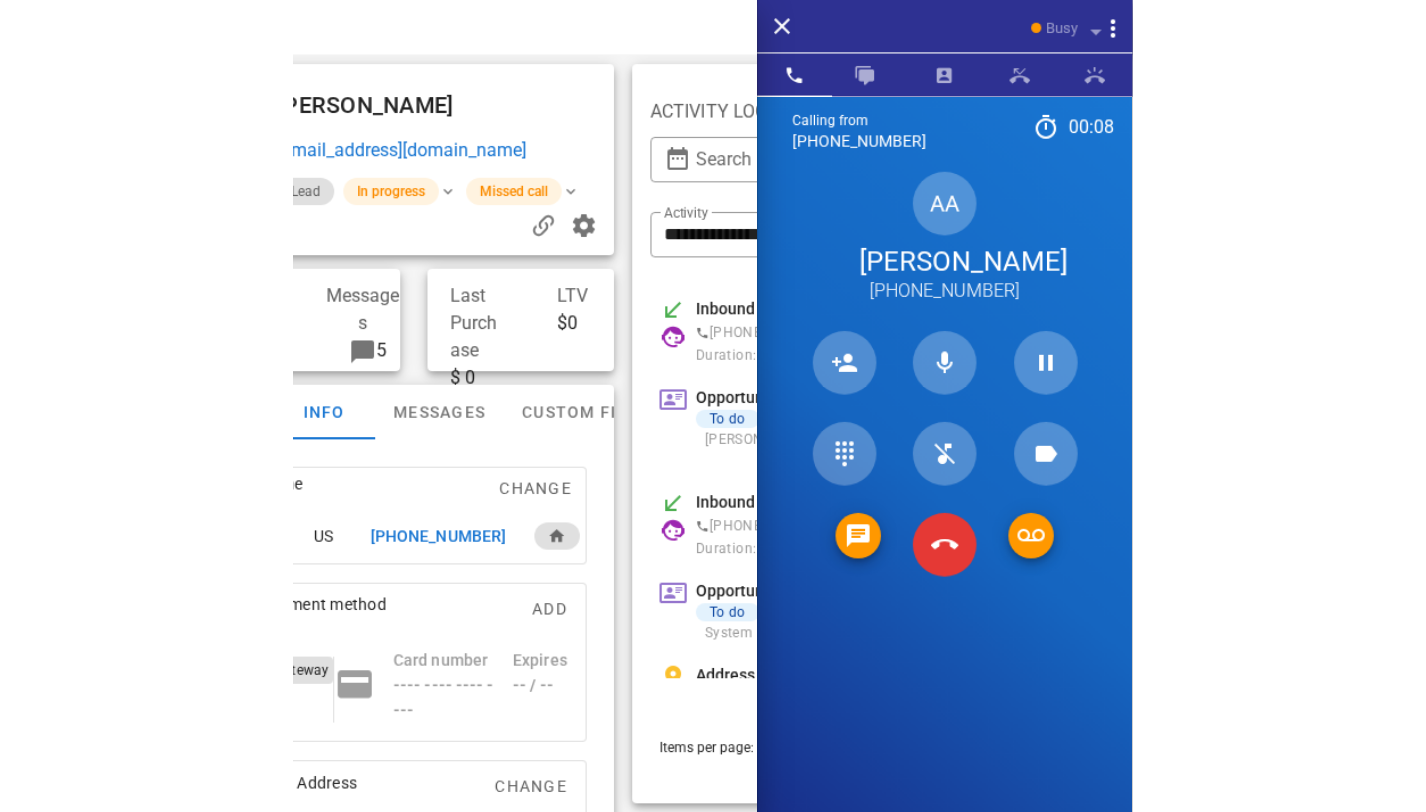 scroll, scrollTop: 999712, scrollLeft: 999543, axis: both 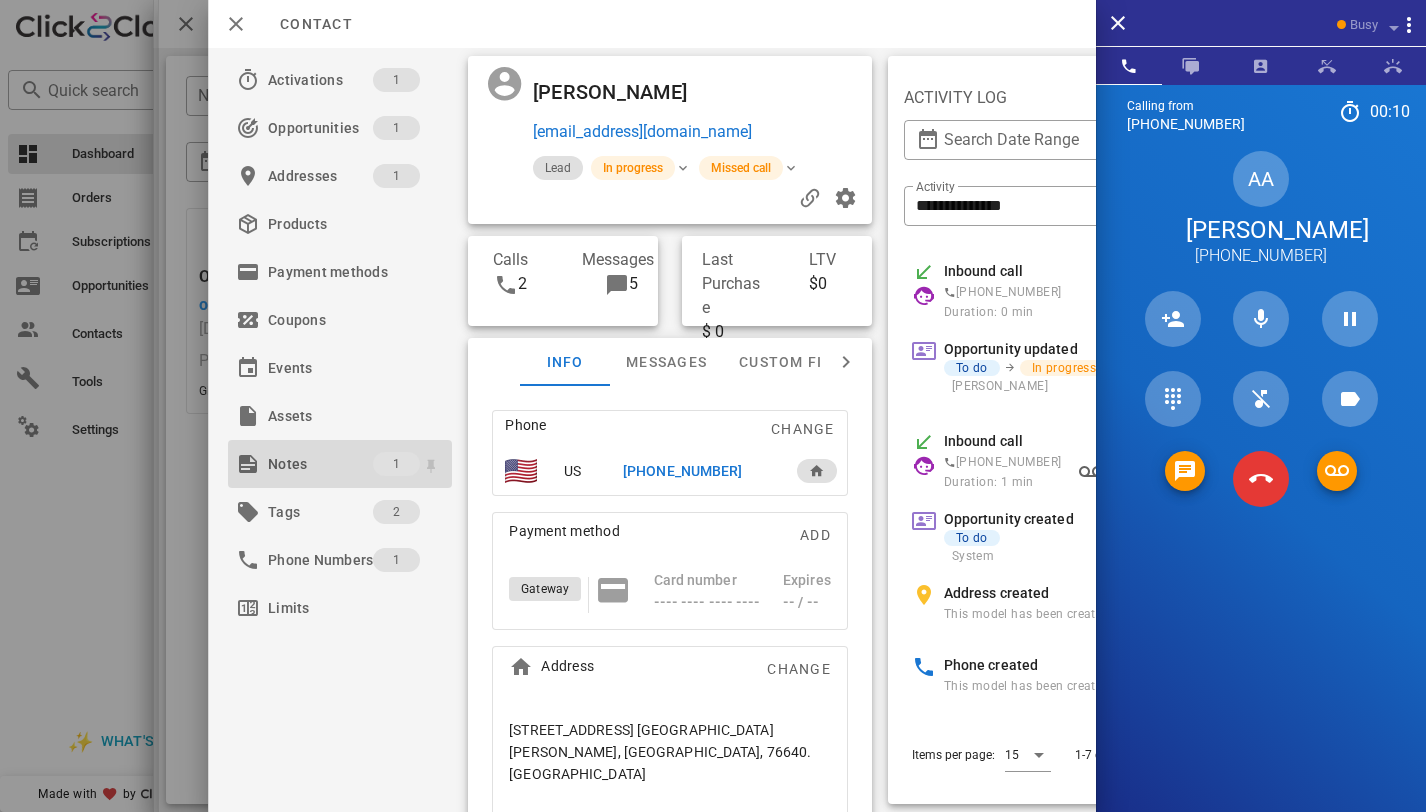 click on "Notes" at bounding box center [320, 464] 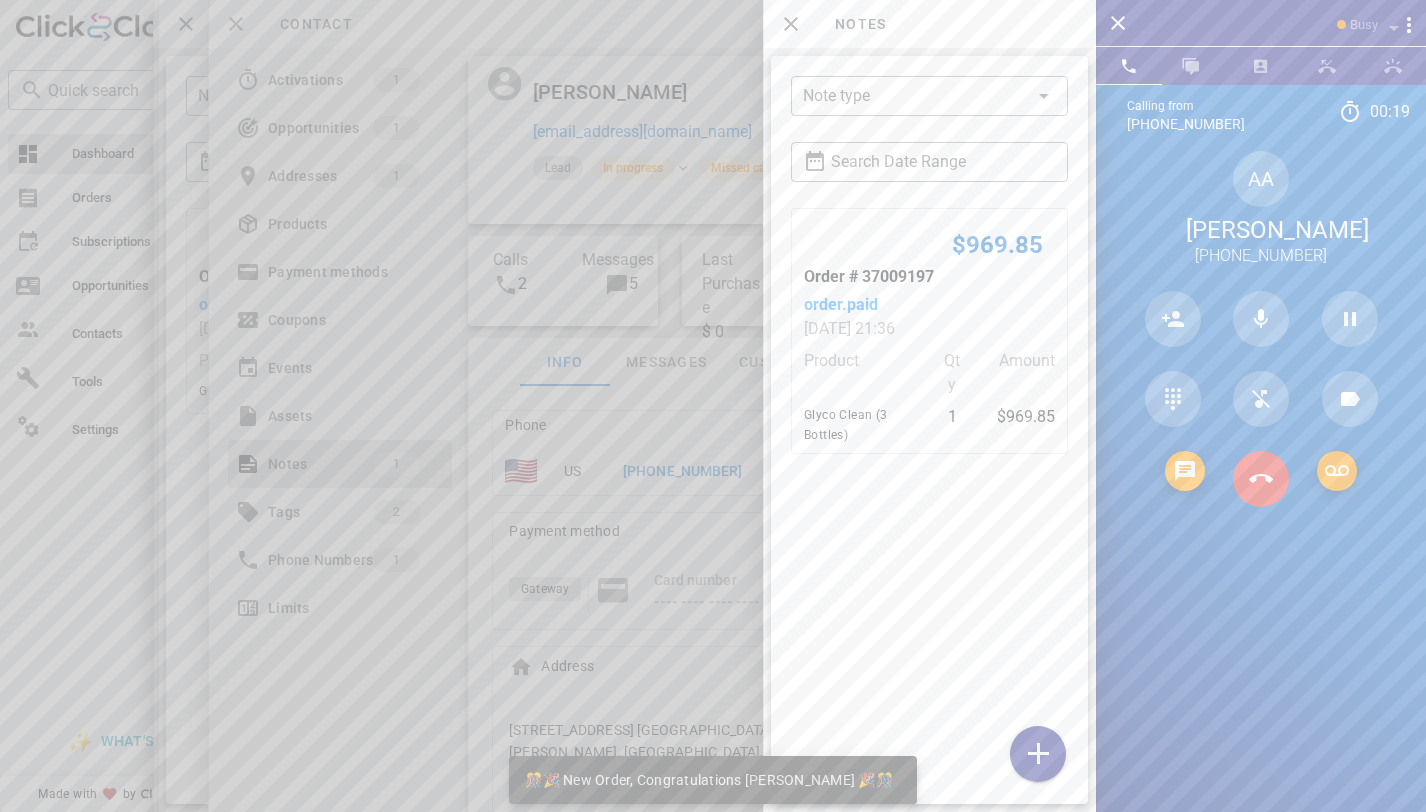 scroll, scrollTop: 999699, scrollLeft: 999628, axis: both 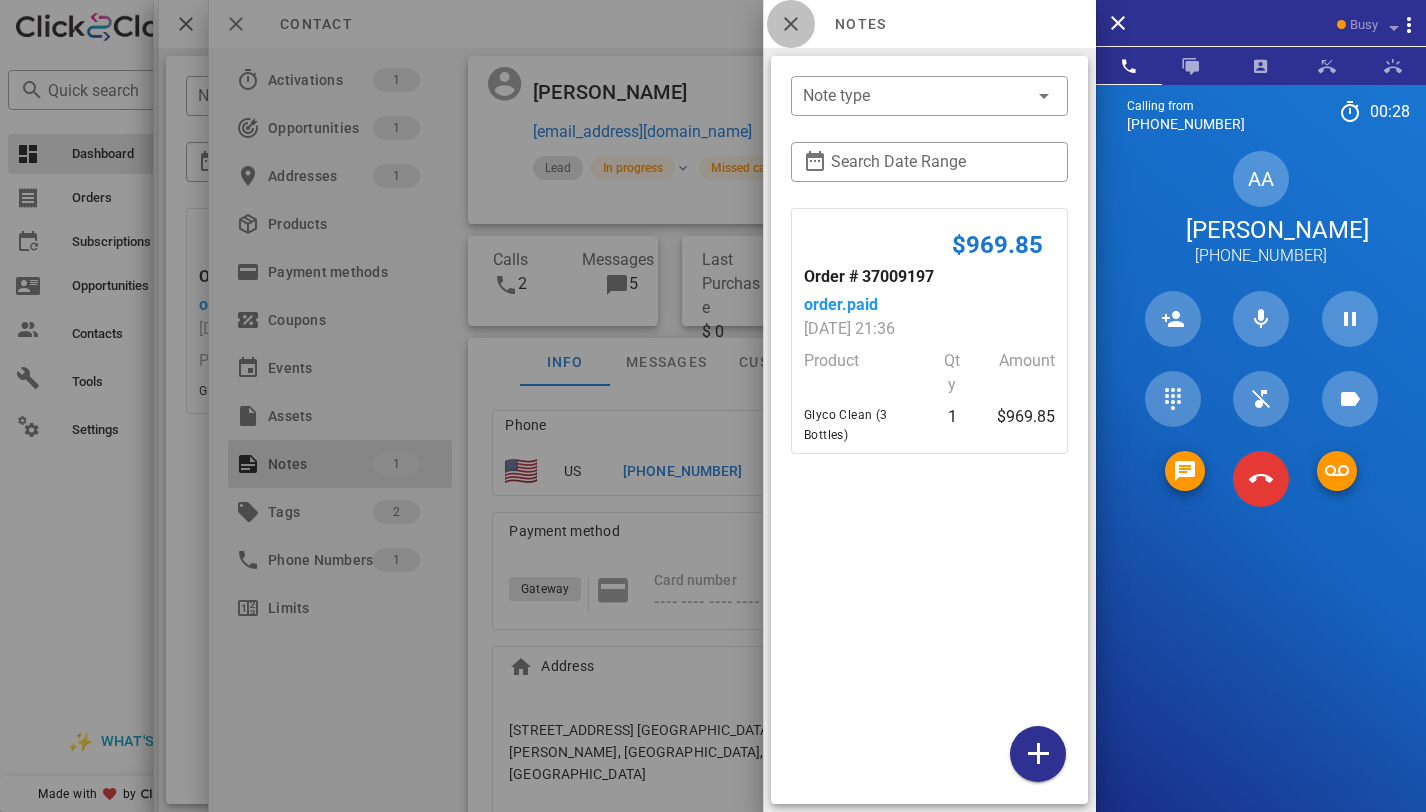 click at bounding box center [791, 24] 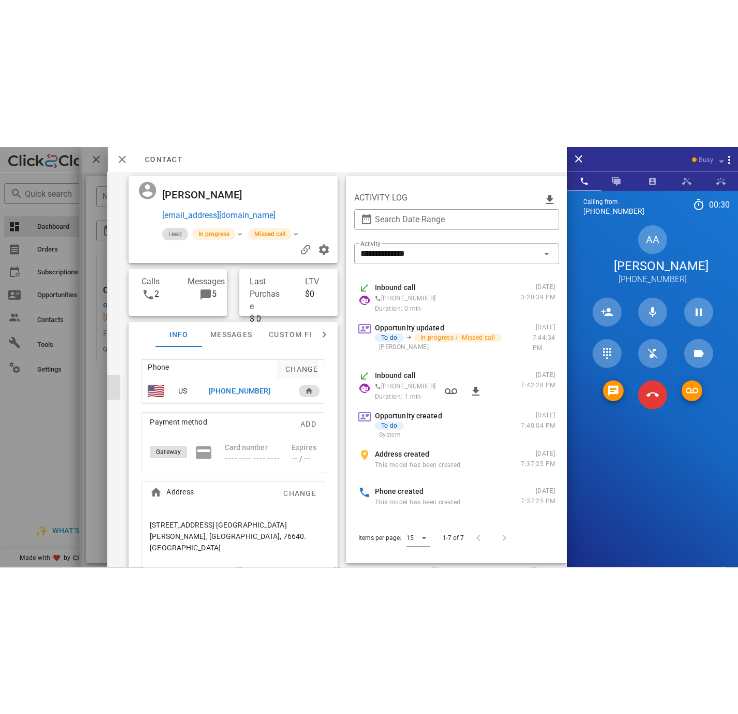 scroll, scrollTop: 0, scrollLeft: 0, axis: both 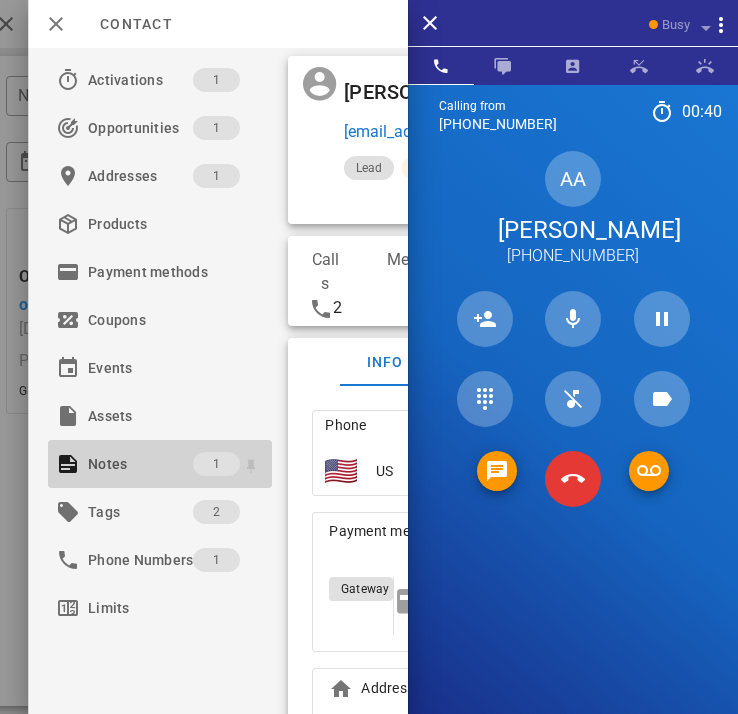 click on "1" at bounding box center [216, 464] 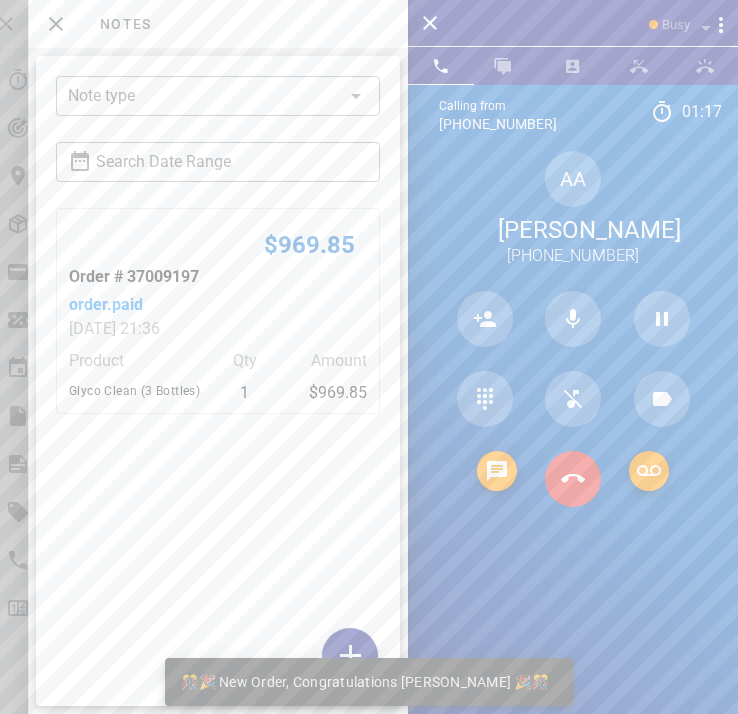 scroll, scrollTop: 999714, scrollLeft: 999302, axis: both 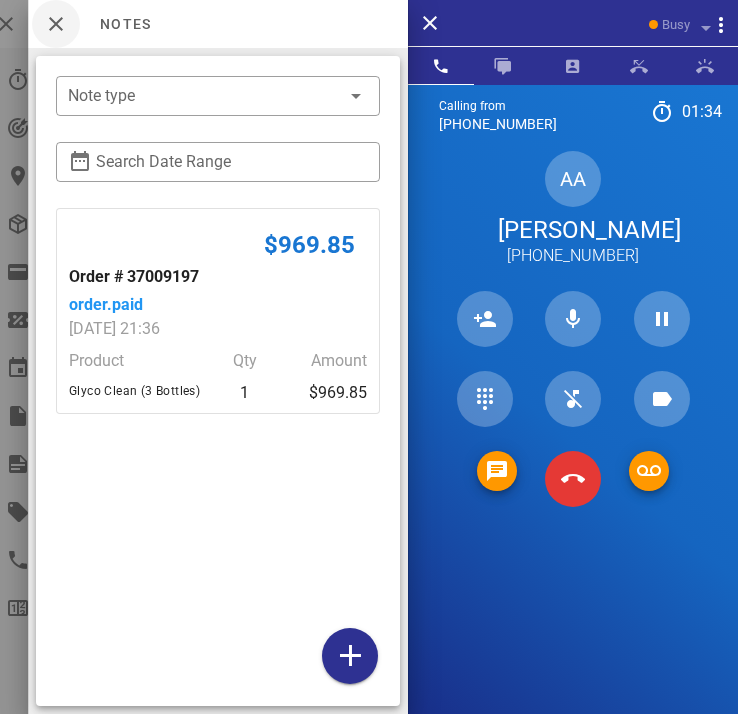 click at bounding box center (56, 24) 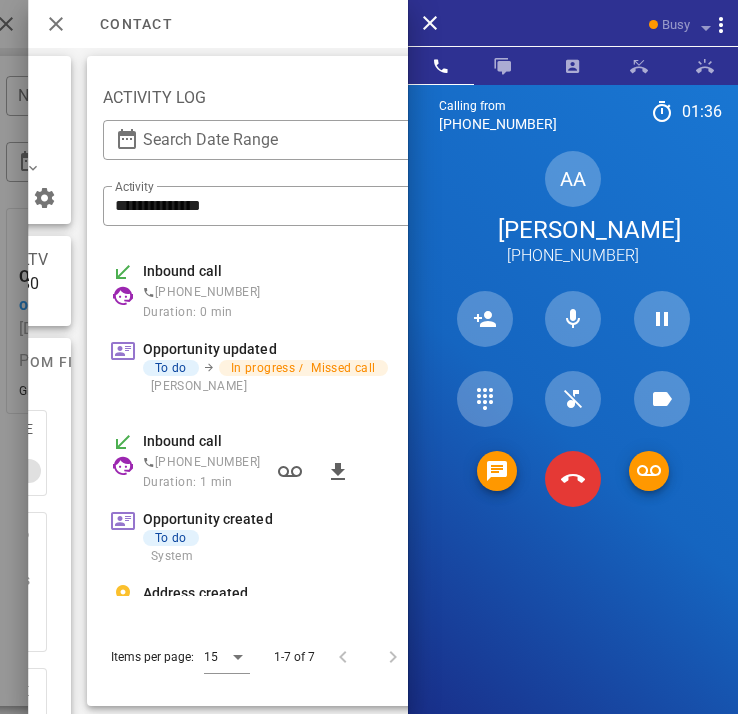 scroll, scrollTop: 0, scrollLeft: 553, axis: horizontal 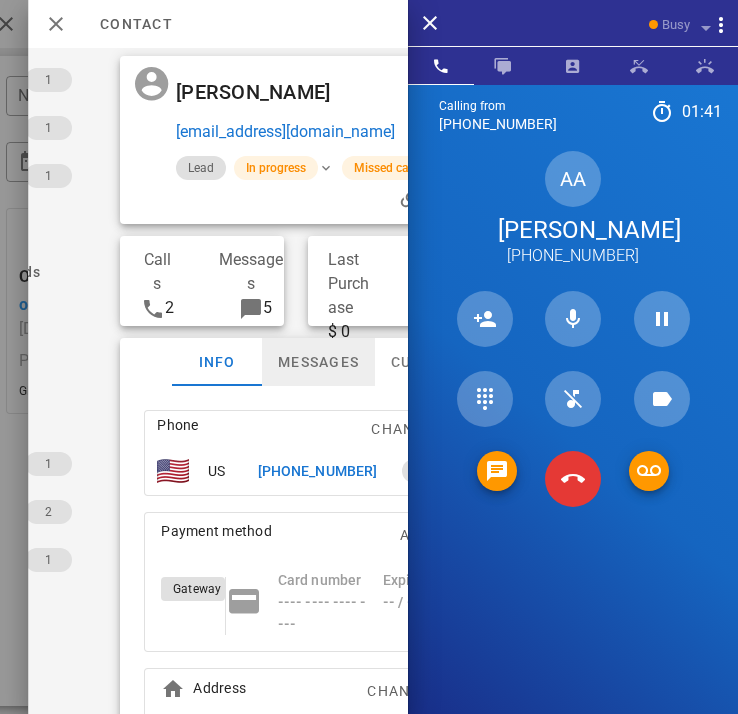 click on "Messages" at bounding box center (318, 362) 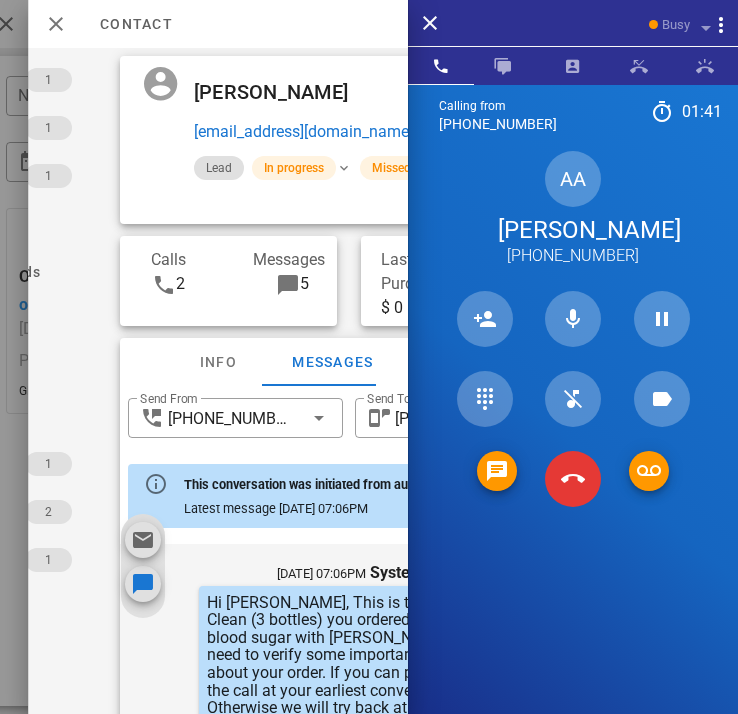 scroll, scrollTop: 676, scrollLeft: 0, axis: vertical 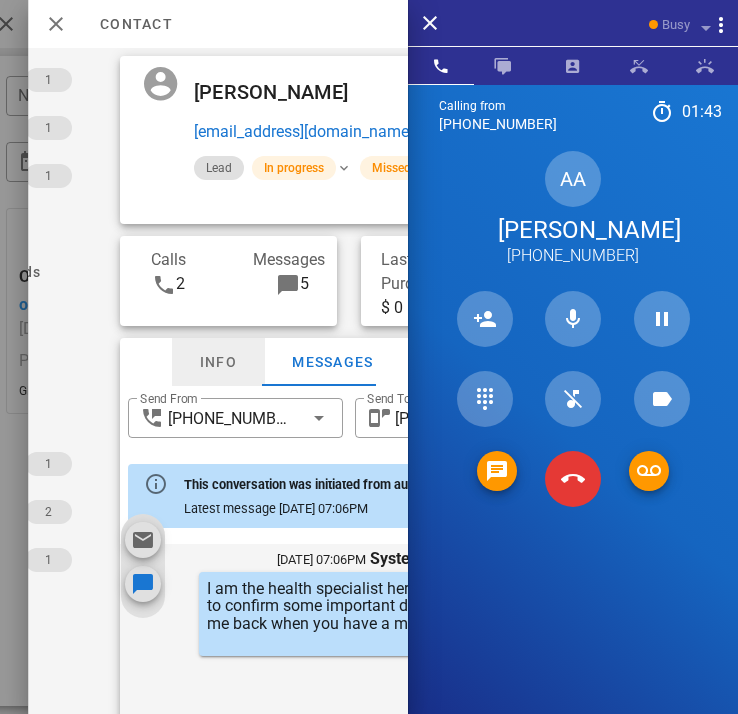 click on "Info" at bounding box center [218, 362] 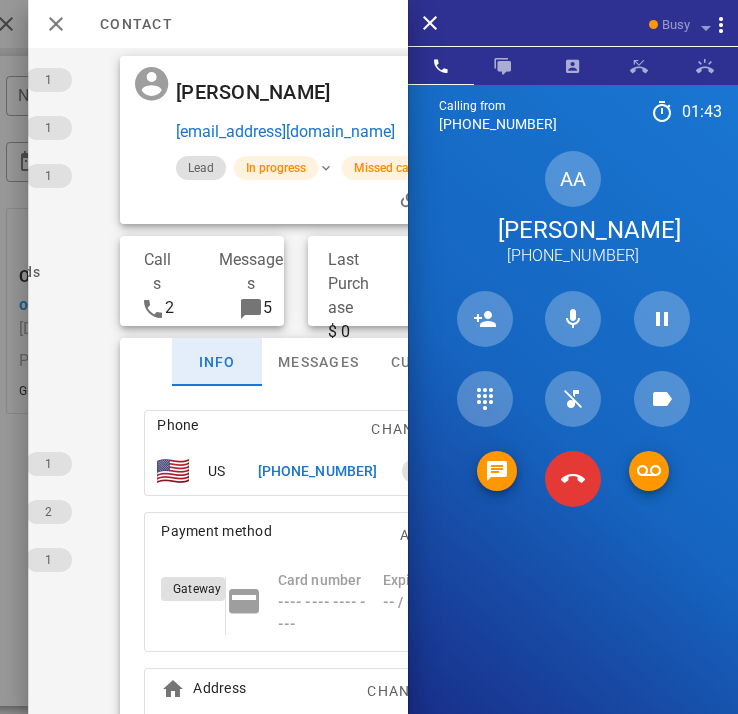 scroll, scrollTop: 0, scrollLeft: 0, axis: both 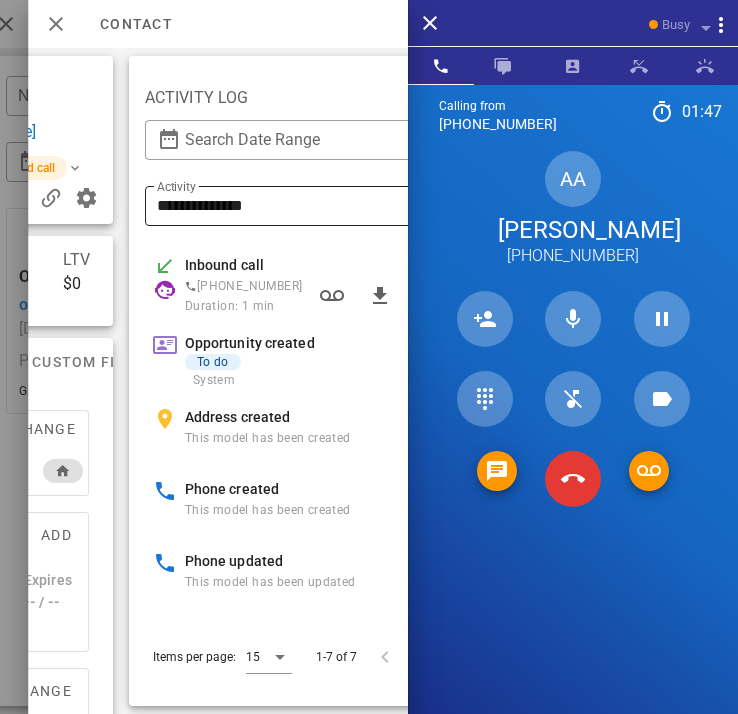 click on "**********" at bounding box center [329, 206] 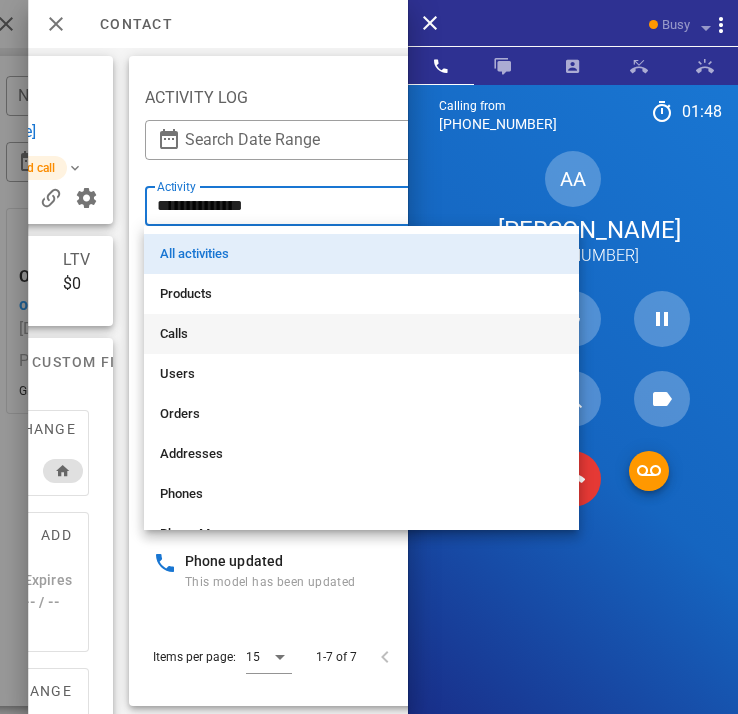 click on "Calls" at bounding box center [361, 334] 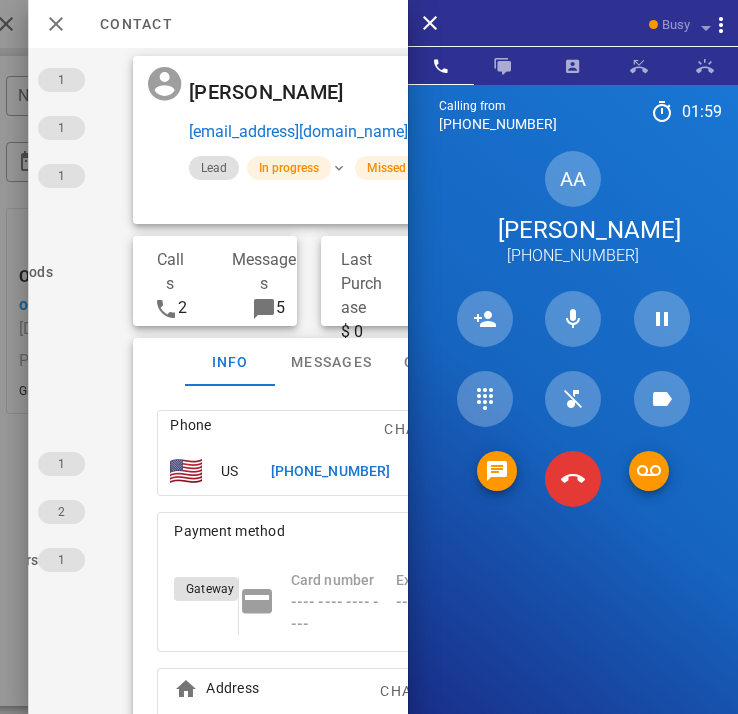 scroll, scrollTop: 0, scrollLeft: 0, axis: both 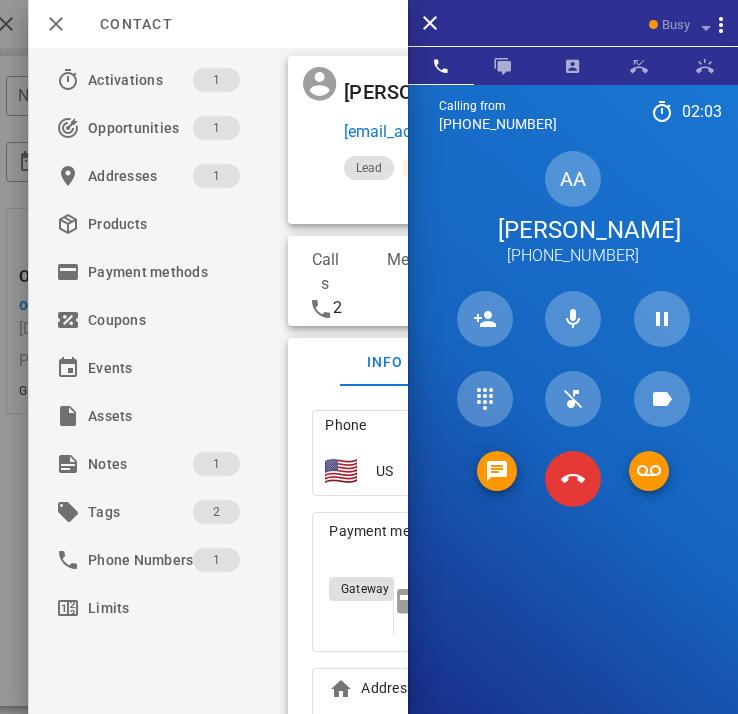 click on "Calls   2" at bounding box center [315, 281] 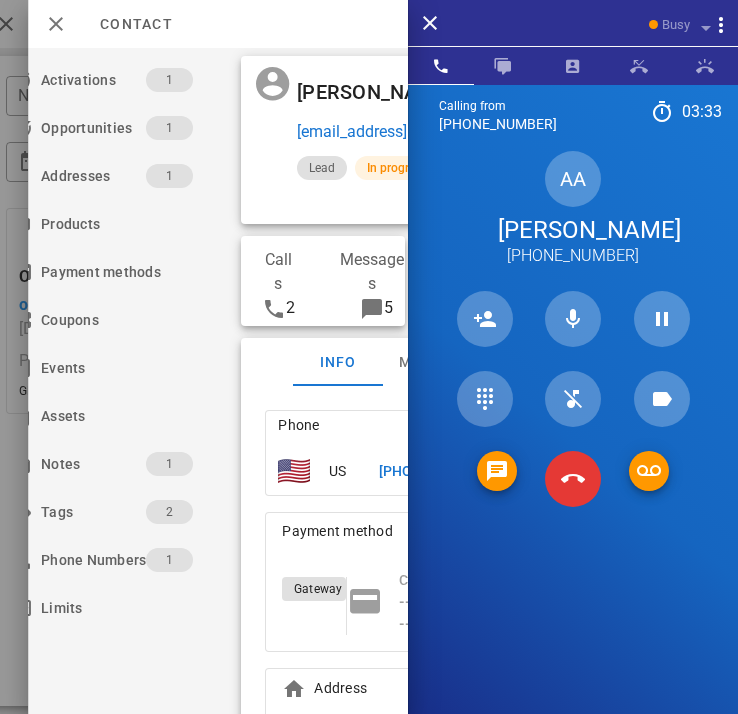 scroll, scrollTop: 0, scrollLeft: 0, axis: both 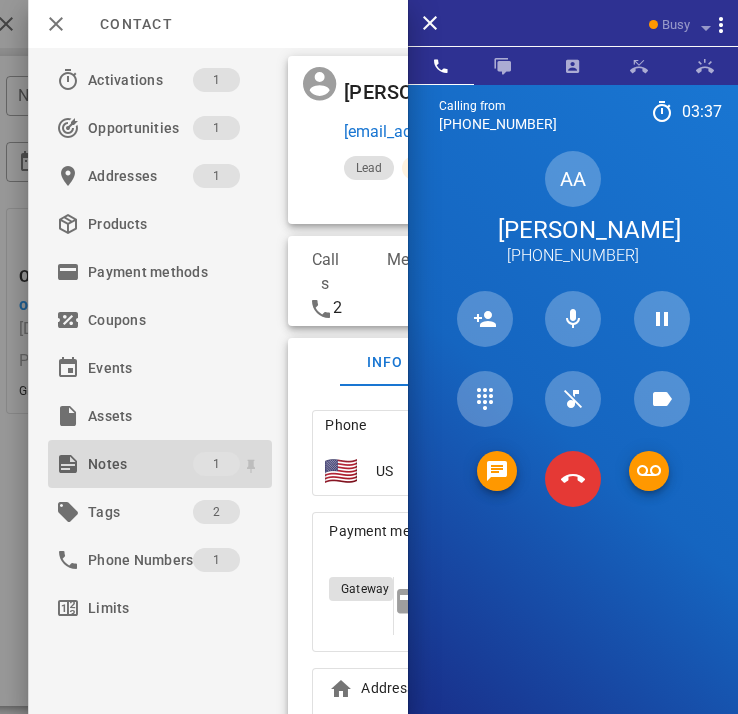 click on "Notes" at bounding box center (140, 464) 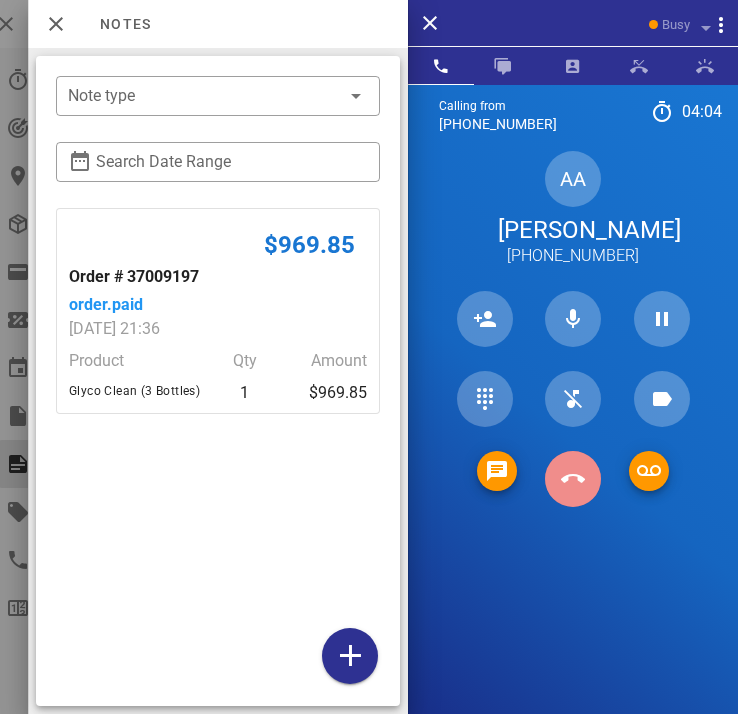 click at bounding box center (573, 479) 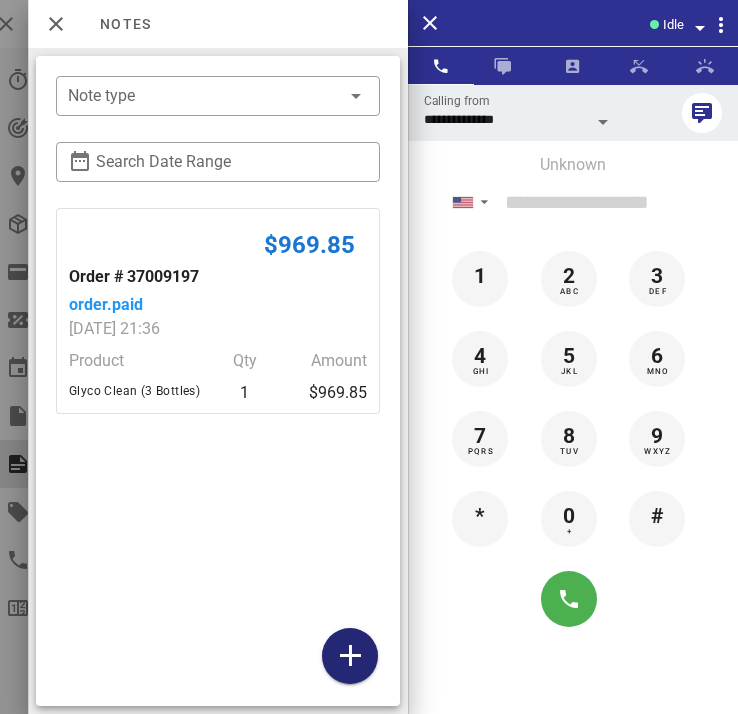 click at bounding box center [350, 656] 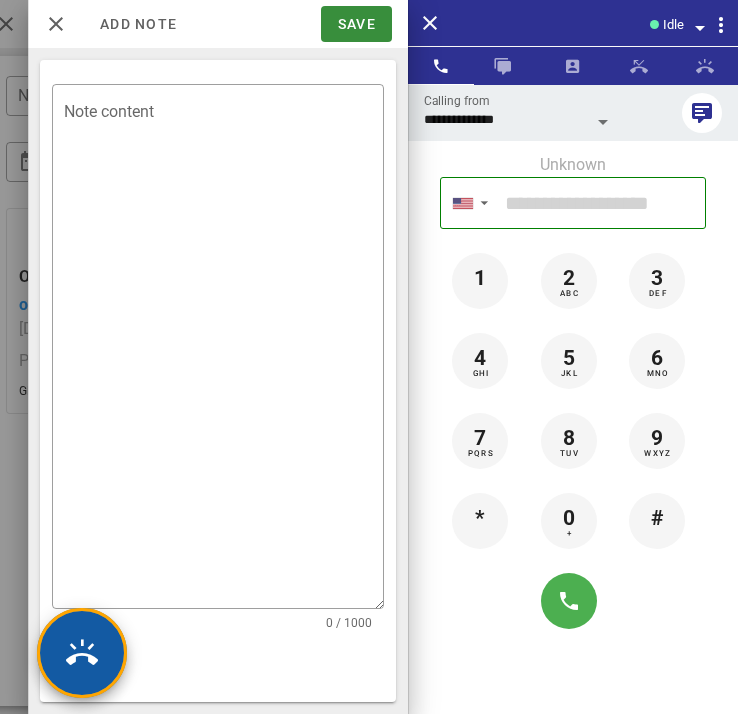 click at bounding box center [82, 653] 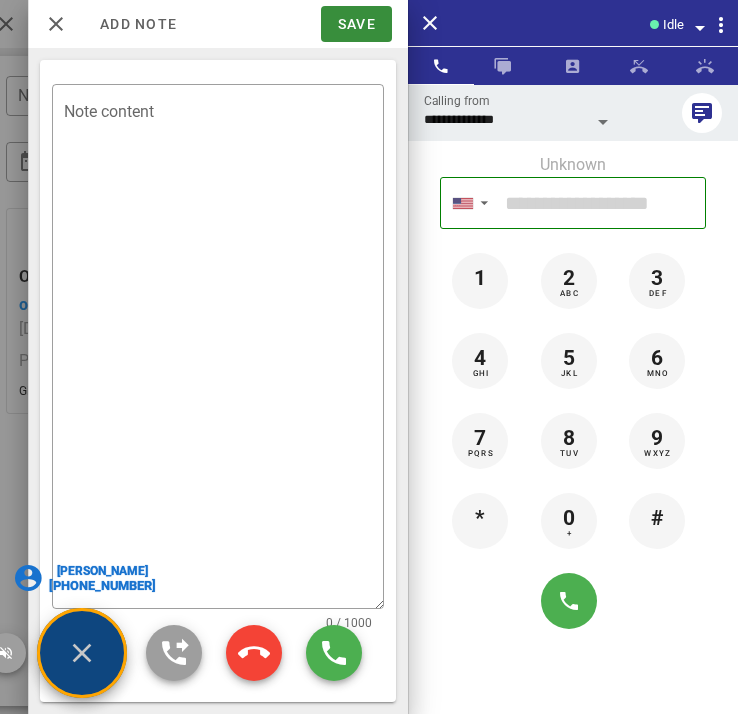 click on "[PERSON_NAME]" at bounding box center (102, 571) 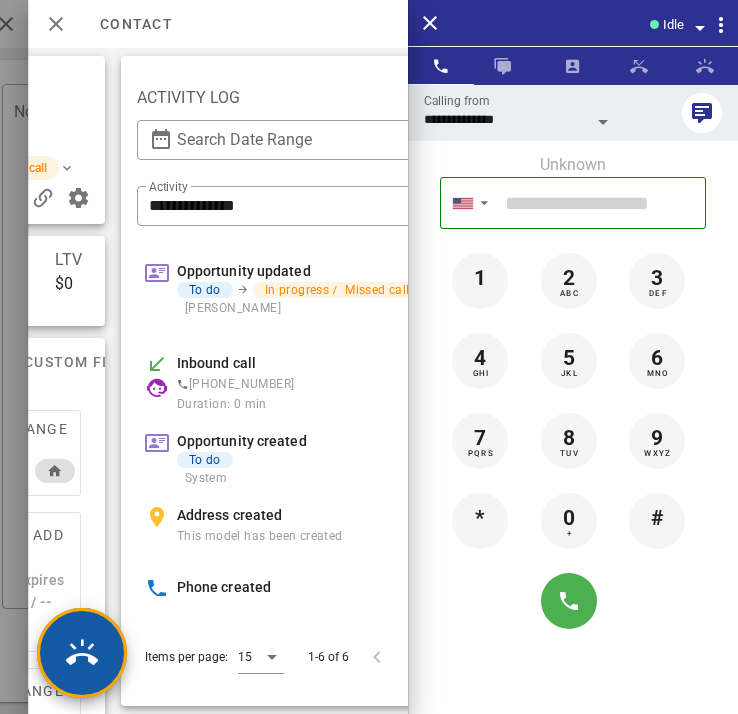 scroll, scrollTop: 0, scrollLeft: 0, axis: both 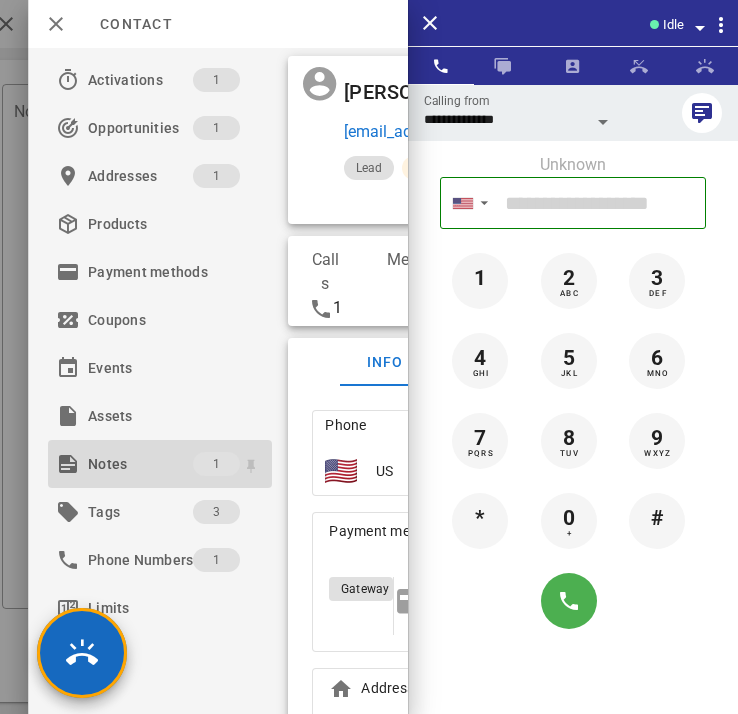 click on "Notes" at bounding box center [140, 464] 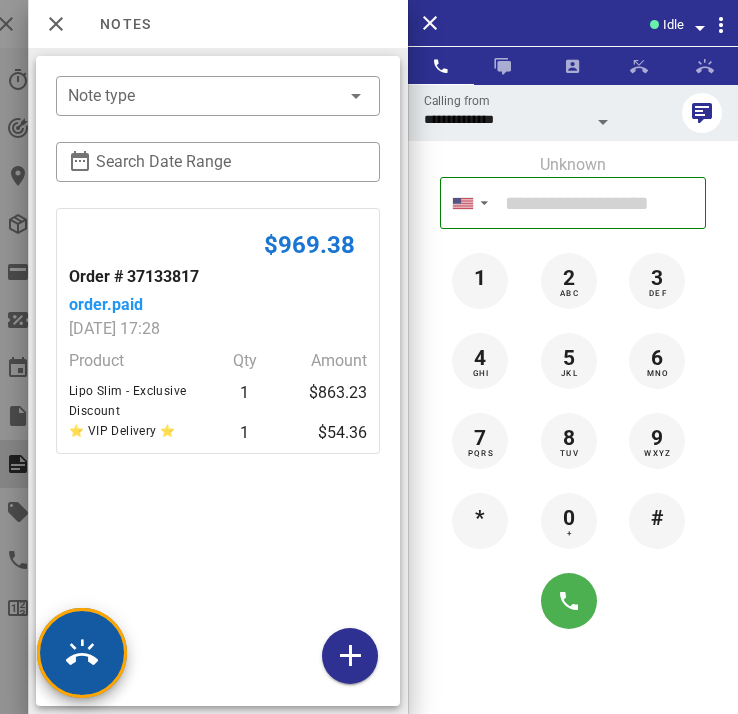 click at bounding box center (82, 653) 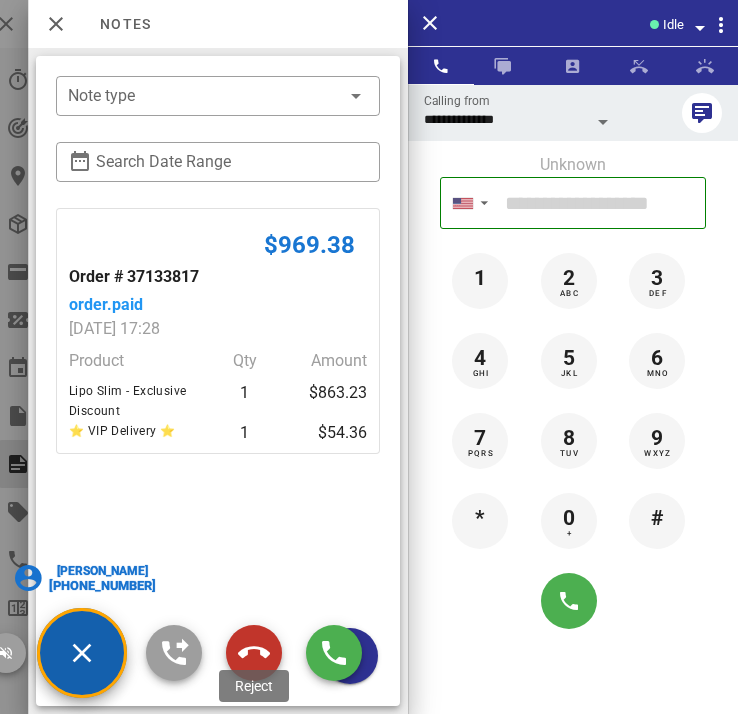 click at bounding box center [254, 653] 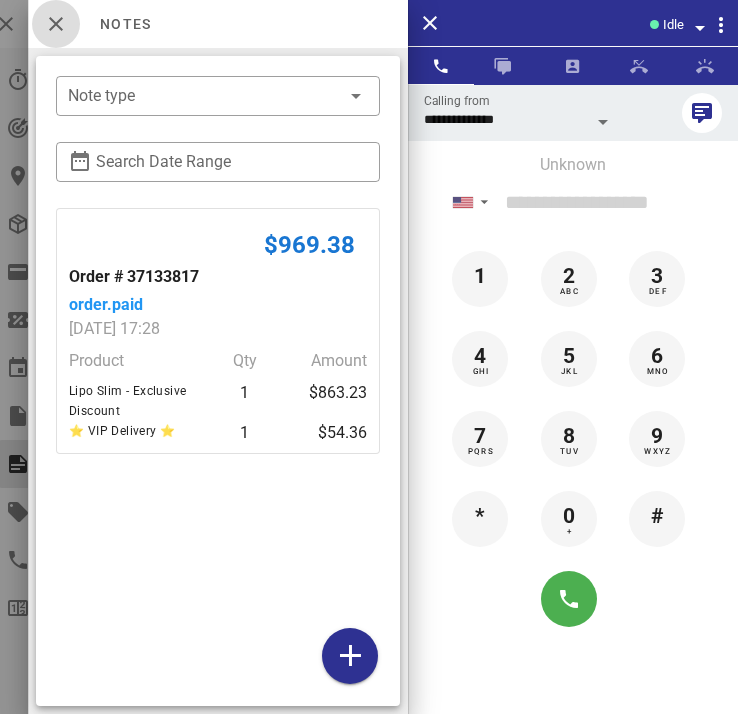 click at bounding box center [56, 24] 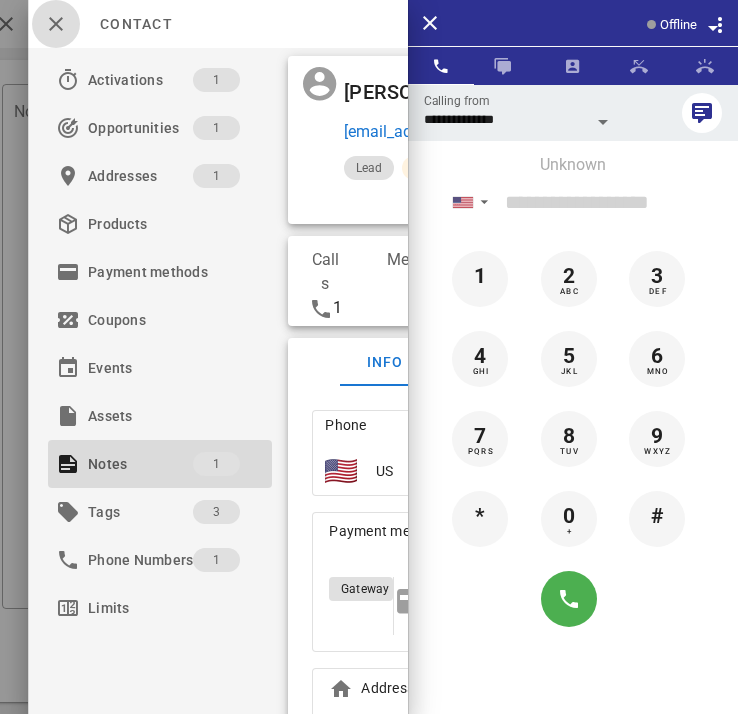 click at bounding box center (56, 24) 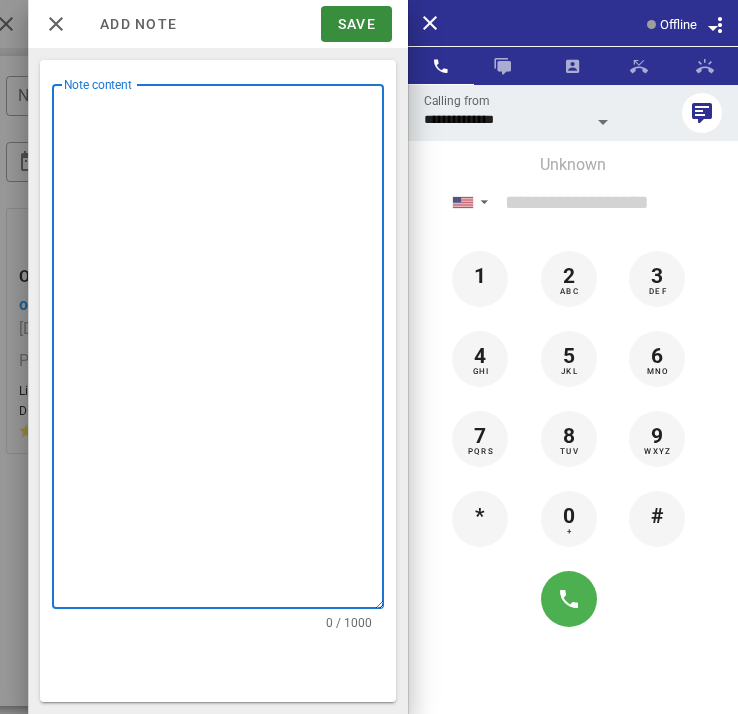 click on "Note content" at bounding box center (224, 351) 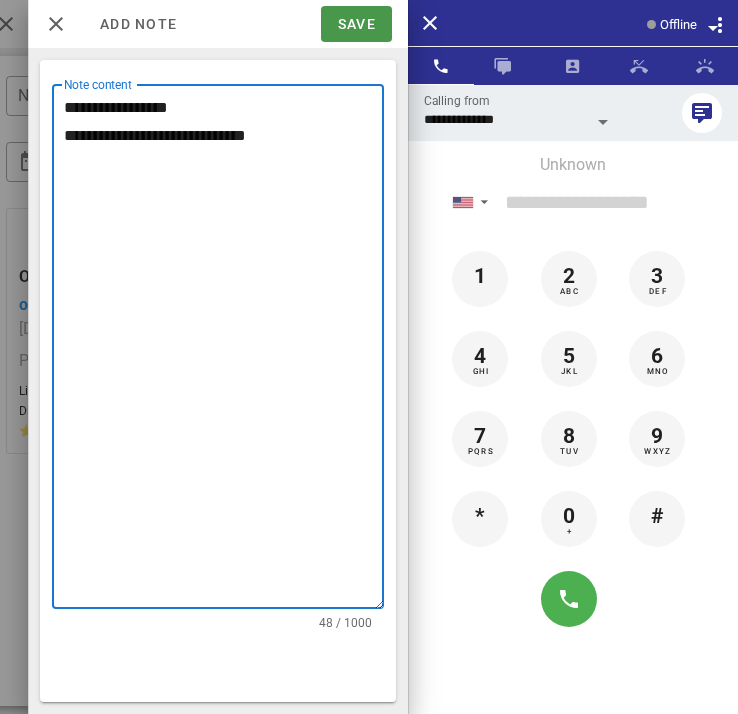 type on "**********" 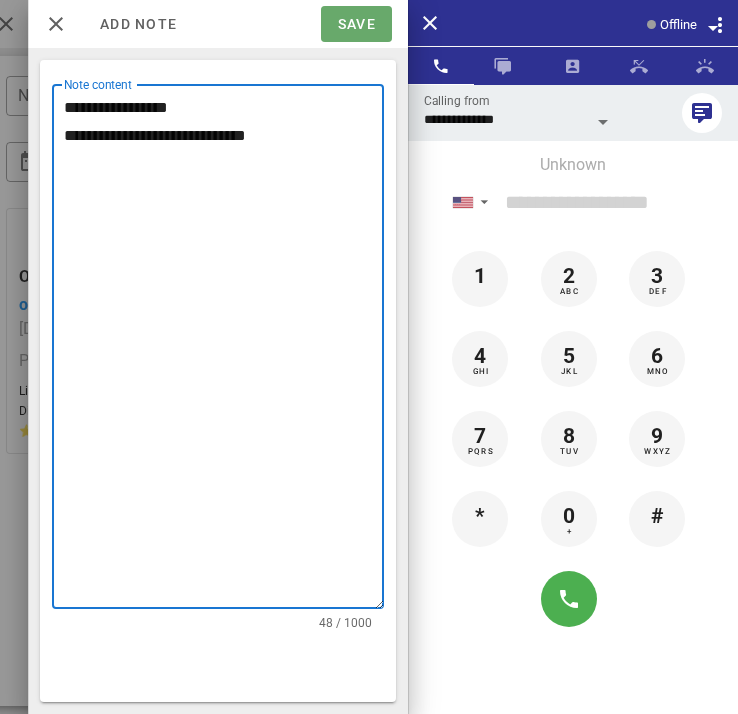 click on "Save" at bounding box center [356, 24] 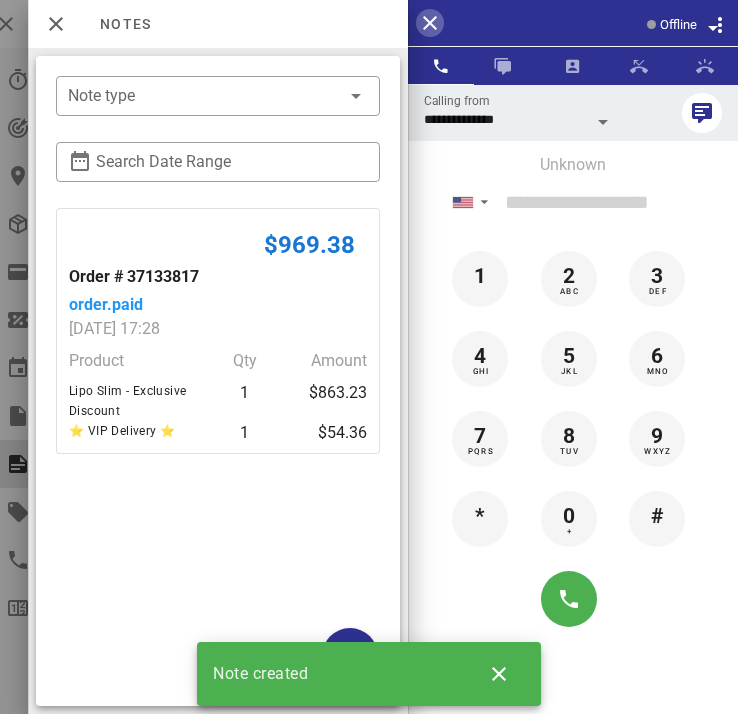click at bounding box center [430, 23] 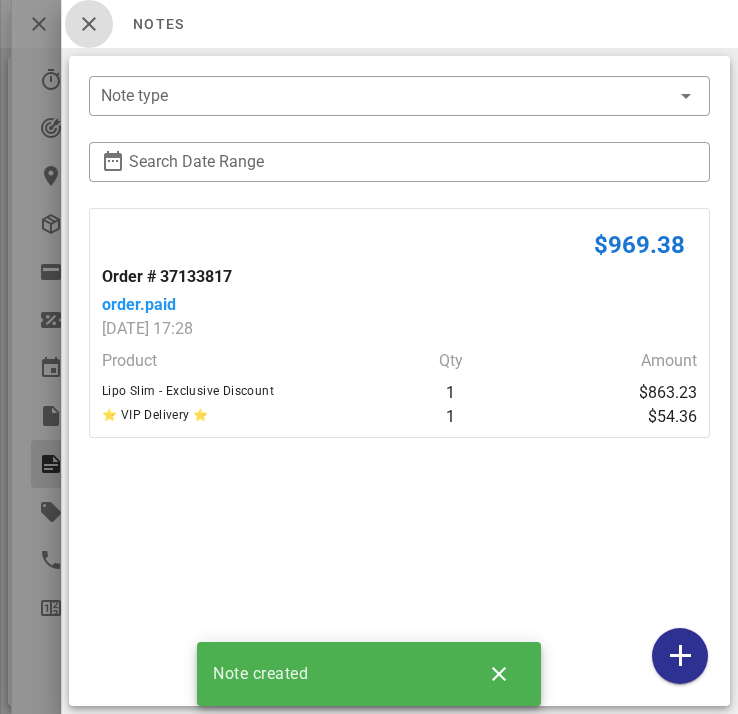 click at bounding box center [89, 24] 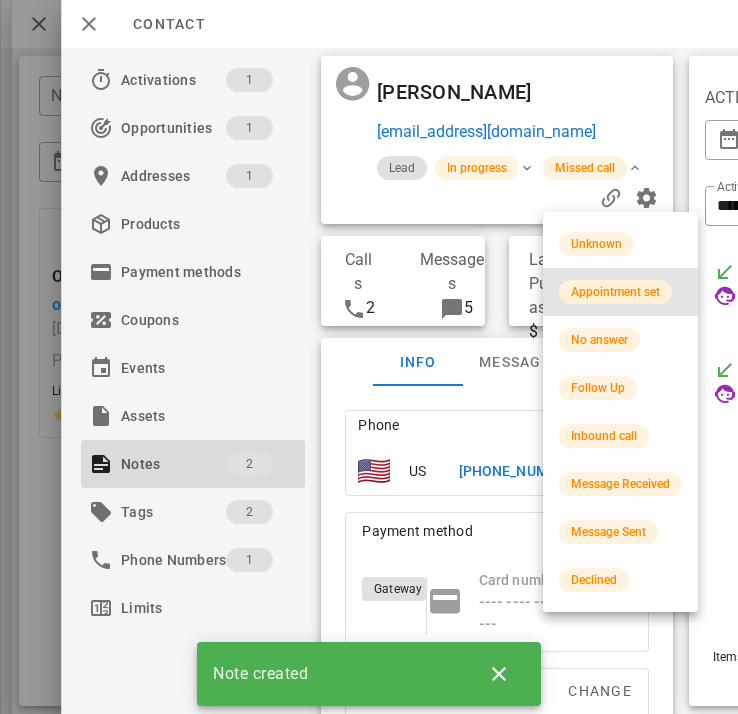 click on "Appointment set" at bounding box center [615, 292] 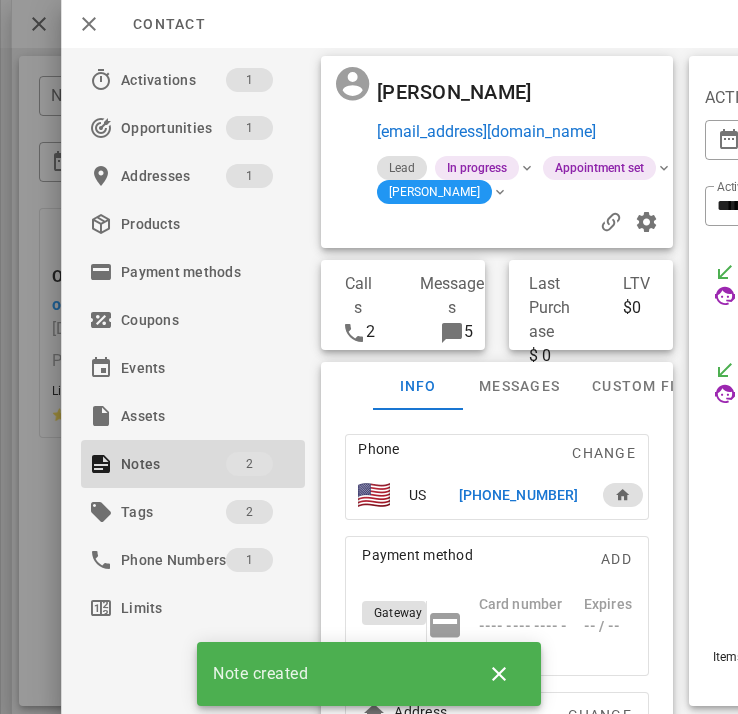 click at bounding box center [500, 192] 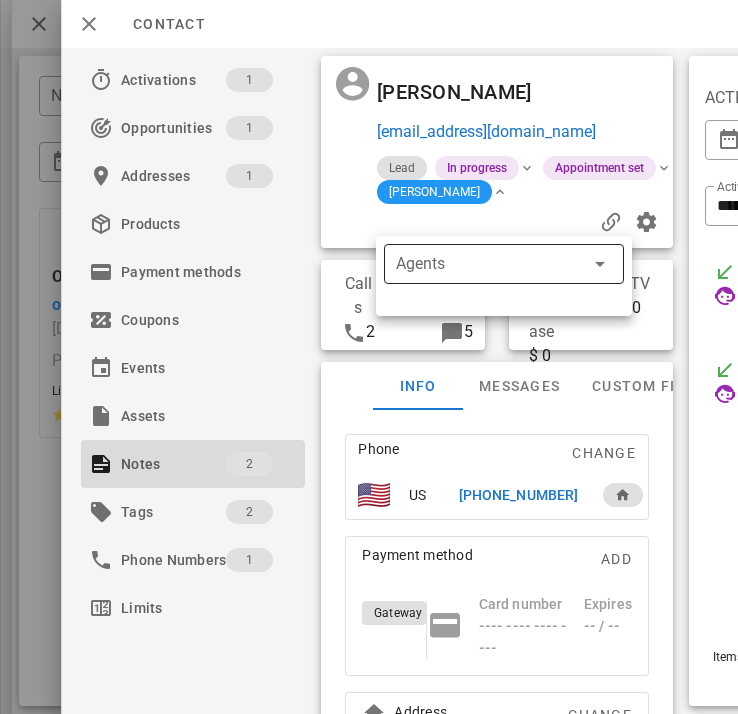 click on "Agents" at bounding box center (476, 264) 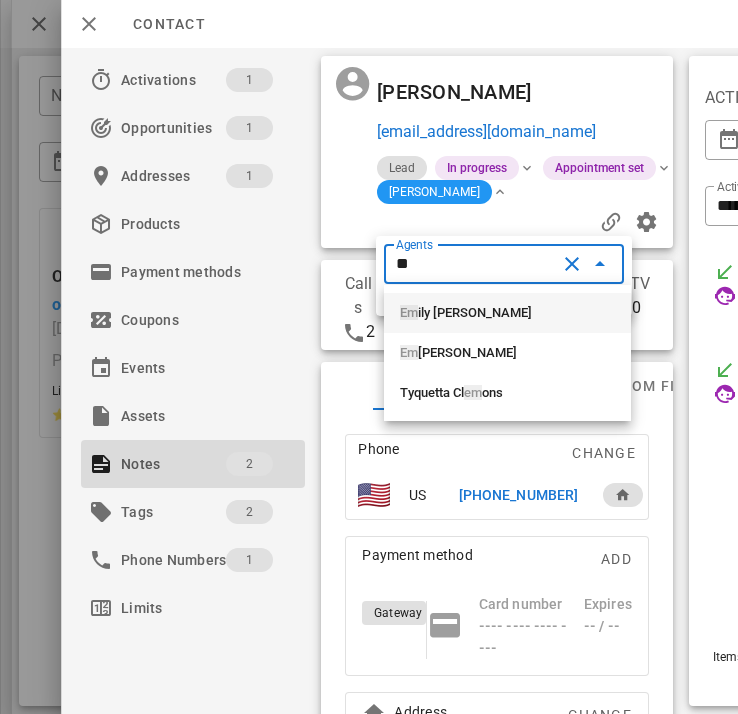 click on "Em ily [PERSON_NAME]" at bounding box center [507, 313] 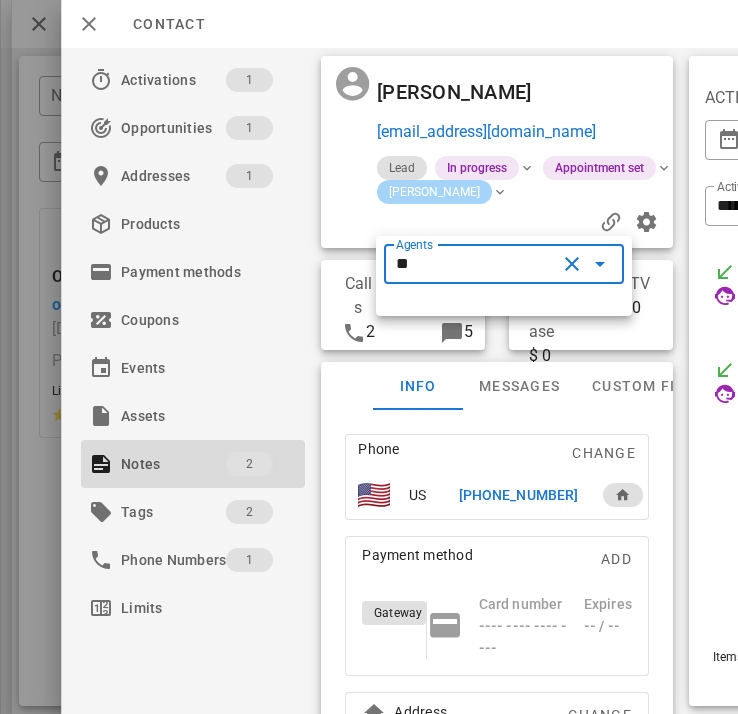type on "**********" 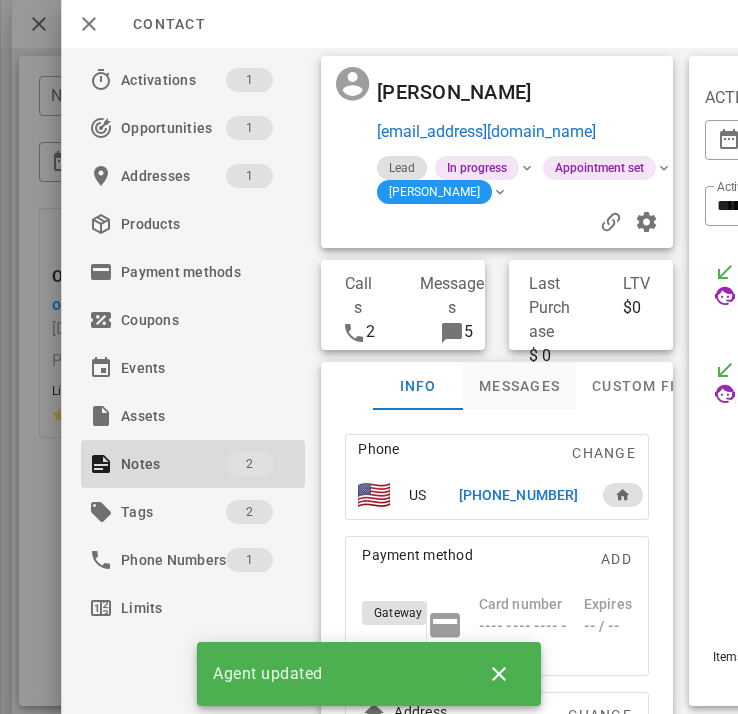 scroll, scrollTop: 0, scrollLeft: 354, axis: horizontal 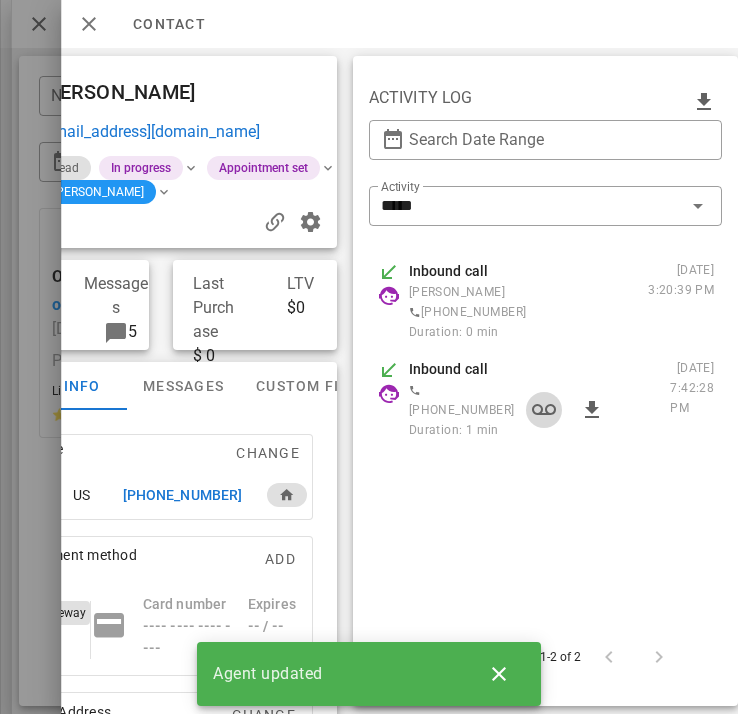 click at bounding box center [545, 410] 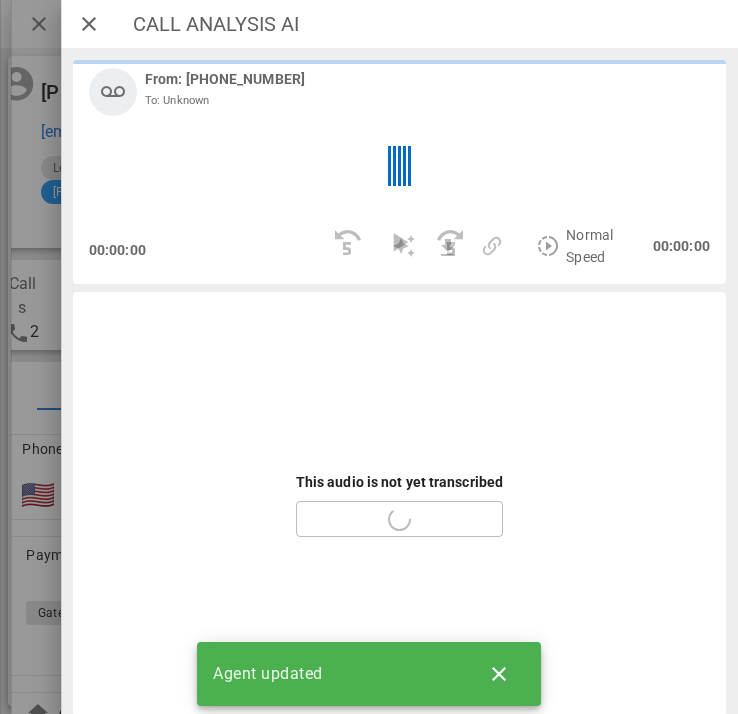 scroll, scrollTop: 0, scrollLeft: 304, axis: horizontal 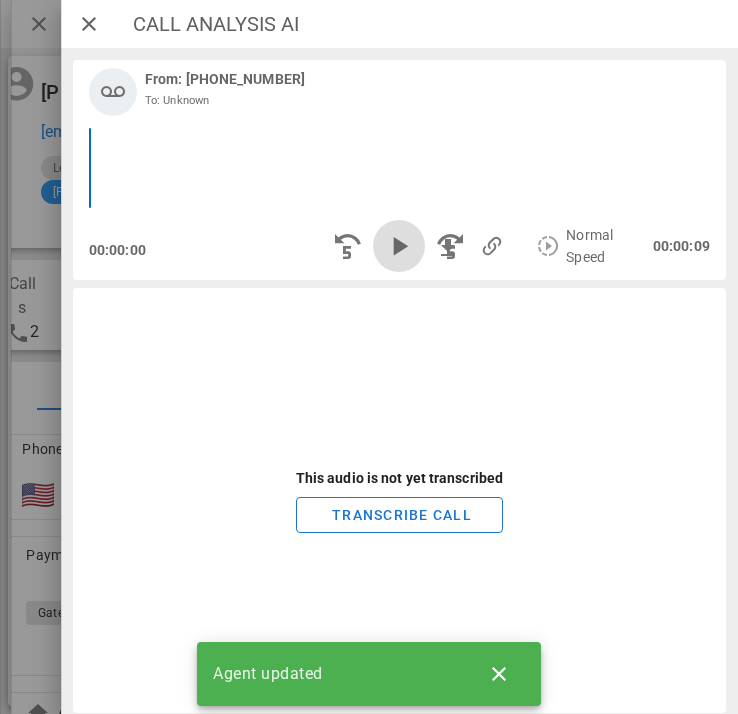 click at bounding box center [400, 246] 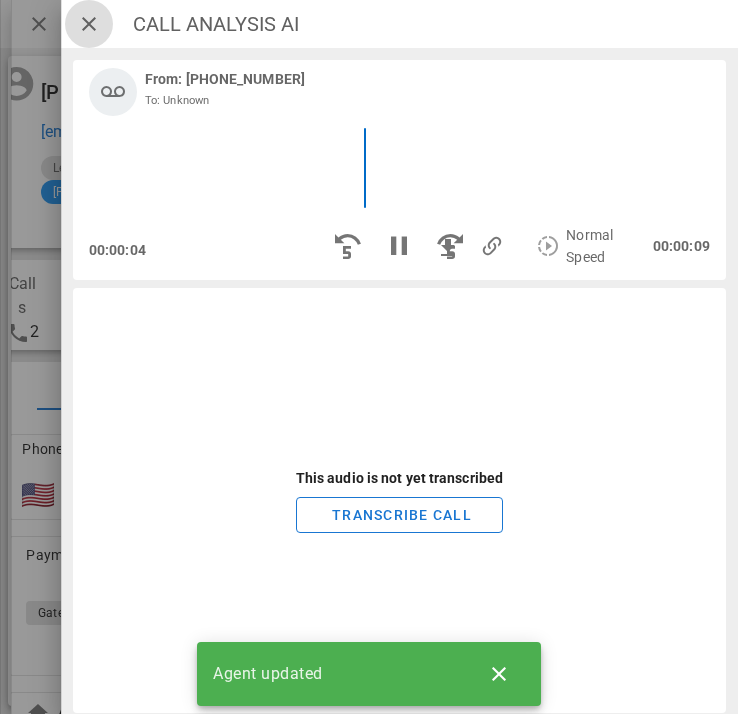 click at bounding box center (89, 24) 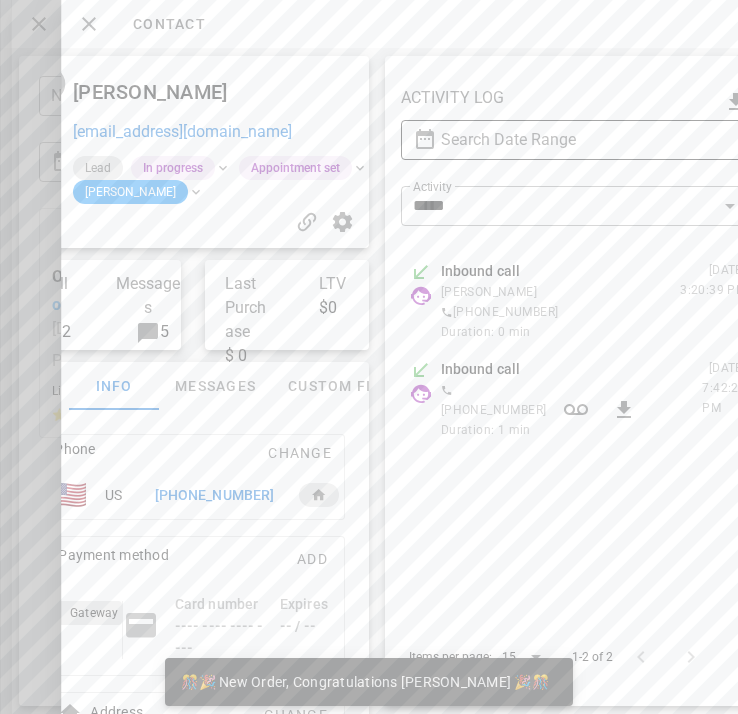 scroll, scrollTop: 999714, scrollLeft: 999302, axis: both 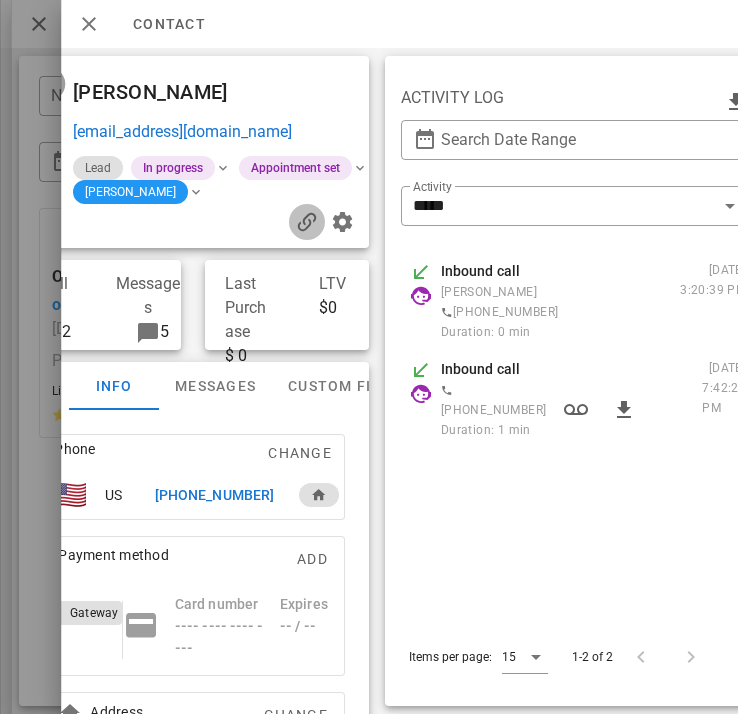 click at bounding box center (307, 222) 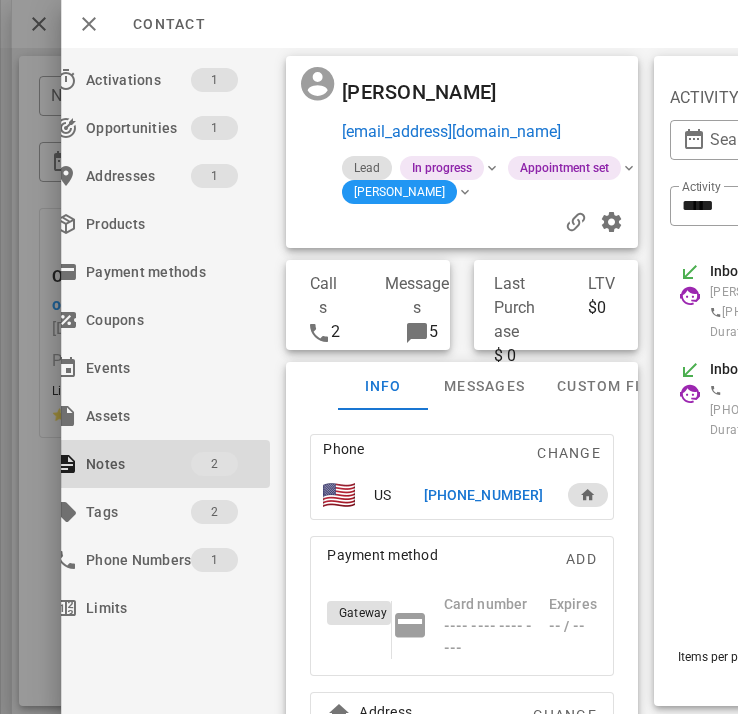 scroll, scrollTop: 0, scrollLeft: 0, axis: both 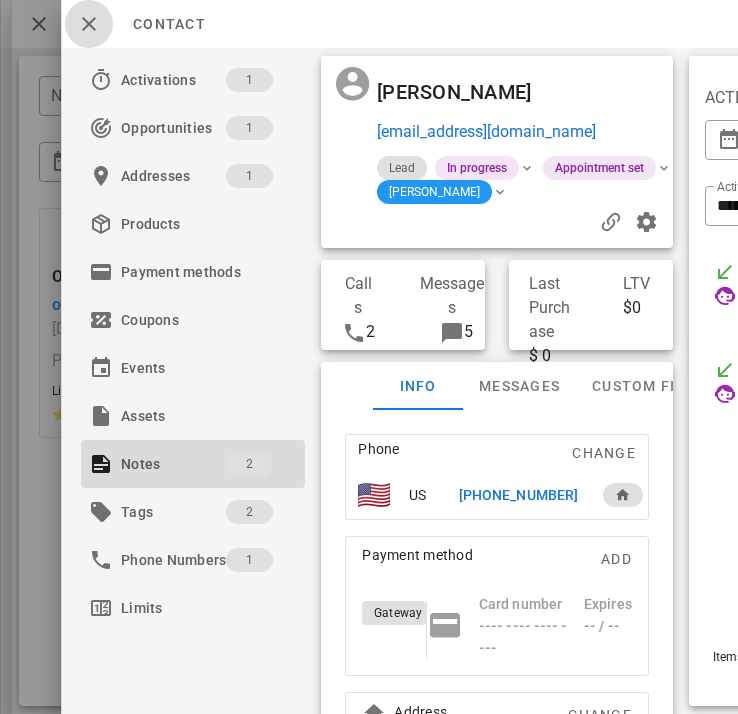 click at bounding box center (89, 24) 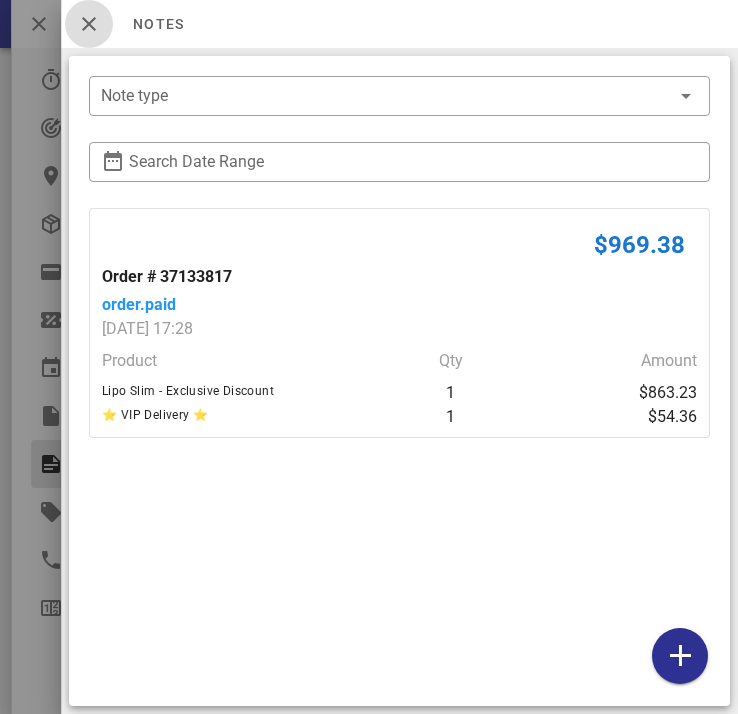 click at bounding box center [89, 24] 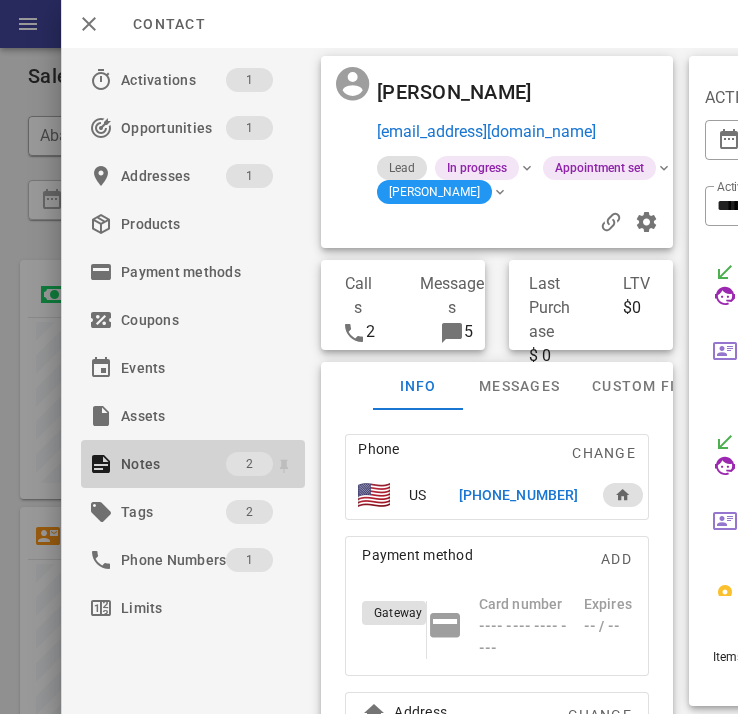 click on "Notes" at bounding box center [173, 464] 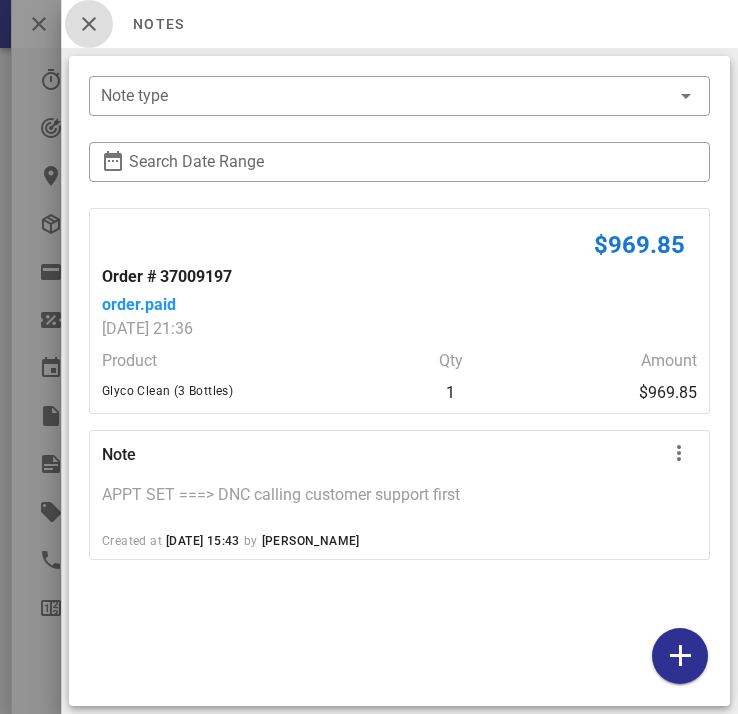 click at bounding box center (89, 24) 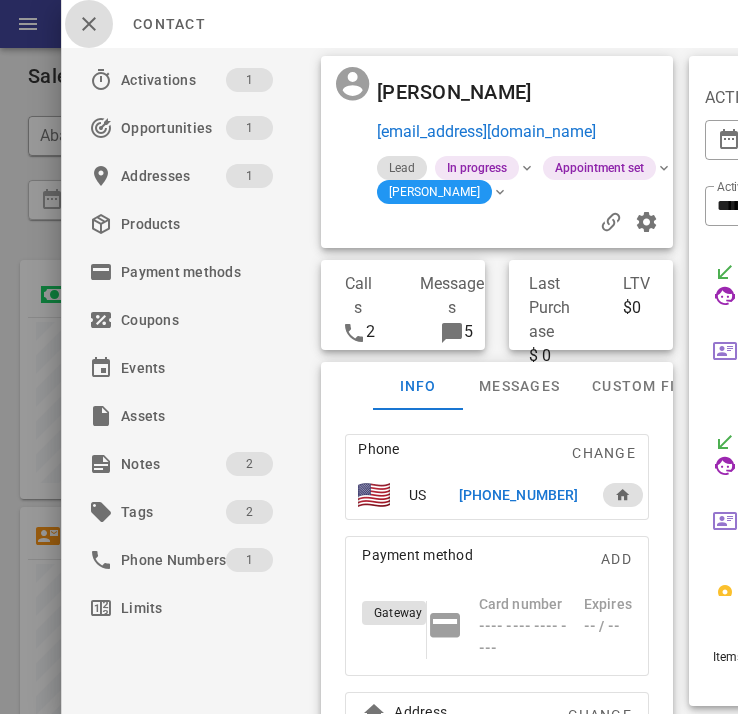 click at bounding box center (89, 24) 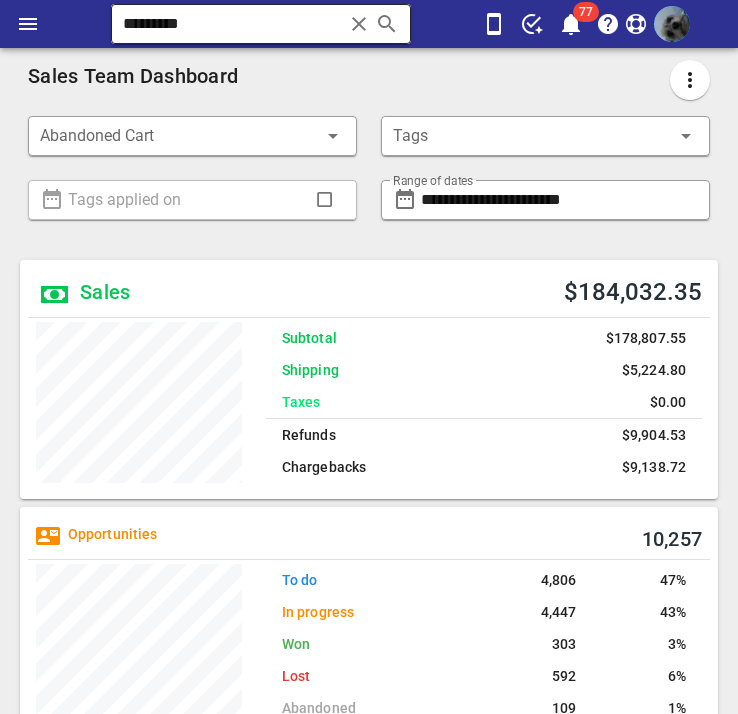 click at bounding box center (359, 24) 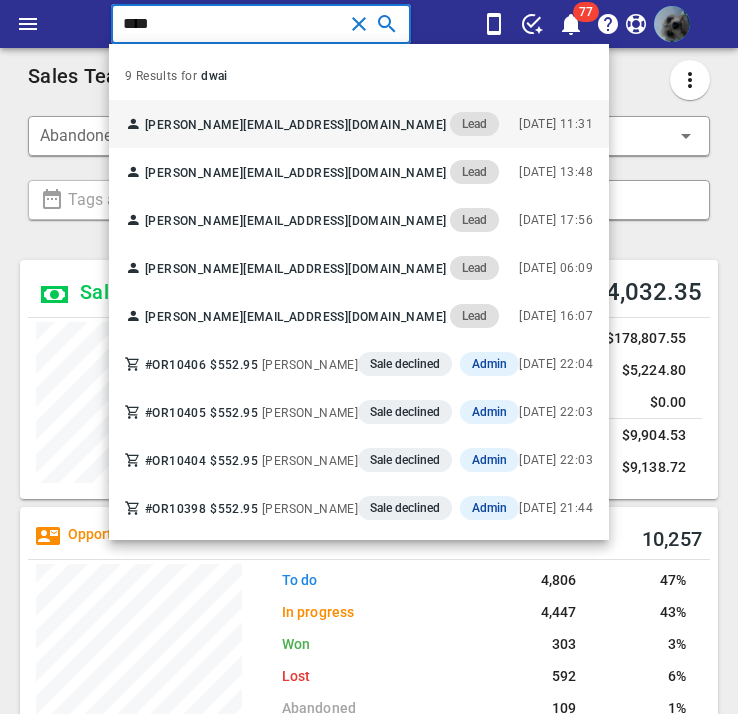 type on "****" 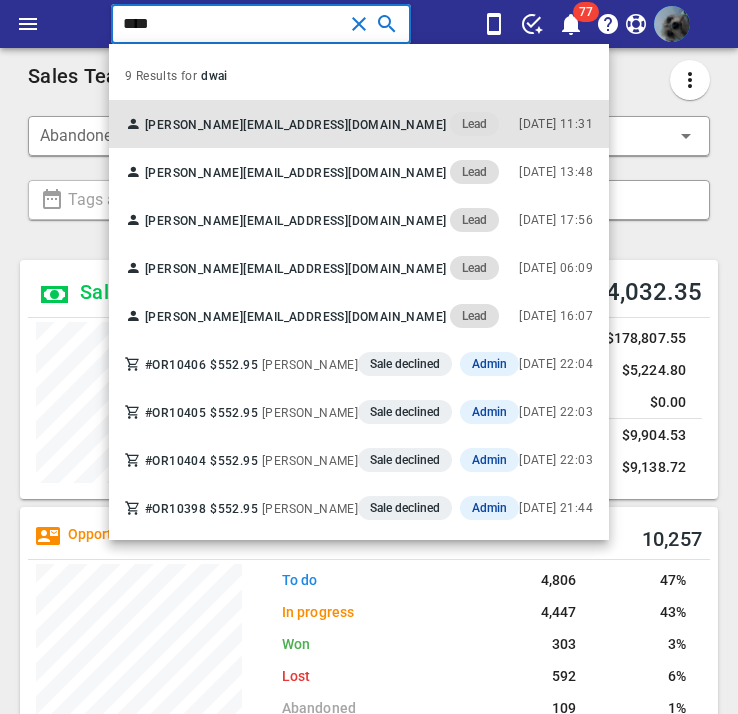click on "[EMAIL_ADDRESS][DOMAIN_NAME]" at bounding box center (344, 125) 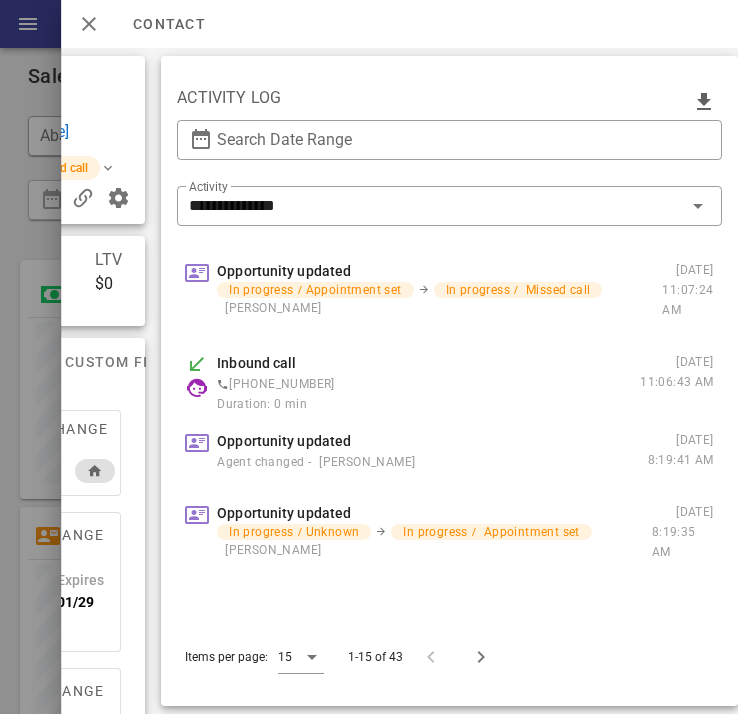 scroll, scrollTop: 0, scrollLeft: 0, axis: both 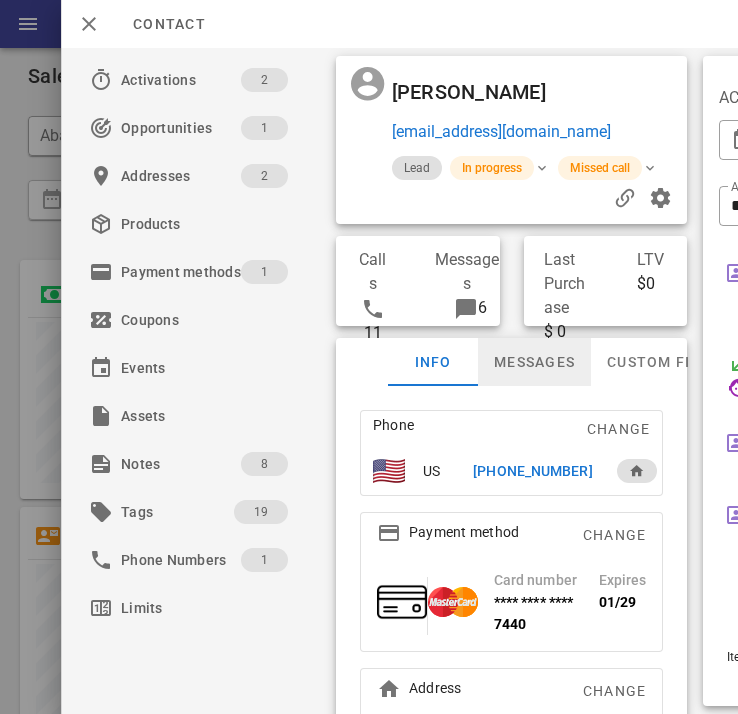 click on "Messages" at bounding box center (534, 362) 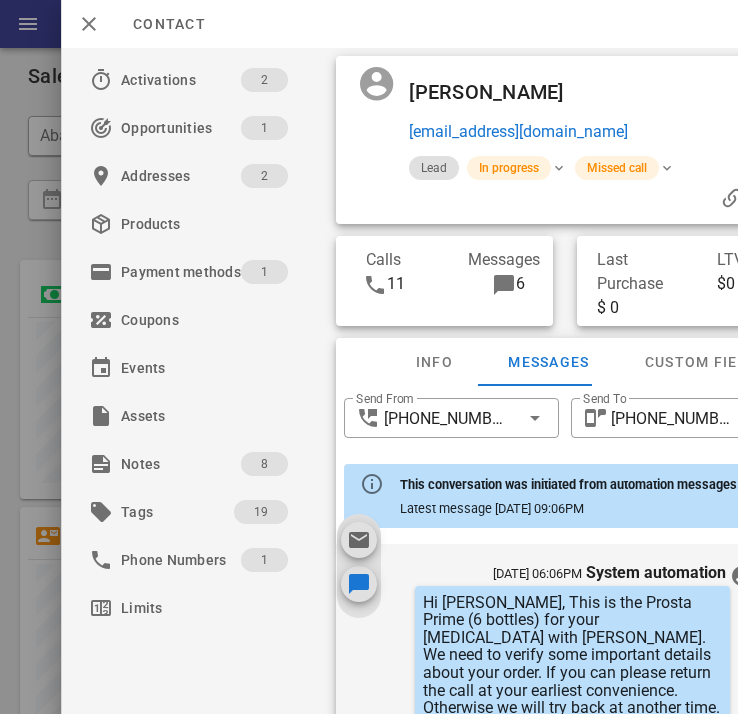 scroll, scrollTop: 824, scrollLeft: 0, axis: vertical 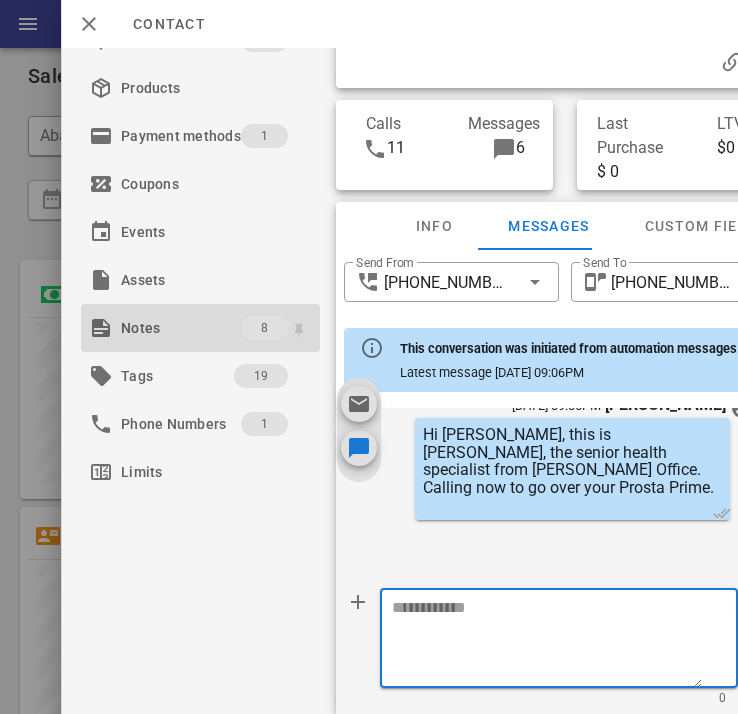 click on "Notes" at bounding box center [181, 328] 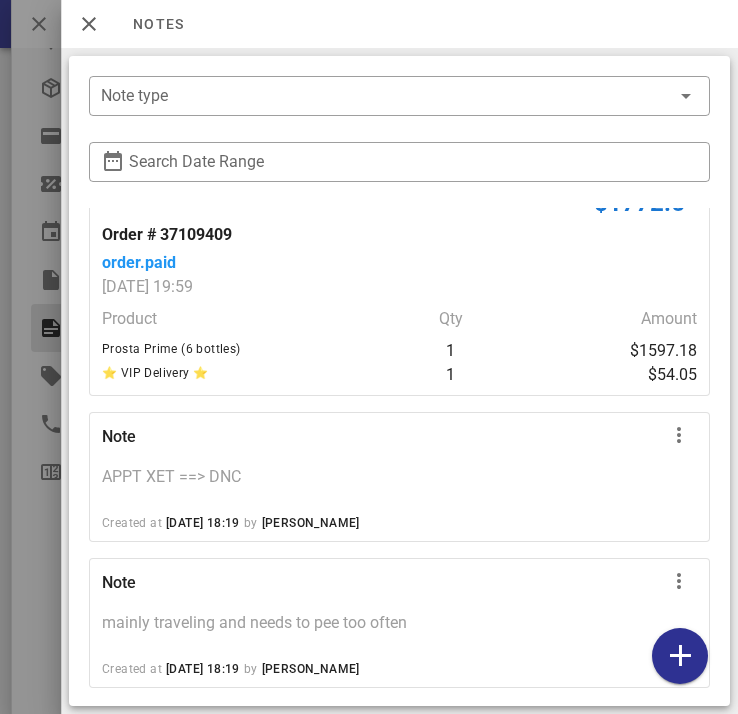 scroll, scrollTop: 0, scrollLeft: 0, axis: both 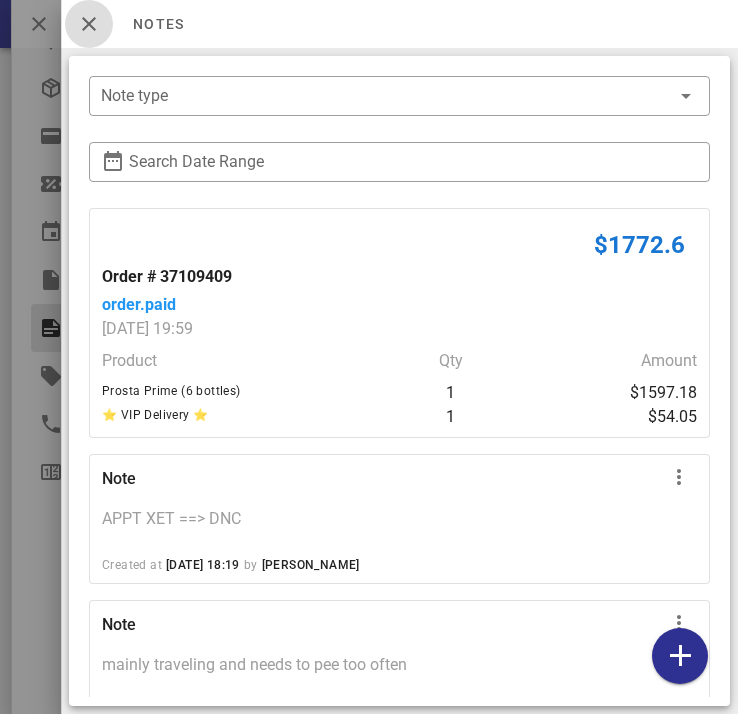 click at bounding box center (89, 24) 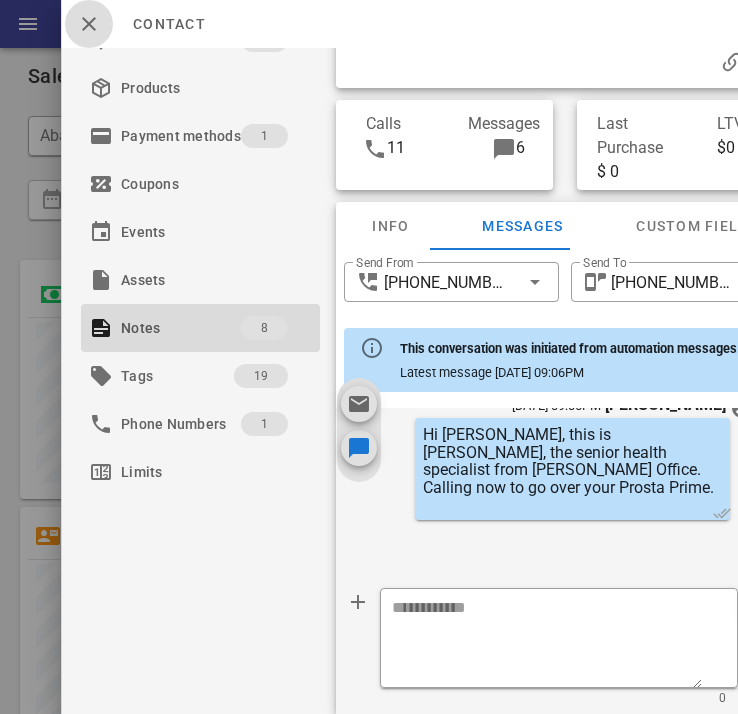 click at bounding box center [89, 24] 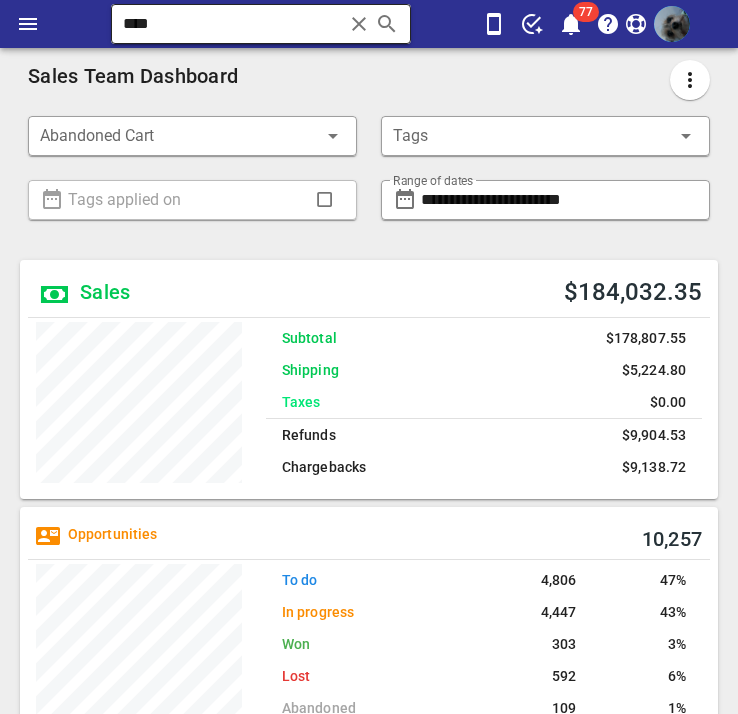 click at bounding box center [359, 24] 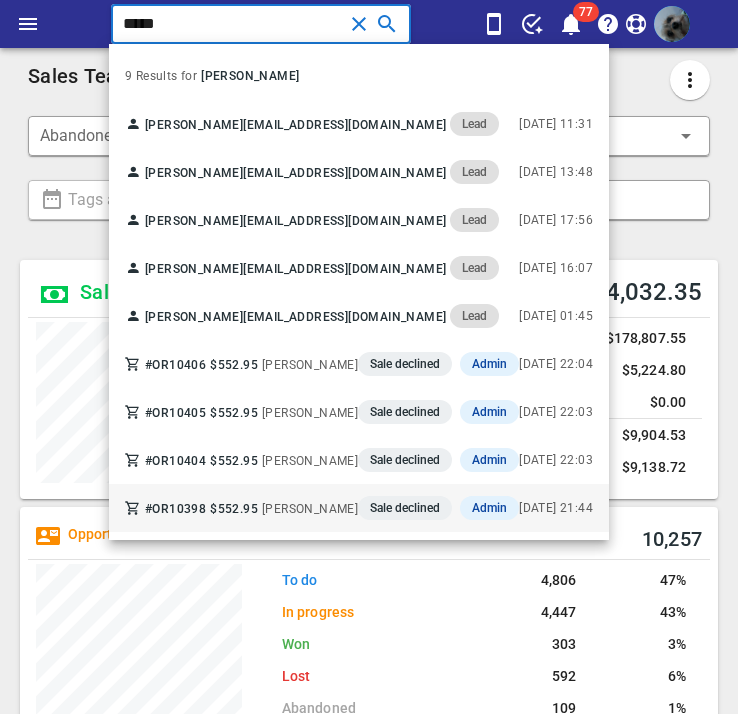 type on "*****" 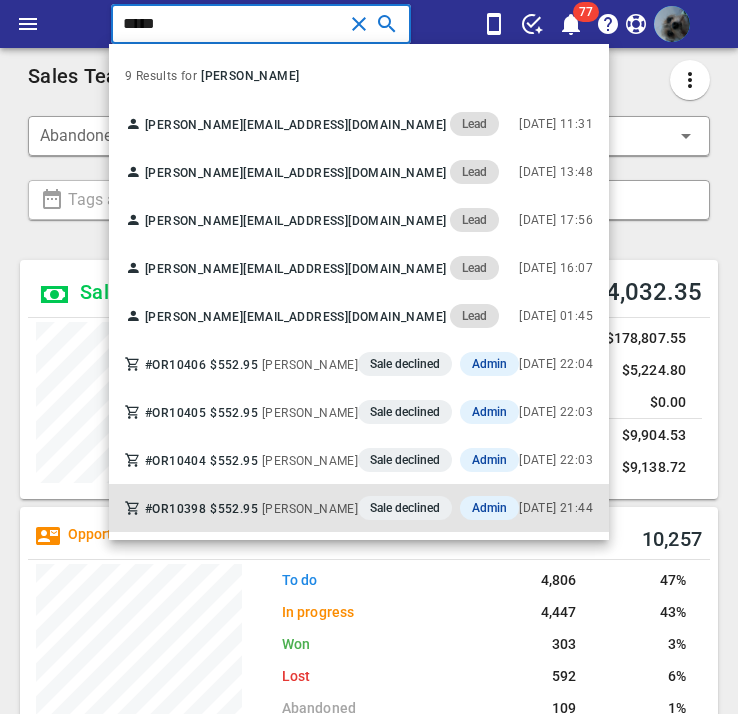 click on "#OR10398   $552.95   [PERSON_NAME]   Sale declined   Admin" at bounding box center (322, 508) 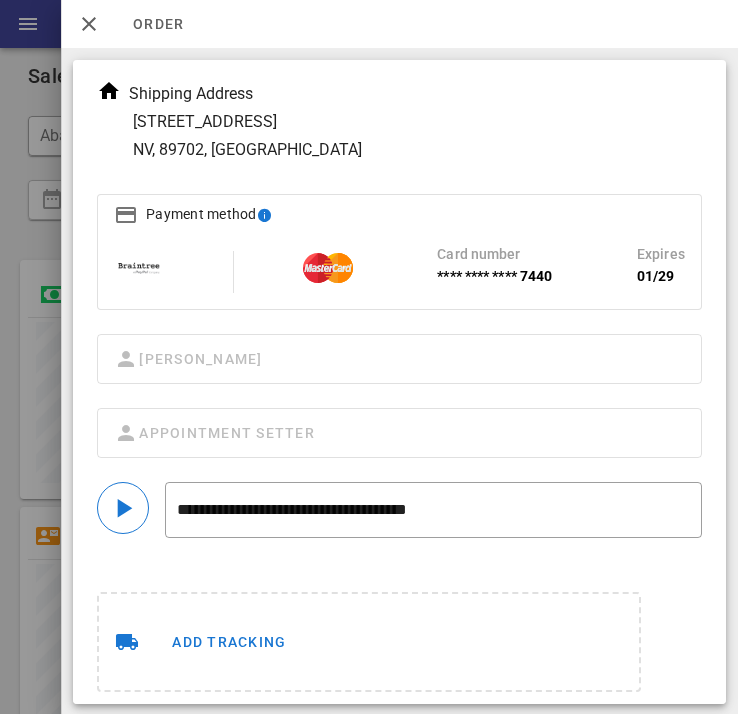 scroll, scrollTop: 0, scrollLeft: 0, axis: both 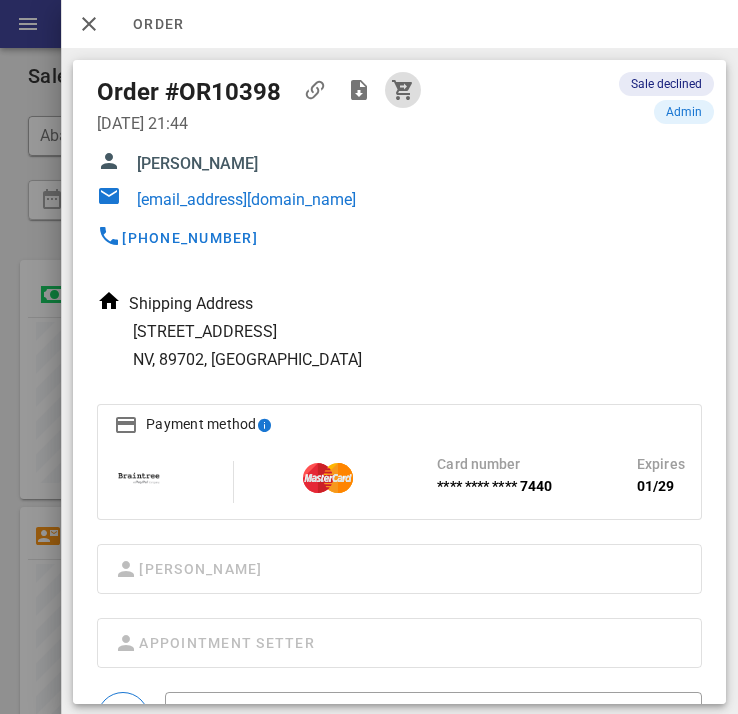 click at bounding box center (403, 90) 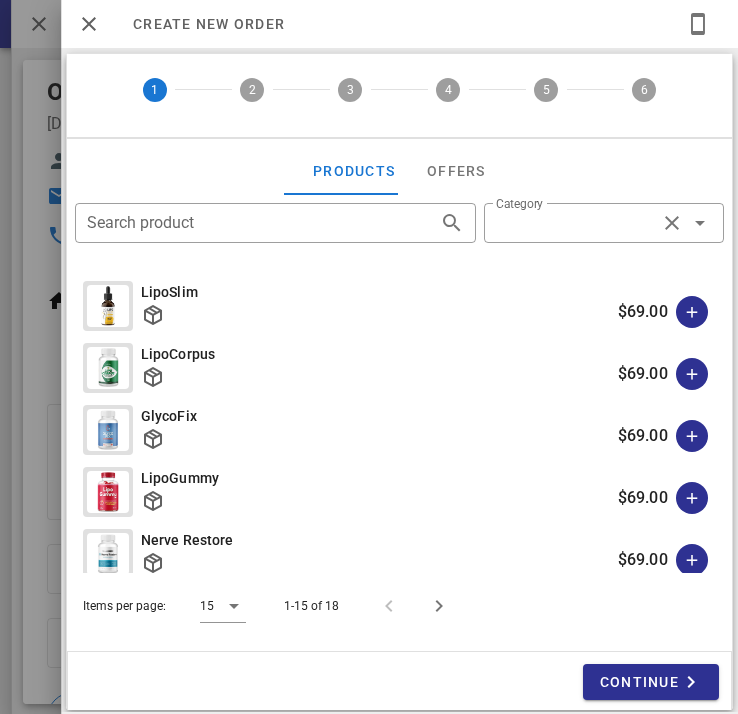 type on "**********" 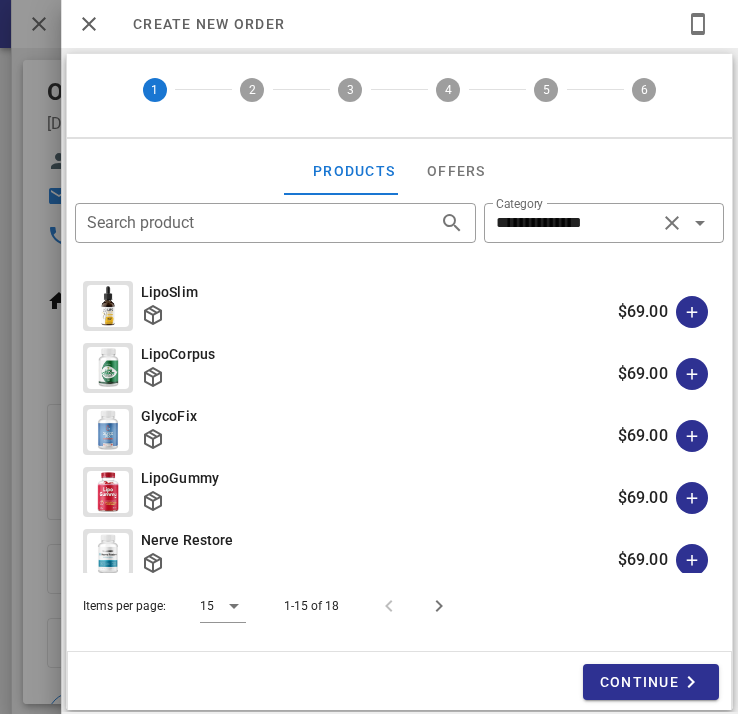 type on "*****" 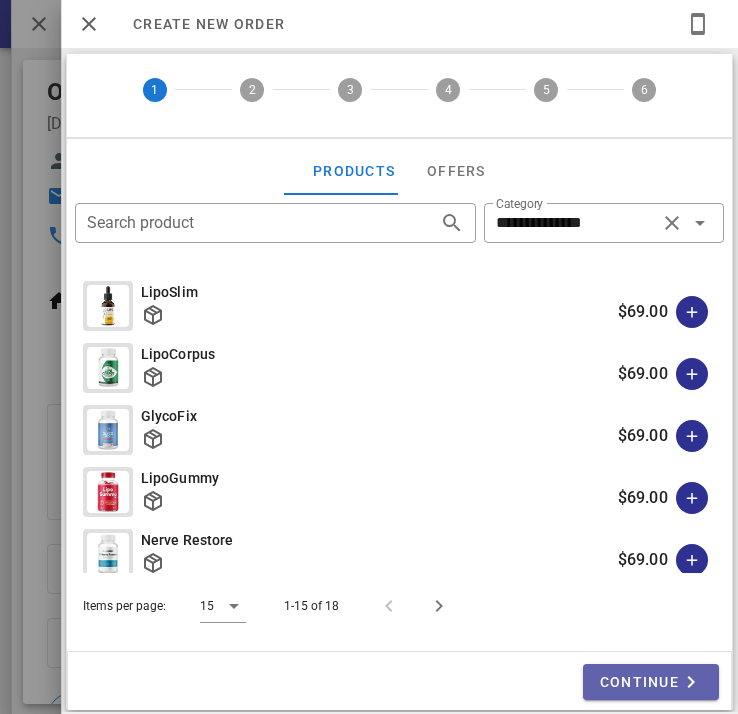 click on "Continue" at bounding box center (651, 682) 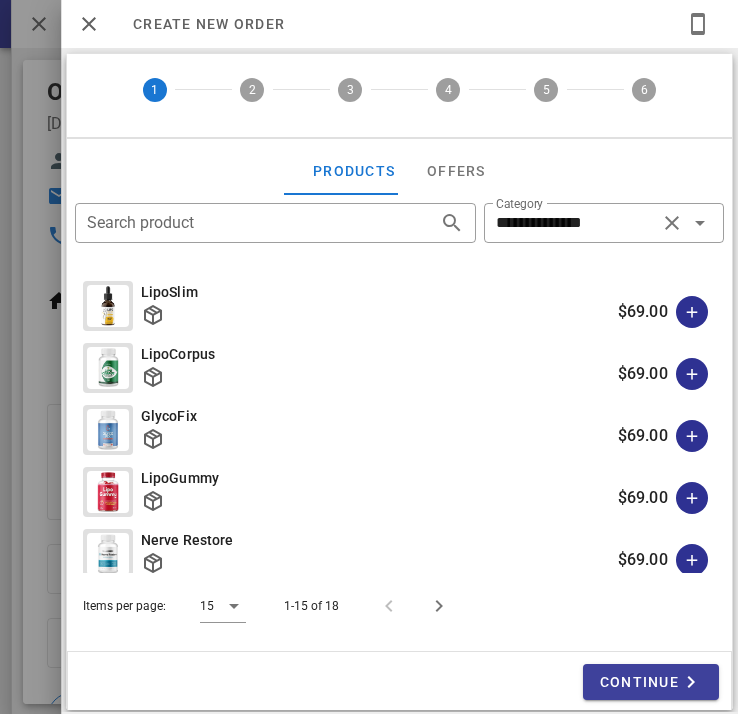 type on "******" 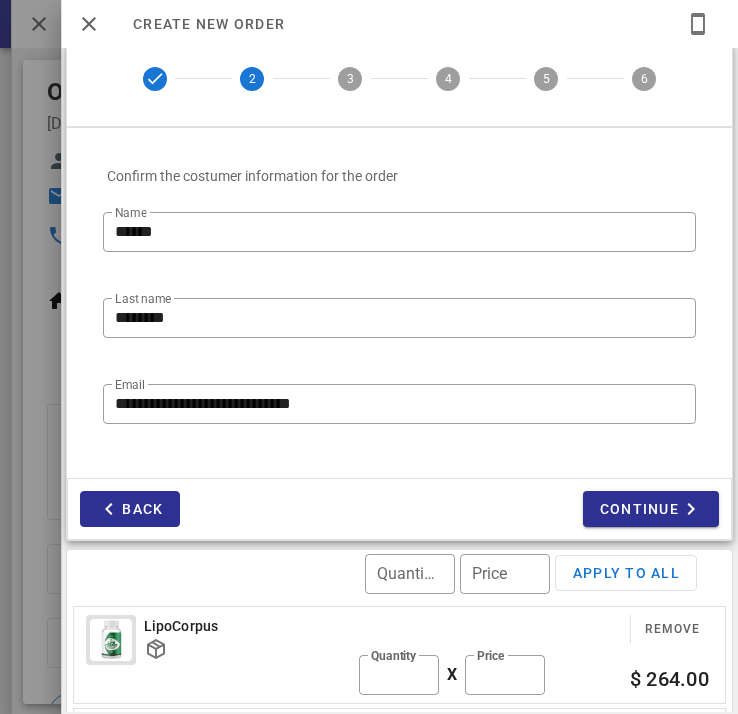 scroll, scrollTop: 0, scrollLeft: 0, axis: both 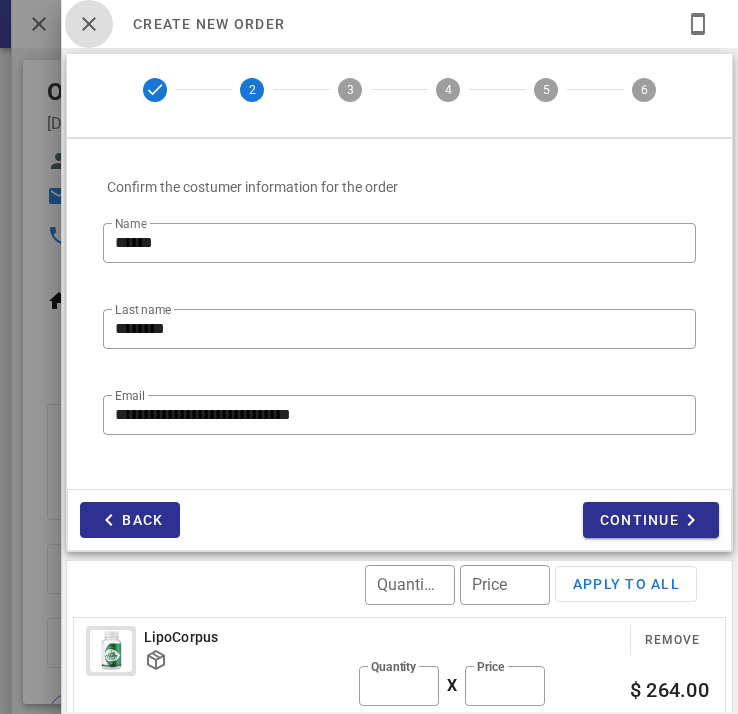 click at bounding box center (89, 24) 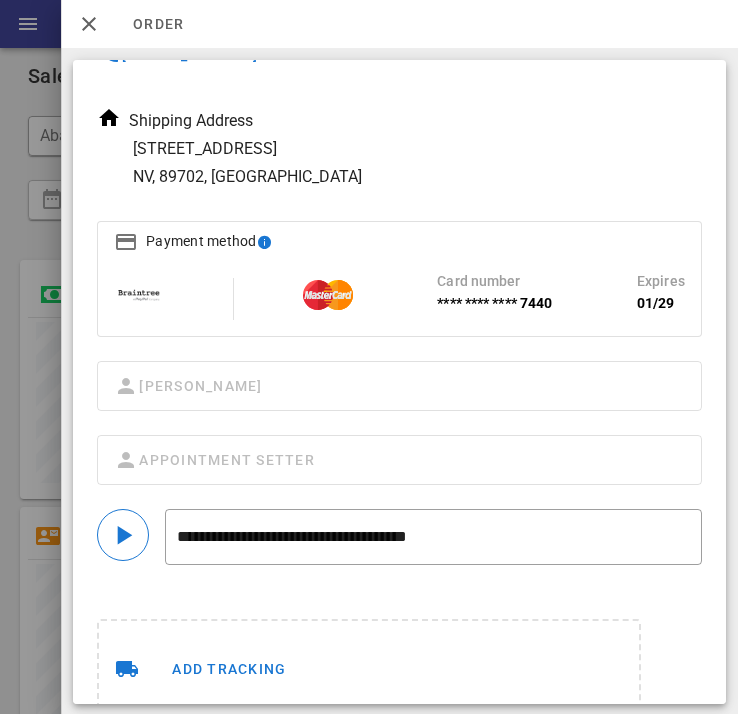 scroll, scrollTop: 210, scrollLeft: 0, axis: vertical 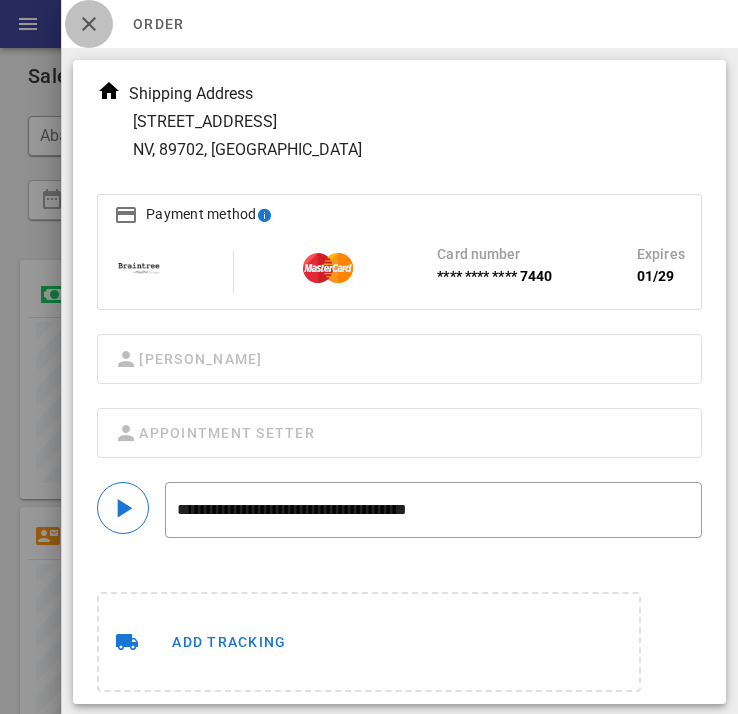 click at bounding box center [89, 24] 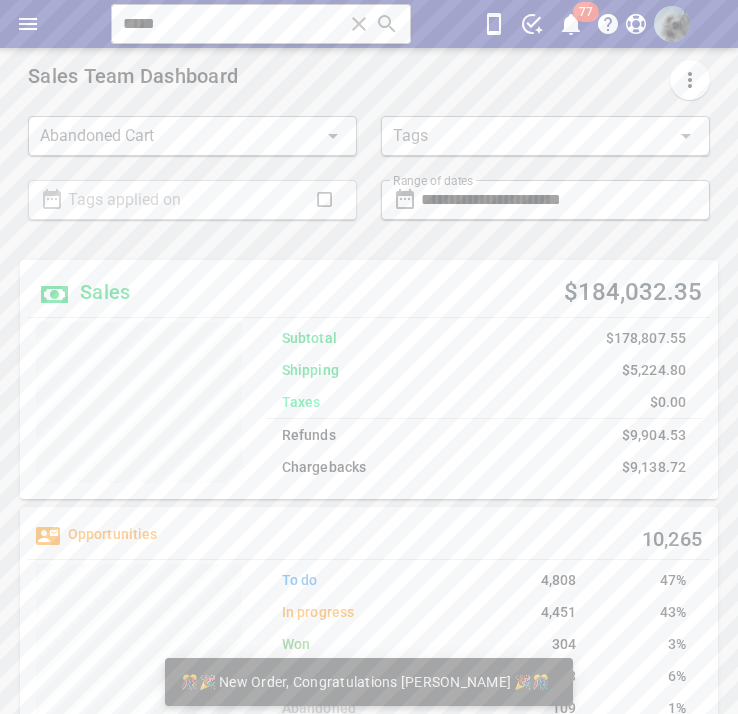 scroll, scrollTop: 999761, scrollLeft: 999302, axis: both 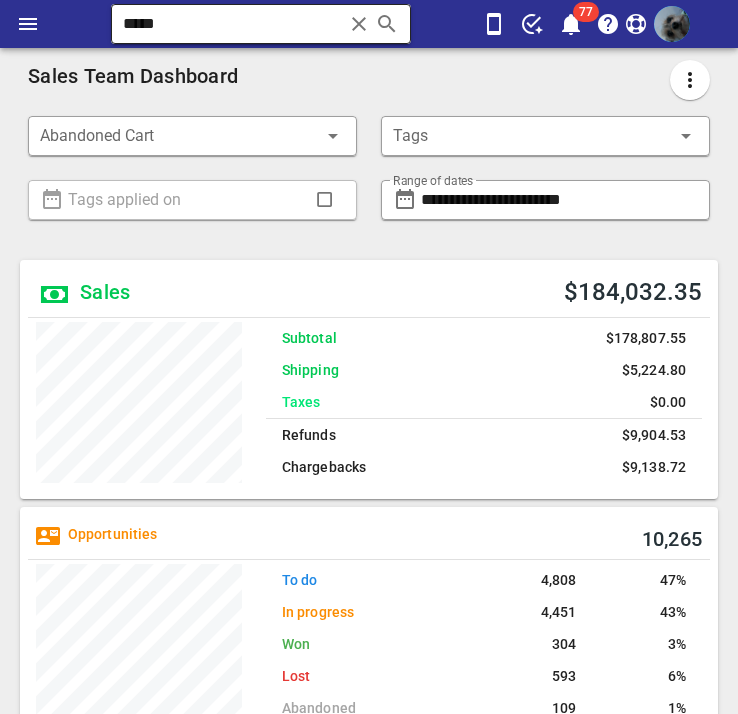 click at bounding box center [359, 24] 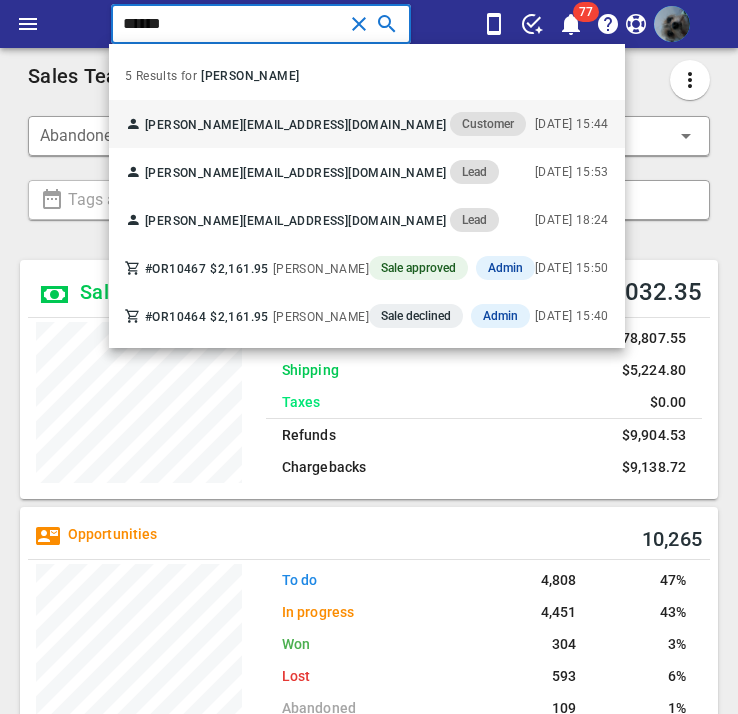 type on "******" 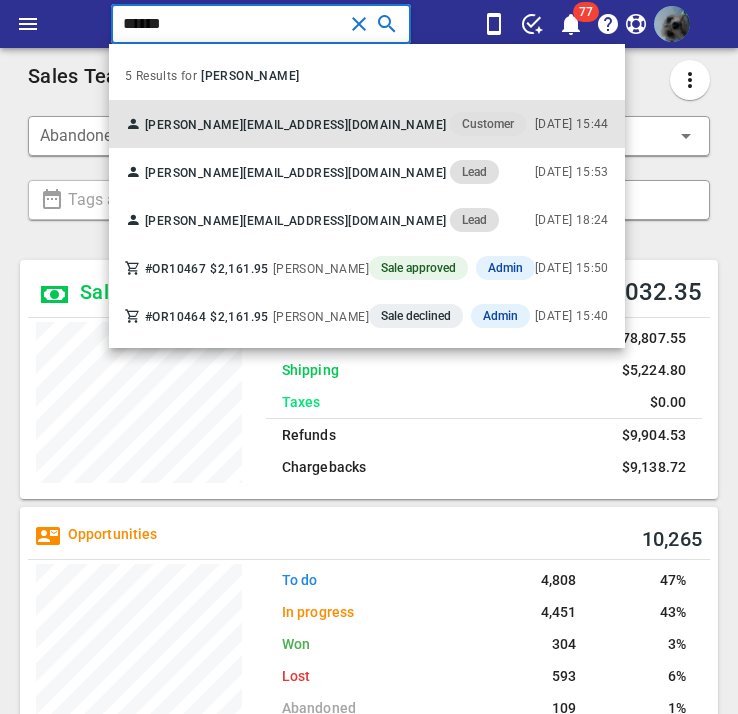 click on "[EMAIL_ADDRESS][DOMAIN_NAME]" at bounding box center [344, 125] 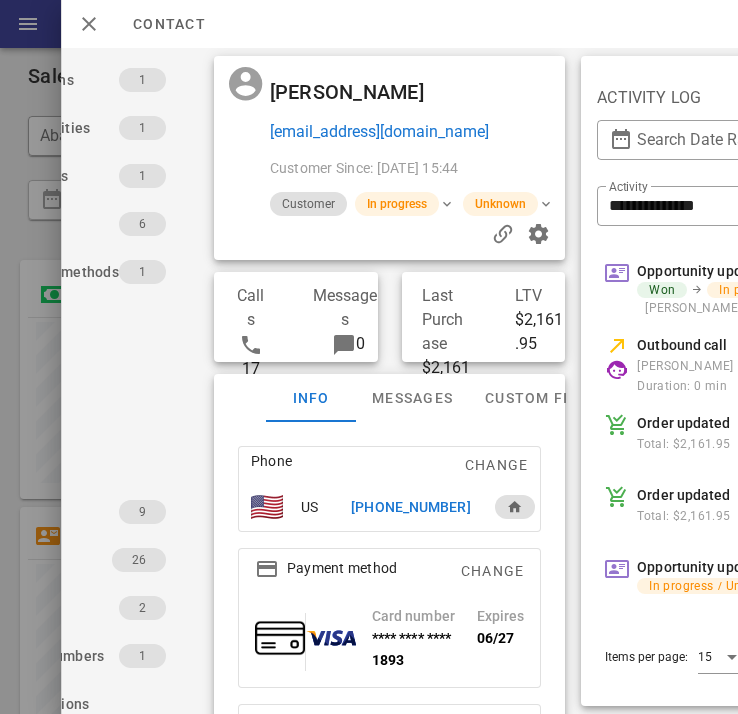 scroll, scrollTop: 0, scrollLeft: 541, axis: horizontal 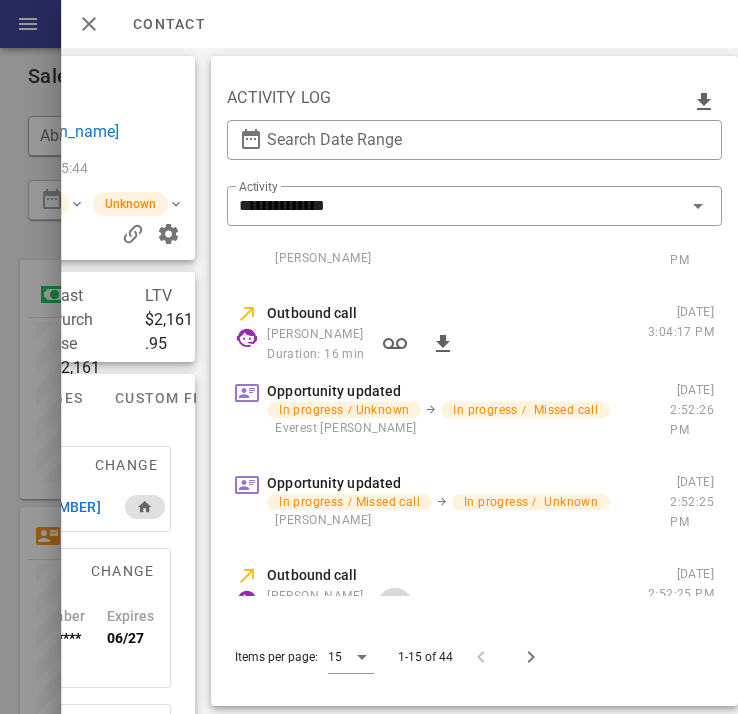 click at bounding box center [395, 606] 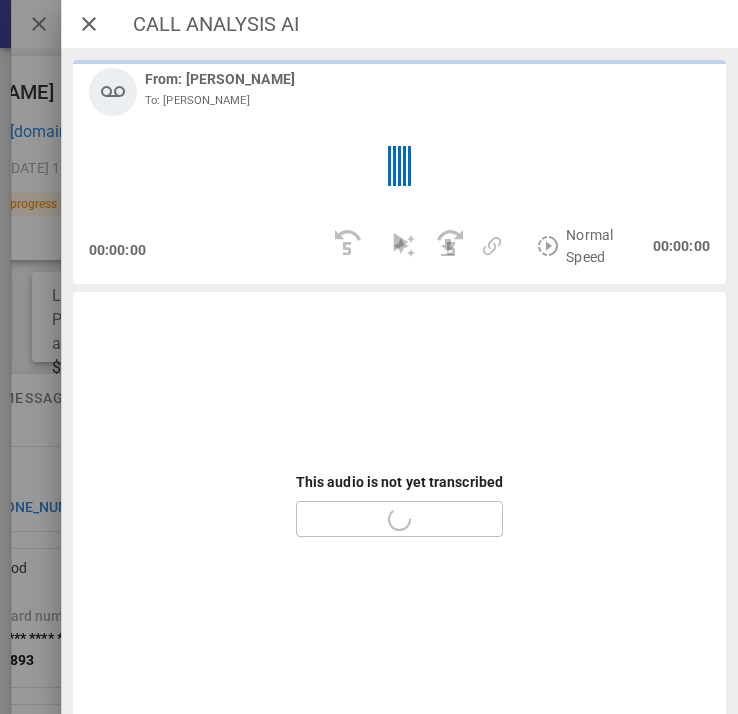 scroll, scrollTop: 764, scrollLeft: 0, axis: vertical 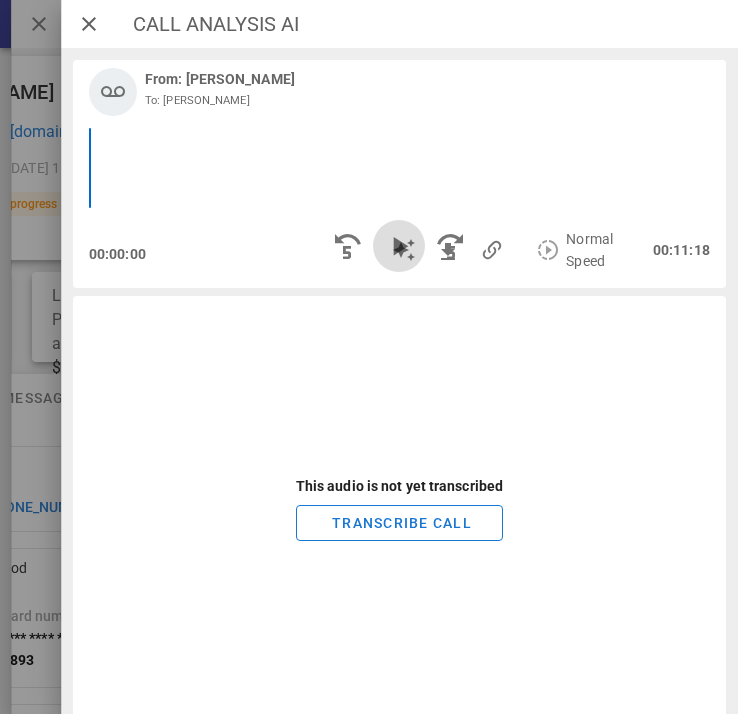 click at bounding box center (400, 246) 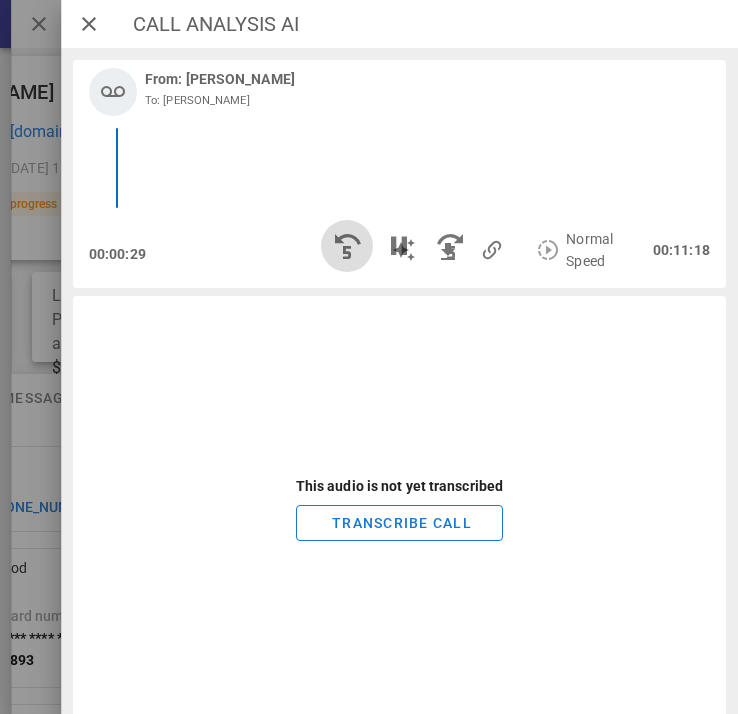 click at bounding box center [348, 246] 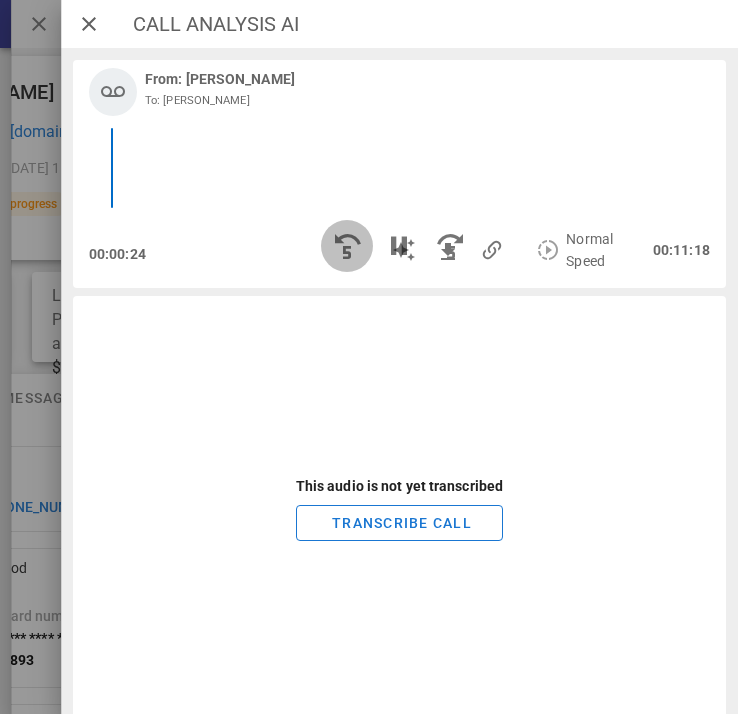 click at bounding box center [348, 246] 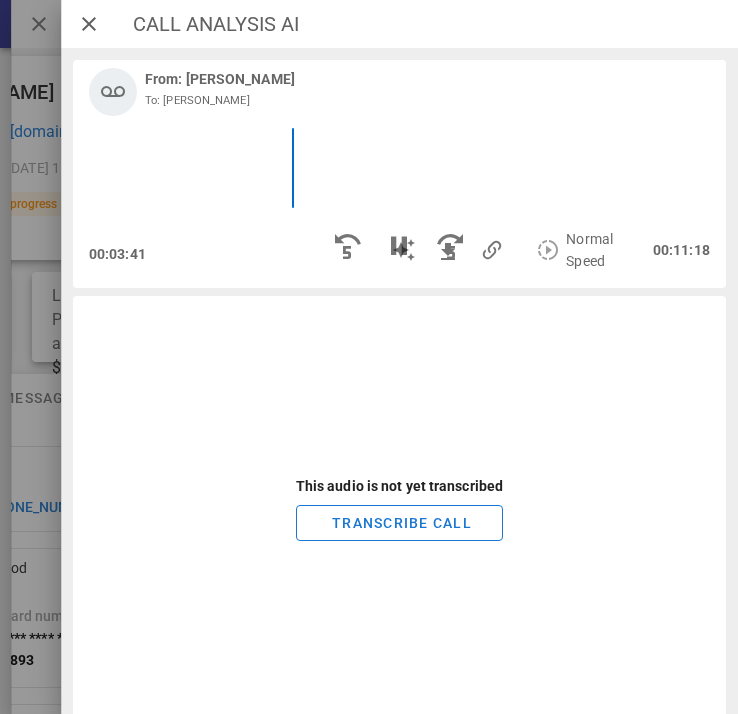scroll, scrollTop: 999761, scrollLeft: 999302, axis: both 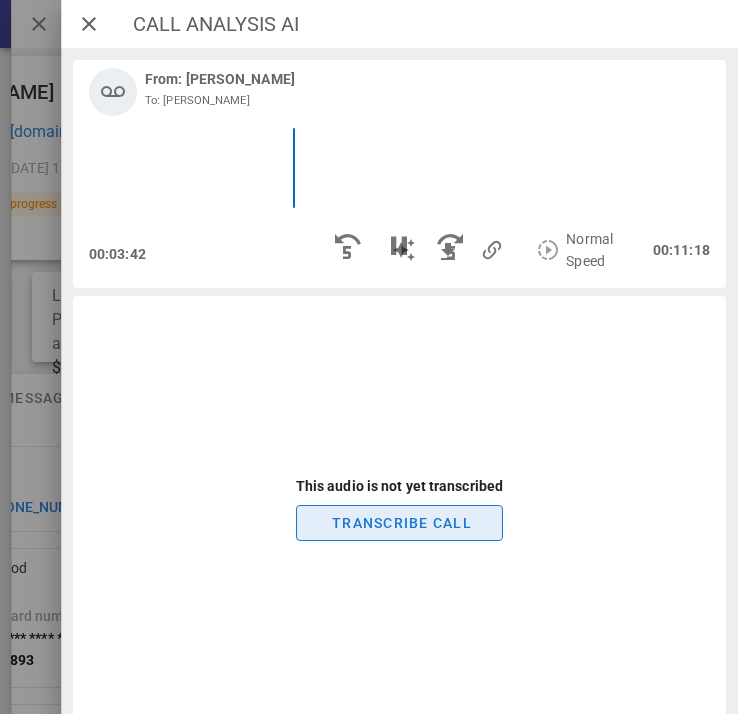 click on "TRANSCRIBE CALL" at bounding box center [399, 523] 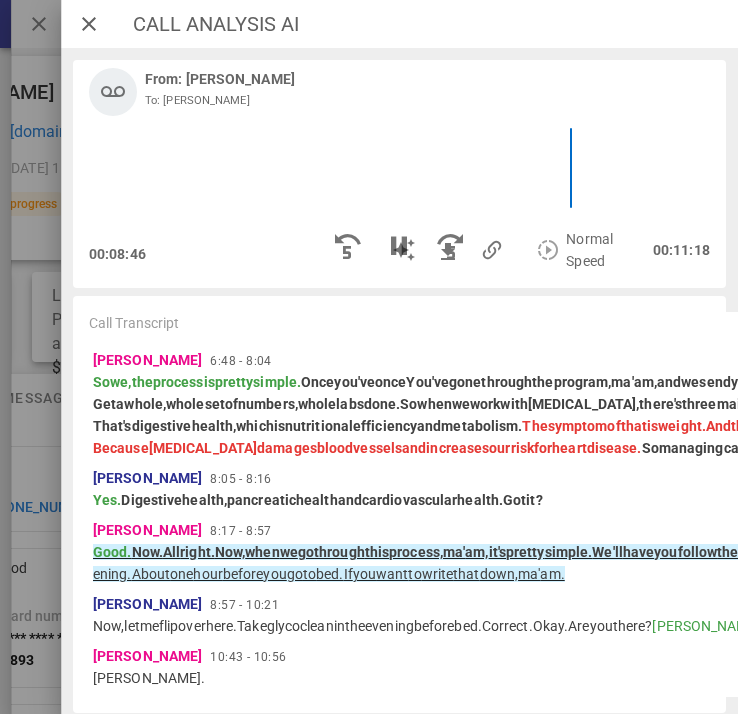 scroll, scrollTop: 4005, scrollLeft: 0, axis: vertical 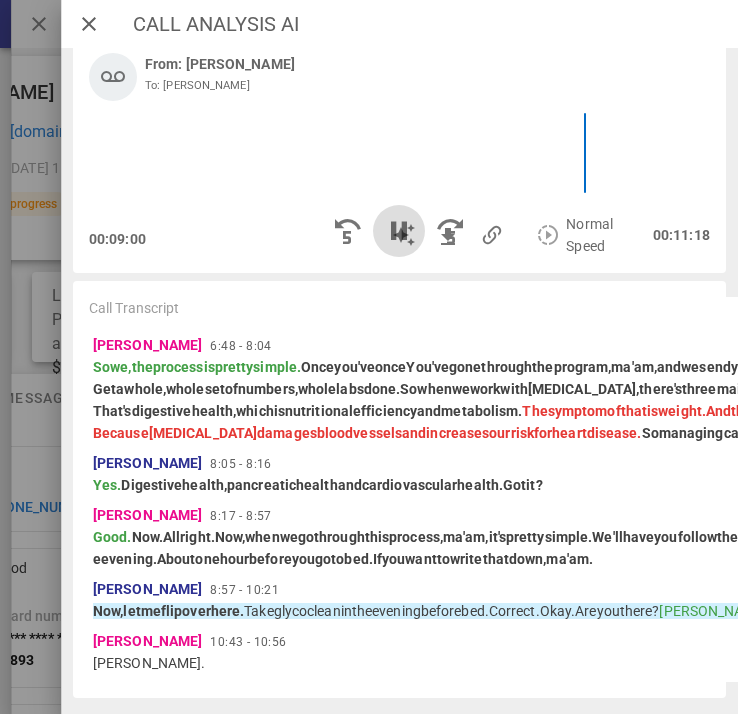 click at bounding box center [400, 231] 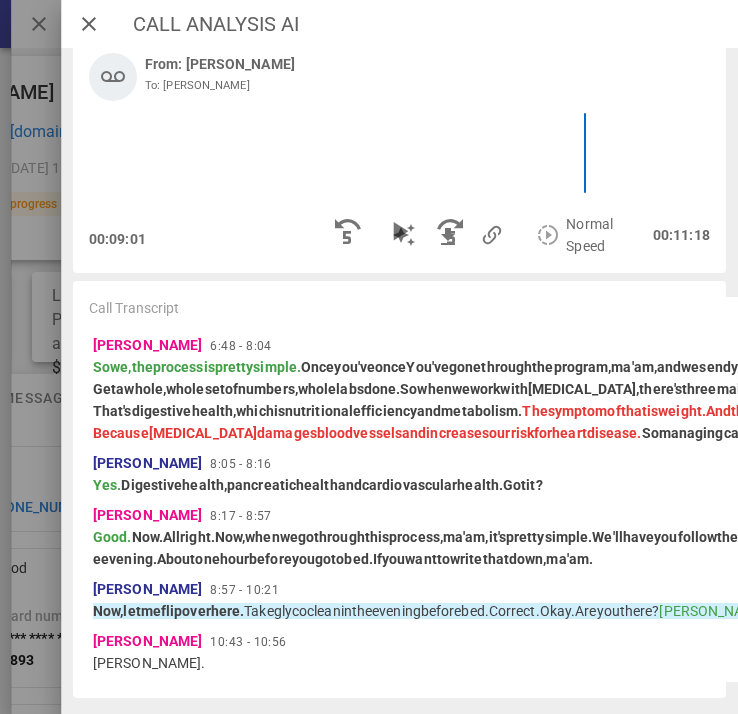 scroll, scrollTop: 3497, scrollLeft: 0, axis: vertical 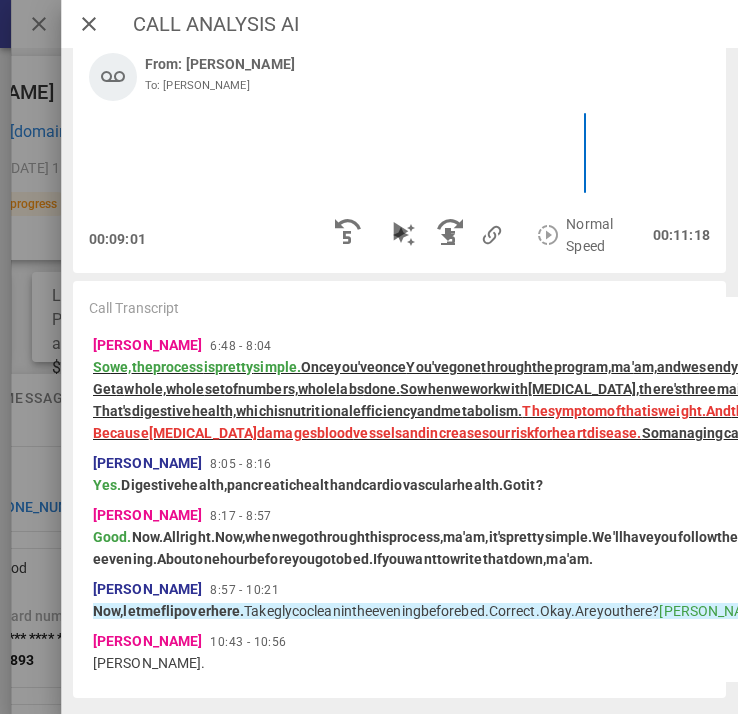drag, startPoint x: 86, startPoint y: 393, endPoint x: 372, endPoint y: 635, distance: 374.6465 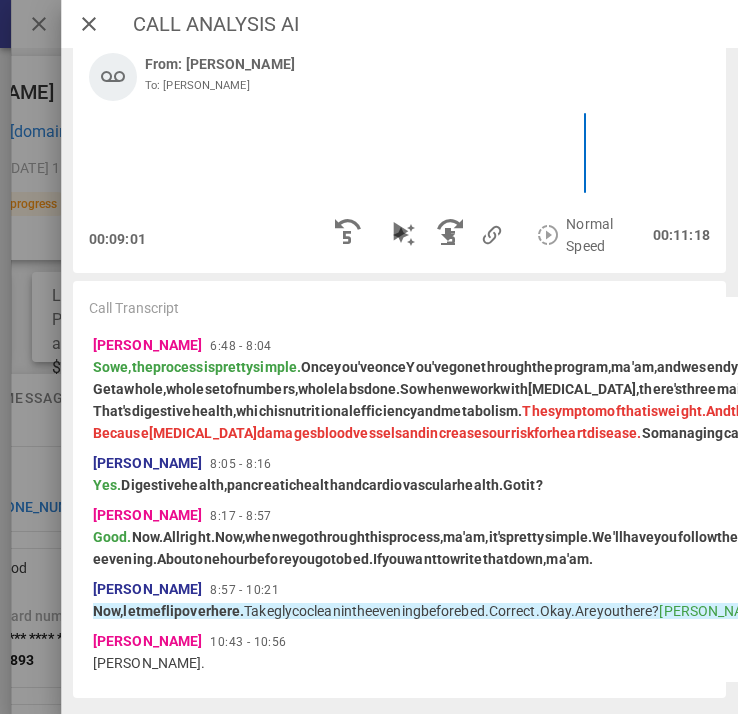click on "[PERSON_NAME]  6:48 - 8:04  So   we,   the   process   is   pretty   simple.   Once   you've   once   You've   gone   through   the   program,   ma'   am,   and   we   send   you   back   to   your   doctor.   You   let   me   back   up.   You   stay   on   your   medications   for   now.   That   way   we're   being   totally   safe.   Once   you've   completed   the   program   with   us,   ma'   am,   we   send   you   back   to   your   doctor   and   then   get   your   numbers   rechecked,   okay?   Get   a   whole,   whole   set   of   numbers,   whole   labs   done.   So   when   we   work   with   [MEDICAL_DATA],   there's   three   main   health   concerns,   okay?   That's   digestive   health,   which   is   nutritional   efficiency   and   metabolism.   The   symptom   of   that   is   weight.   And   then   there's   pancreatic   health,   which   is   insulin   sensitivity   and   resistance.   The   system   of   that   is   [MEDICAL_DATA]   levels   A,   1C   and   3.   Cardiovascular   health," at bounding box center [1438, 389] 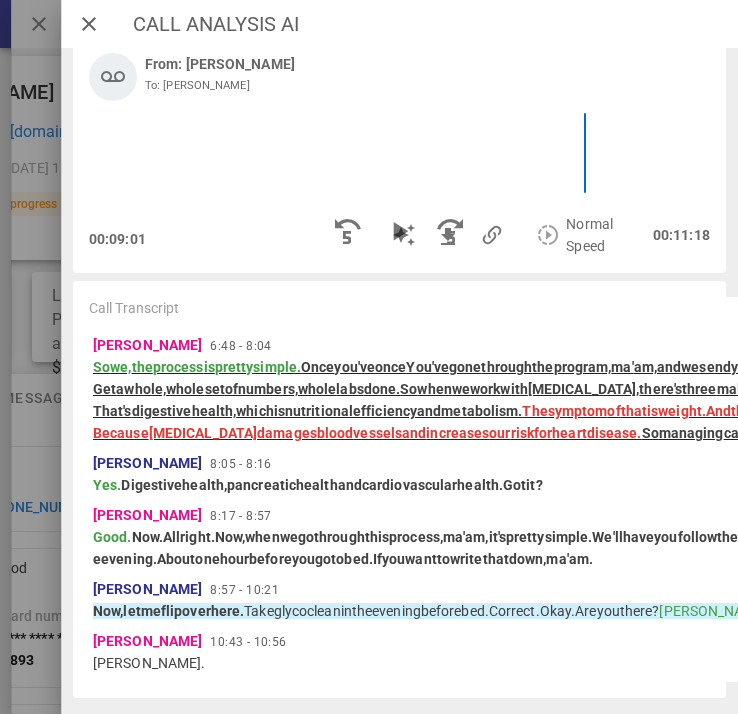 click on "efficiency" at bounding box center [385, 411] 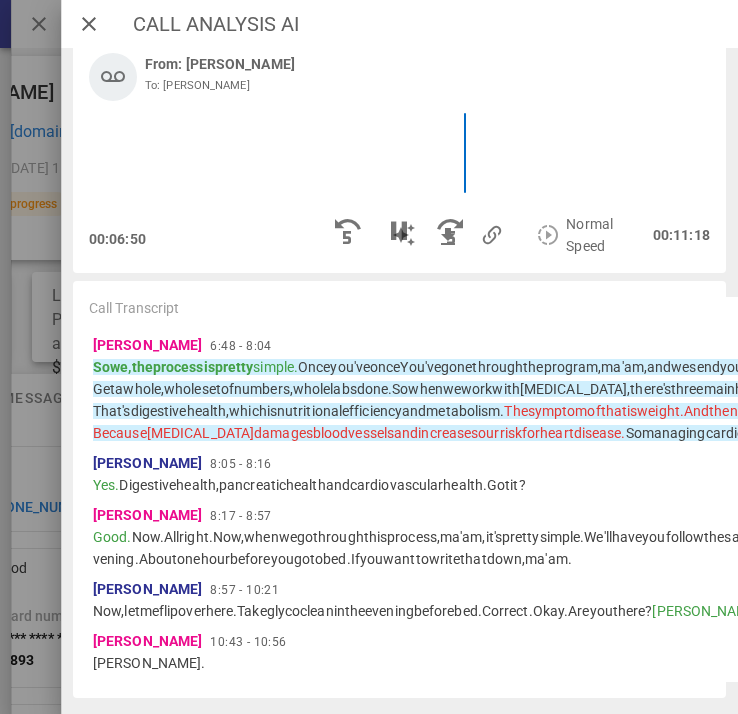 scroll, scrollTop: 3293, scrollLeft: 0, axis: vertical 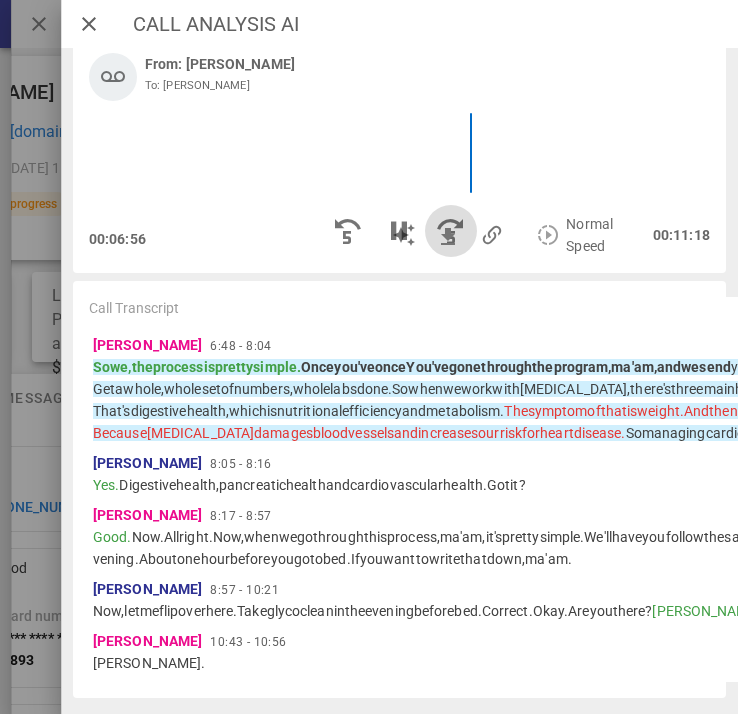 click at bounding box center (452, 231) 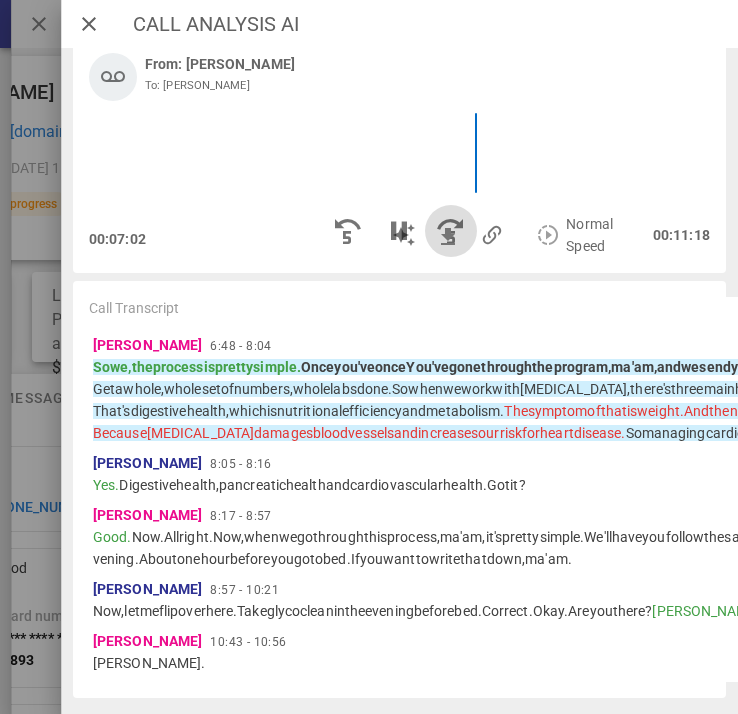 click at bounding box center [452, 231] 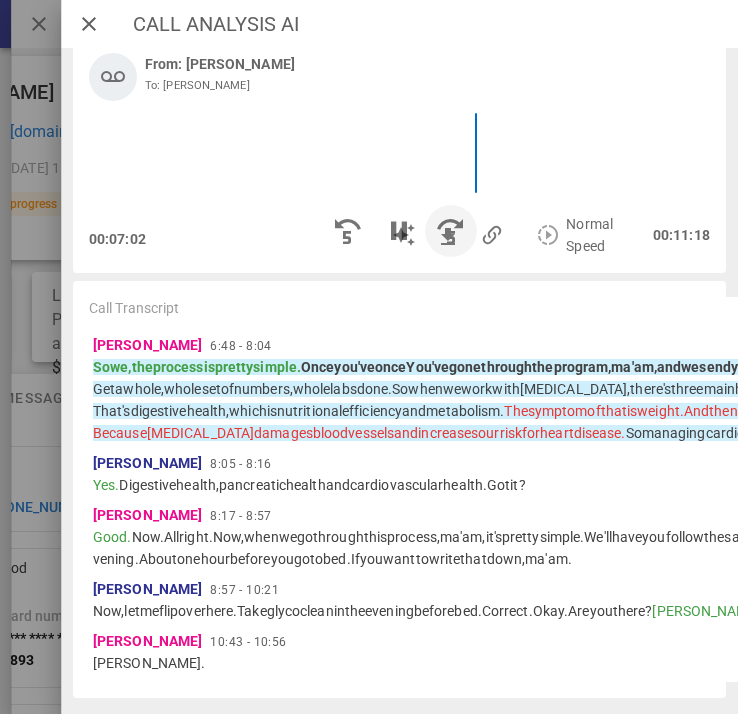 click at bounding box center [452, 231] 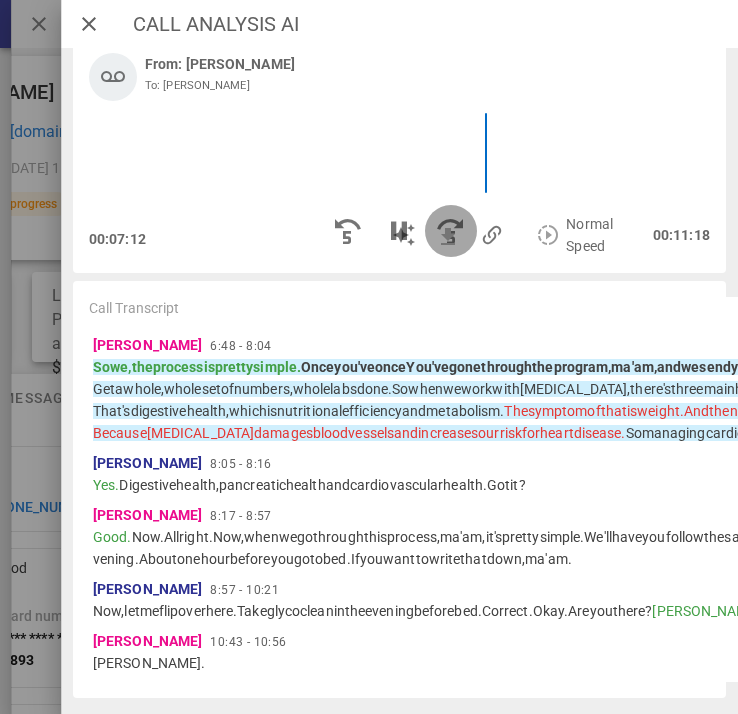 click at bounding box center (452, 231) 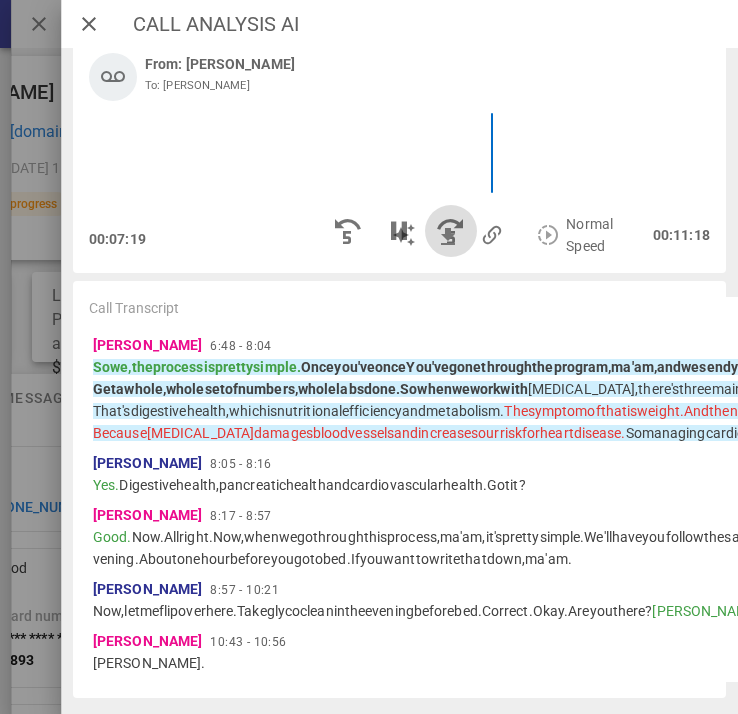 click at bounding box center [452, 231] 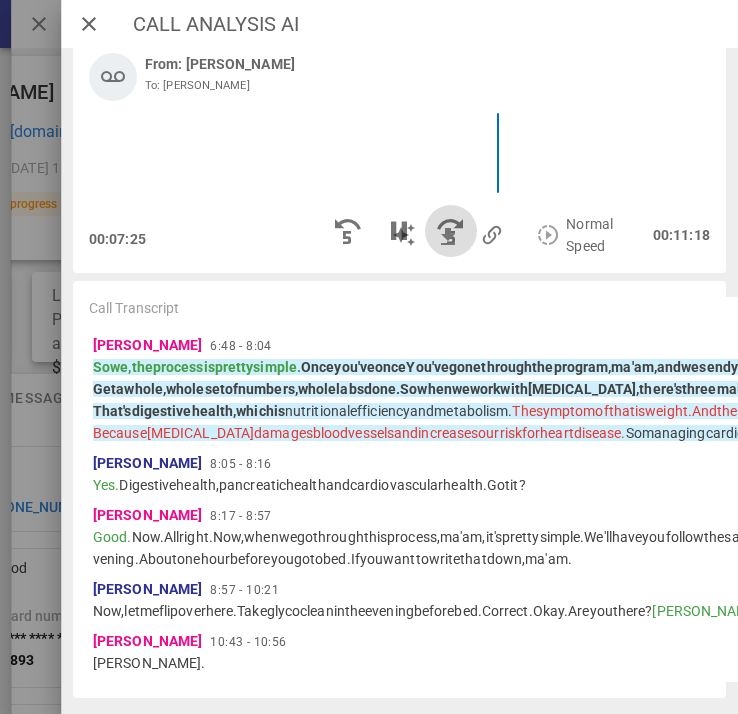 click at bounding box center [452, 231] 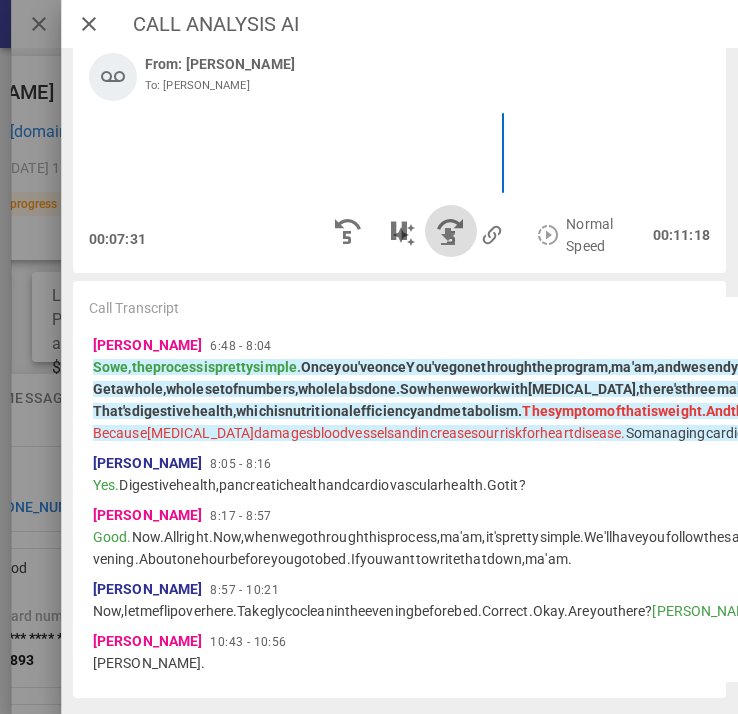 click at bounding box center [452, 231] 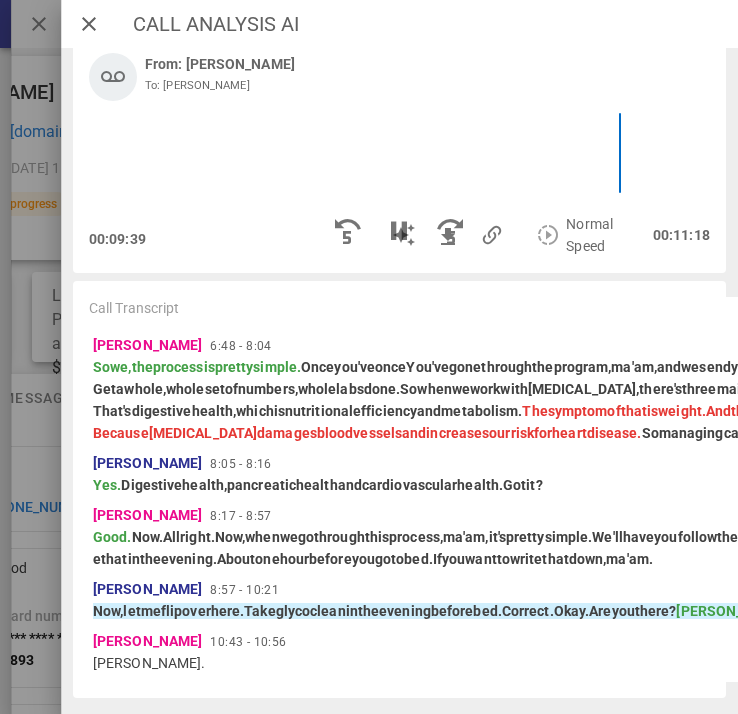 scroll, scrollTop: 3939, scrollLeft: 0, axis: vertical 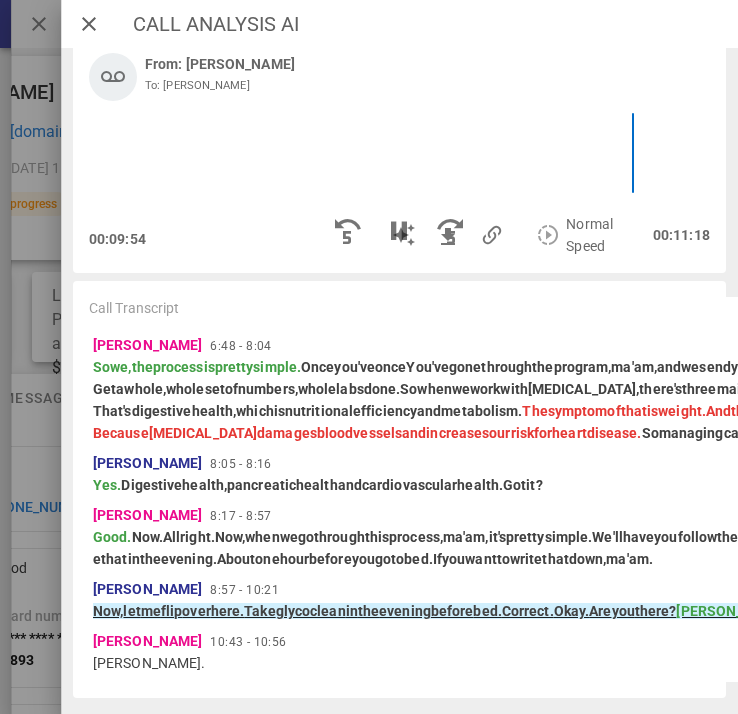 click on "with" at bounding box center [911, 611] 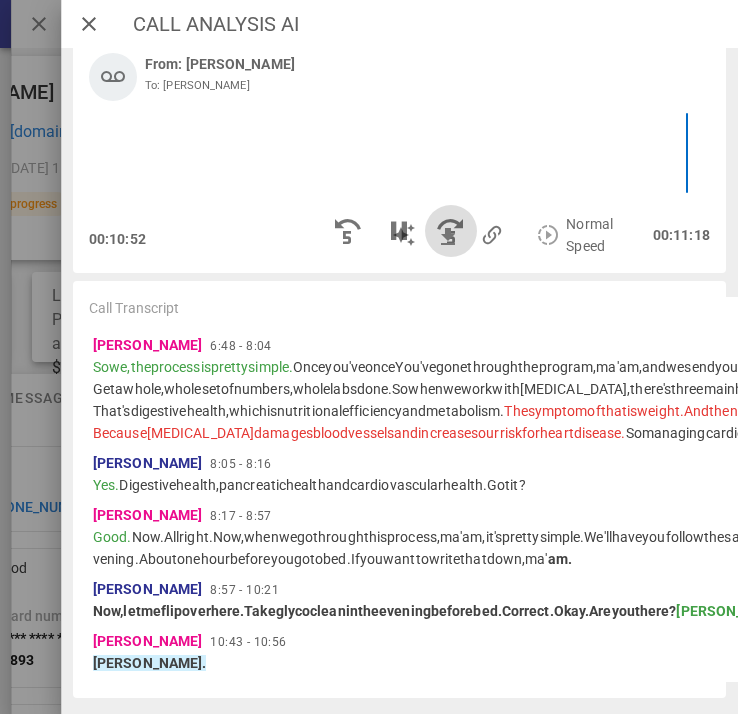 click at bounding box center [452, 231] 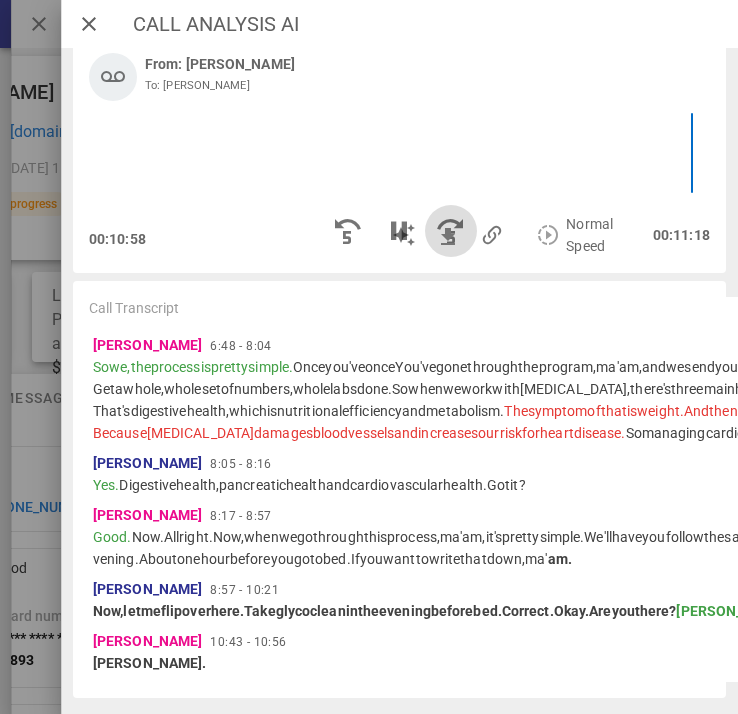 click at bounding box center [452, 231] 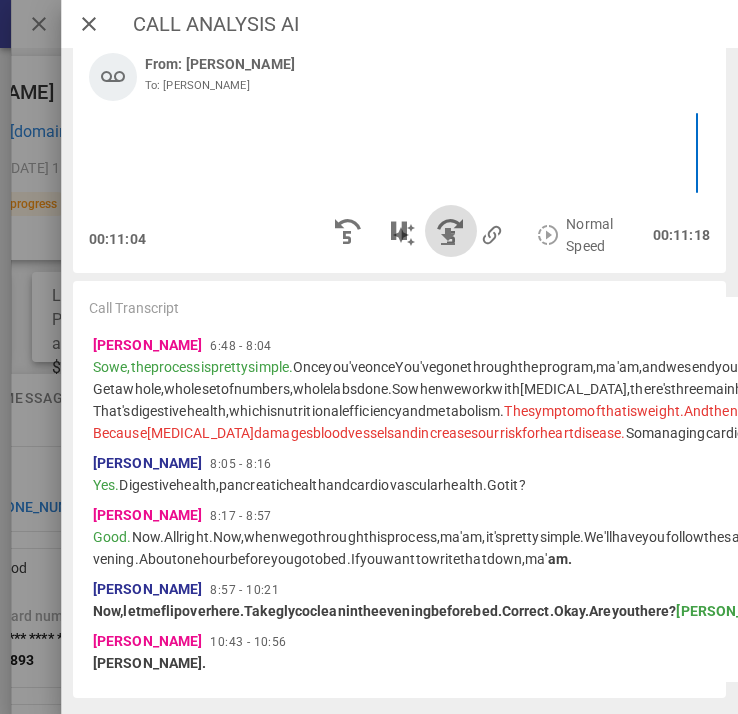 click at bounding box center [452, 231] 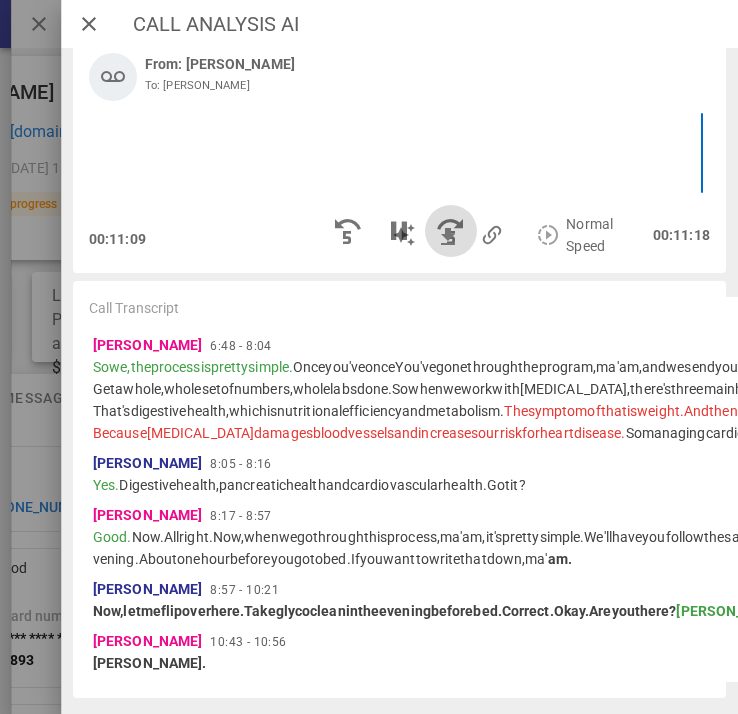 click at bounding box center [452, 231] 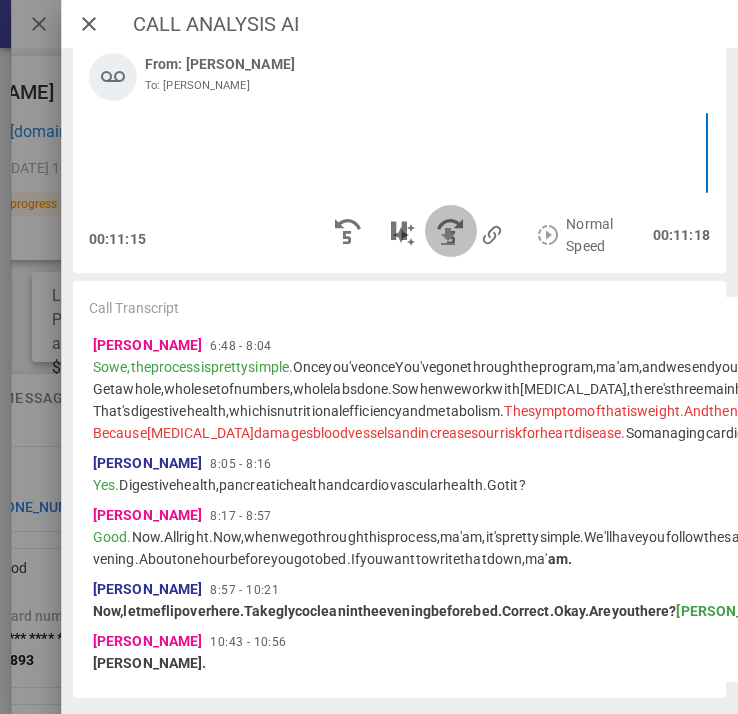 click at bounding box center (452, 231) 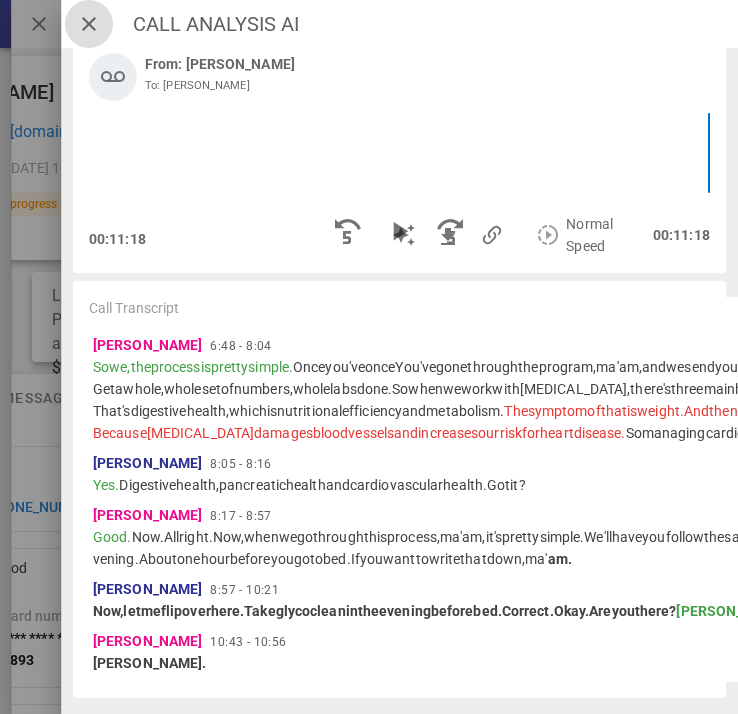 click at bounding box center [89, 24] 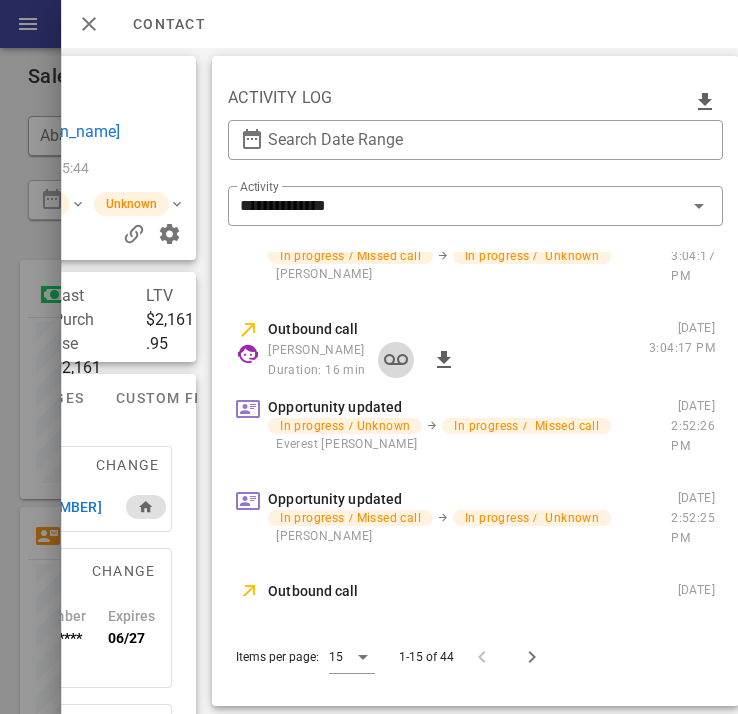 click at bounding box center [396, 360] 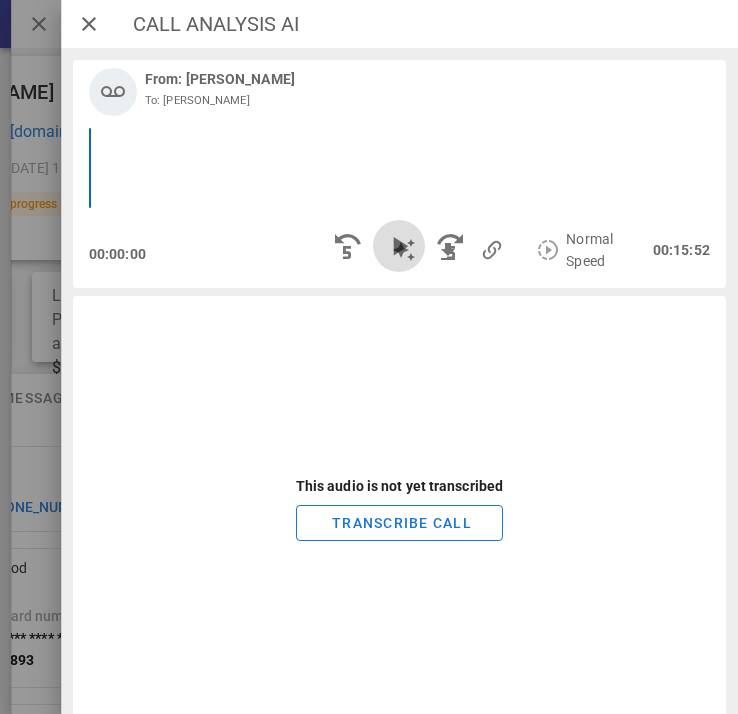 click at bounding box center [400, 246] 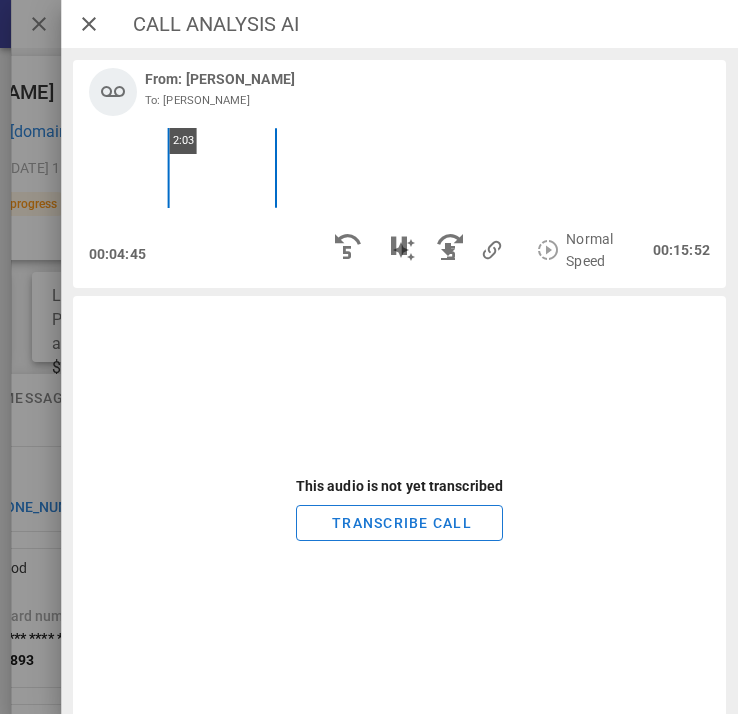 click on "2:03" at bounding box center [399, 168] 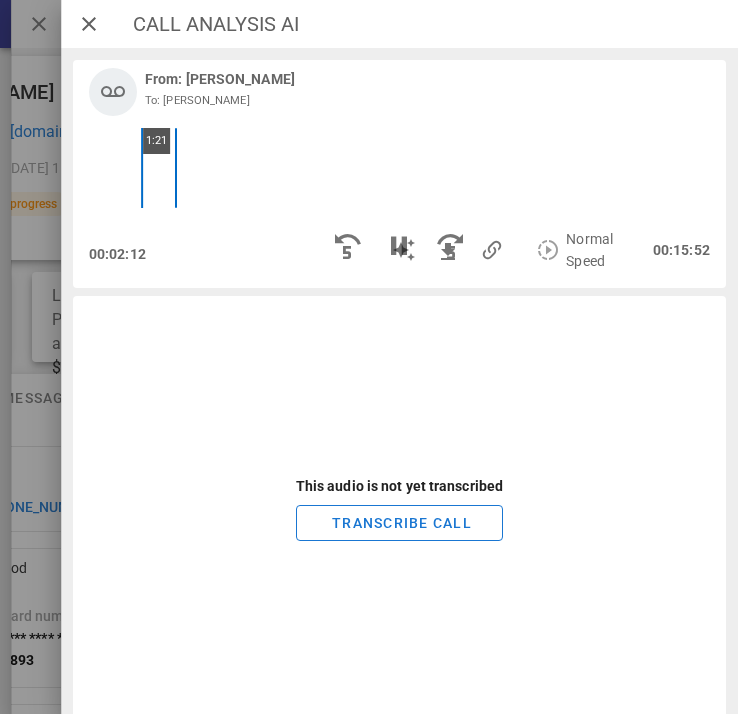 click on "1:21" at bounding box center [399, 168] 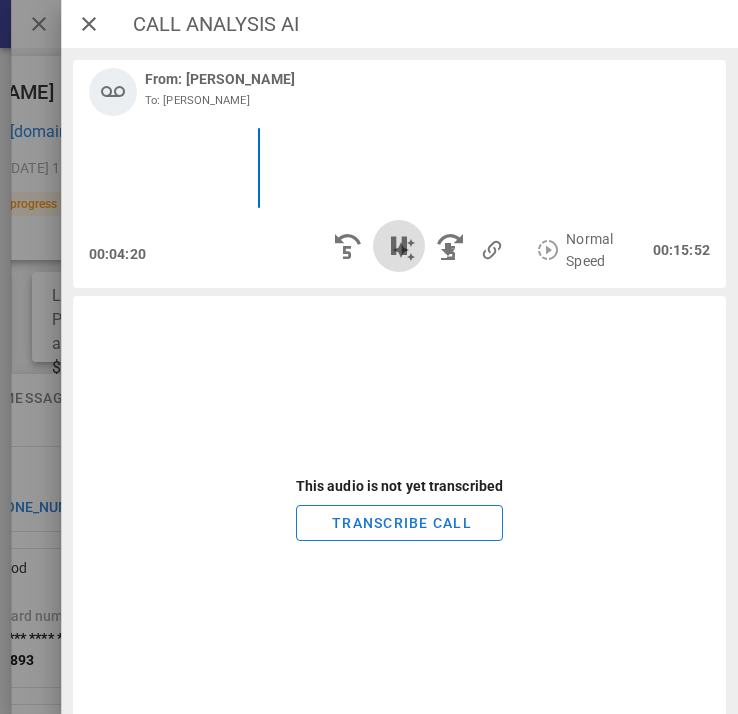 click at bounding box center [400, 246] 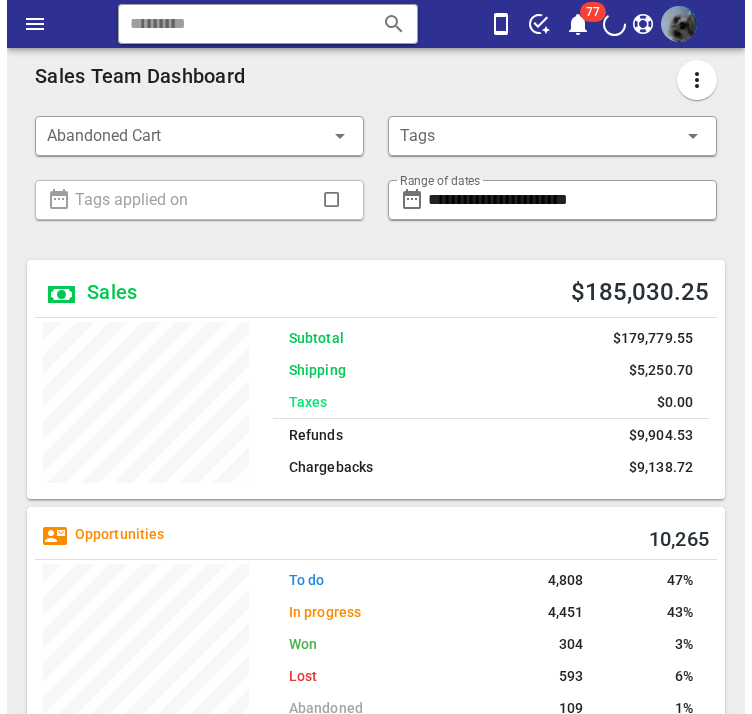 scroll, scrollTop: 0, scrollLeft: 0, axis: both 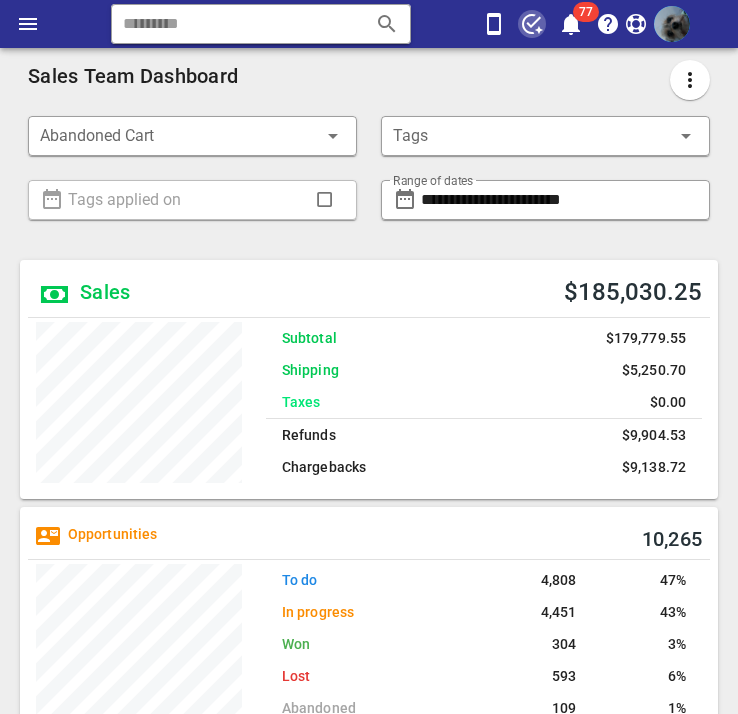 click at bounding box center (532, 24) 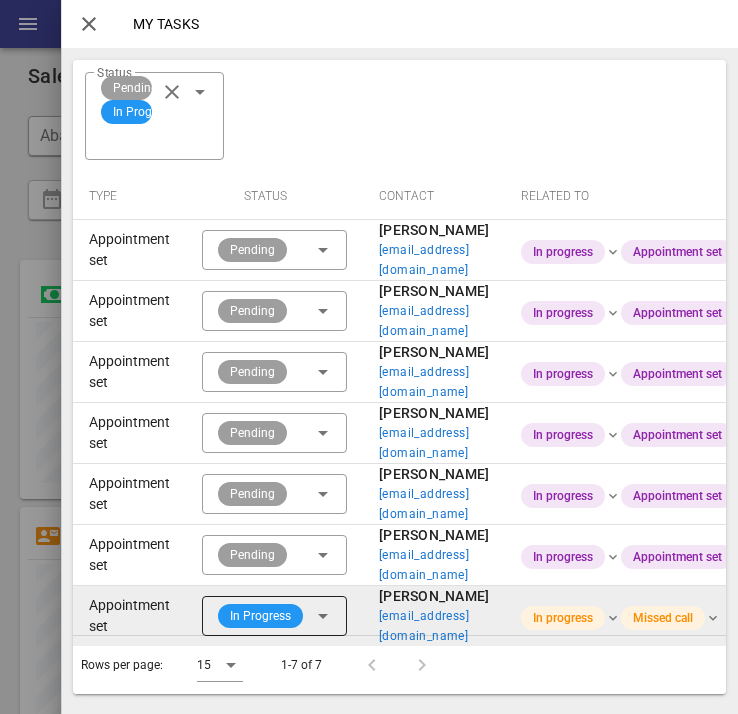 click at bounding box center (323, 616) 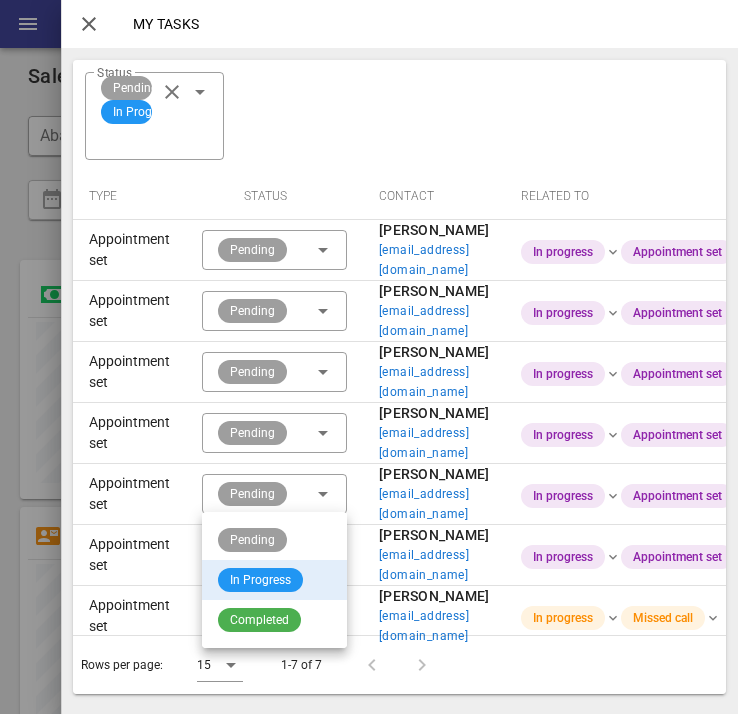 click on "Type Status Contact Related to Created by Created at Appointment set ​  Pending  Aurelia Armstrong  aurelianelms@yahoo.com   In progress   Appointment set  Emily Trinh  07/01/2025 15:43  Appointment set ​  Pending  Marty Sikes  msikes39@gmail.com   In progress   Appointment set  Emily Trinh  07/01/2025 12:52  Appointment set ​  Pending  Jeri Fredrickson  grannyjeri@yahoo.com   In progress   Appointment set  Bo Chase  07/01/2025 12:18  Appointment set ​  Pending  Deanna edwards  deanna7edwards@gmail.com   In progress   Appointment set  Emily Trinh  07/01/2025 08:23  Appointment set ​  Pending  Deanna edwards  deanna7edwards@gmail.com   In progress   Appointment set  Emily Trinh  07/01/2025 08:22  Appointment set ​  Pending  Gerald R kinard  geraldkinard@gmail.com   In progress   Appointment set  Emily Trinh  07/01/2025 08:21  Appointment set ​  In Progress  Dwaine Dietrich  eaglevalleyelectric@gmail.com   In progress   Missed call  Emily Trinh  07/01/2025 08:19" at bounding box center [399, 475] 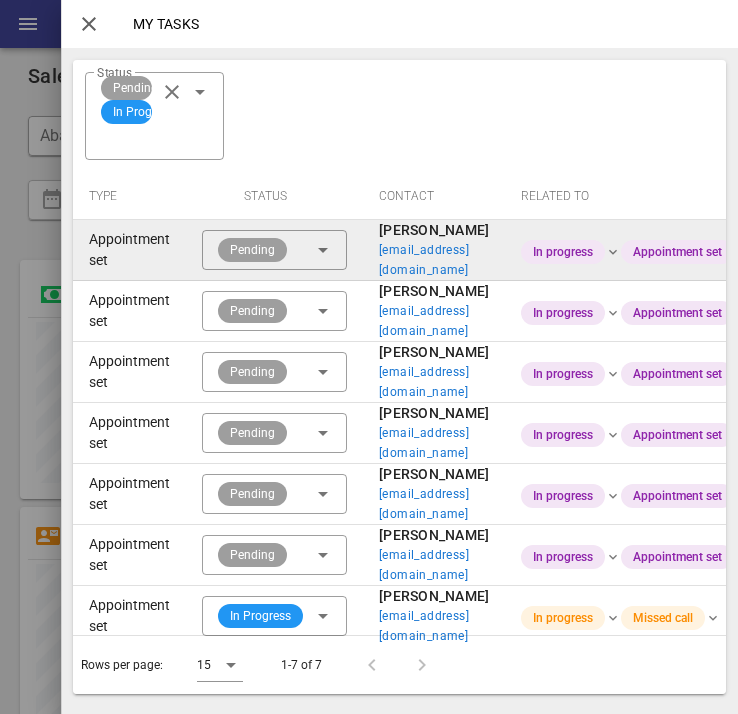 click on "[EMAIL_ADDRESS][DOMAIN_NAME]" at bounding box center [434, 260] 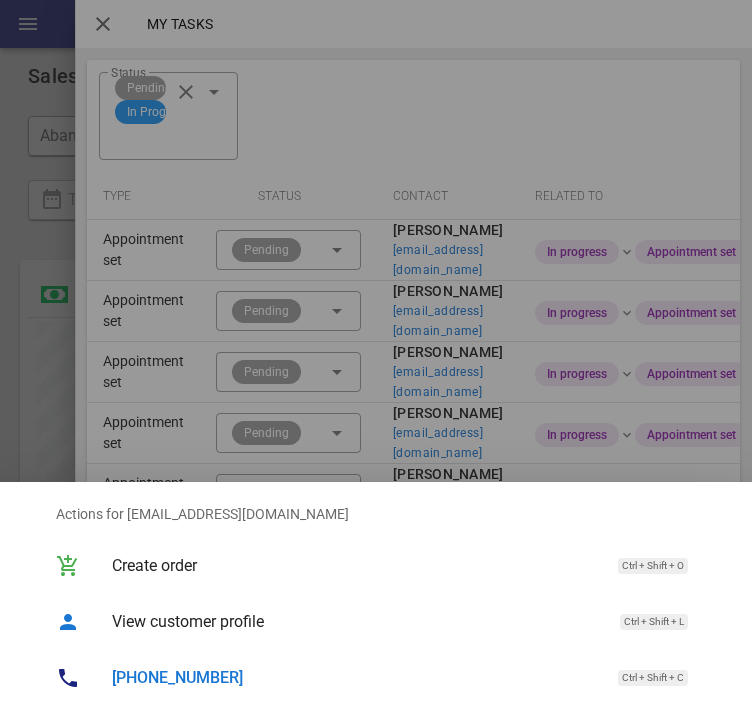 click on "[PHONE_NUMBER]" at bounding box center [177, 677] 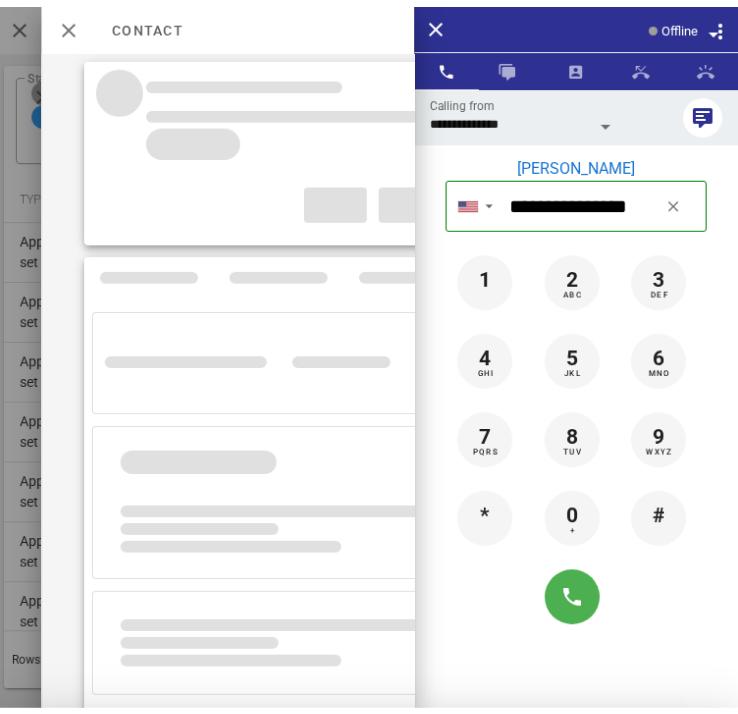 scroll, scrollTop: 238, scrollLeft: 698, axis: both 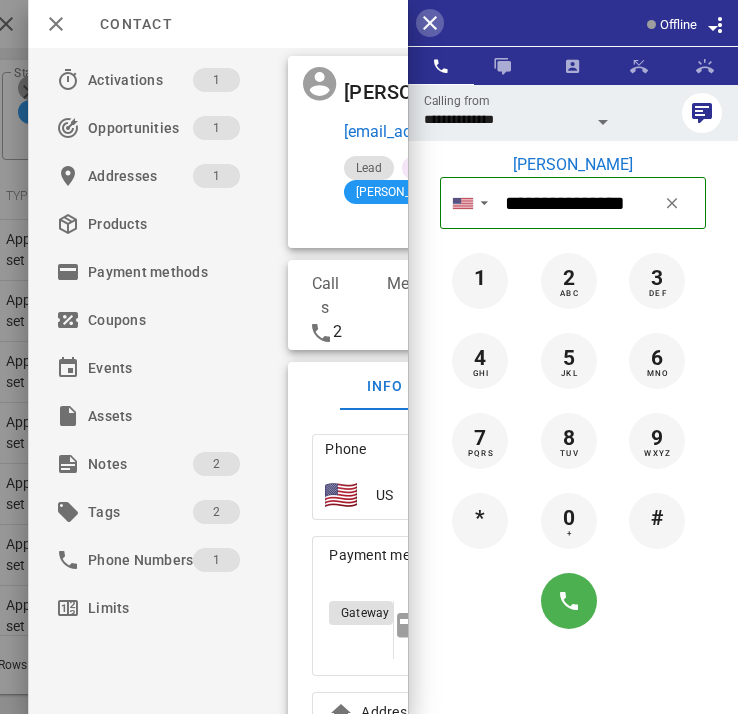 click at bounding box center (430, 23) 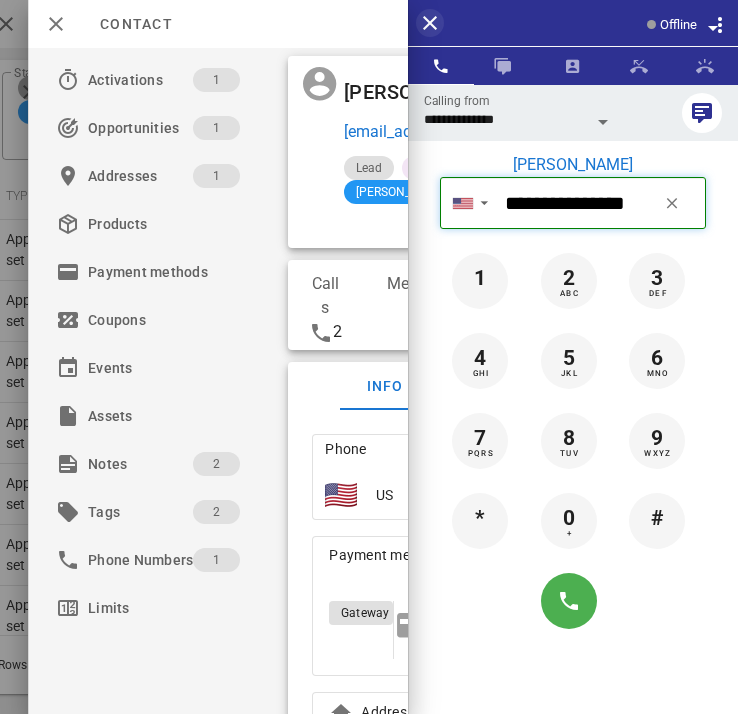 type 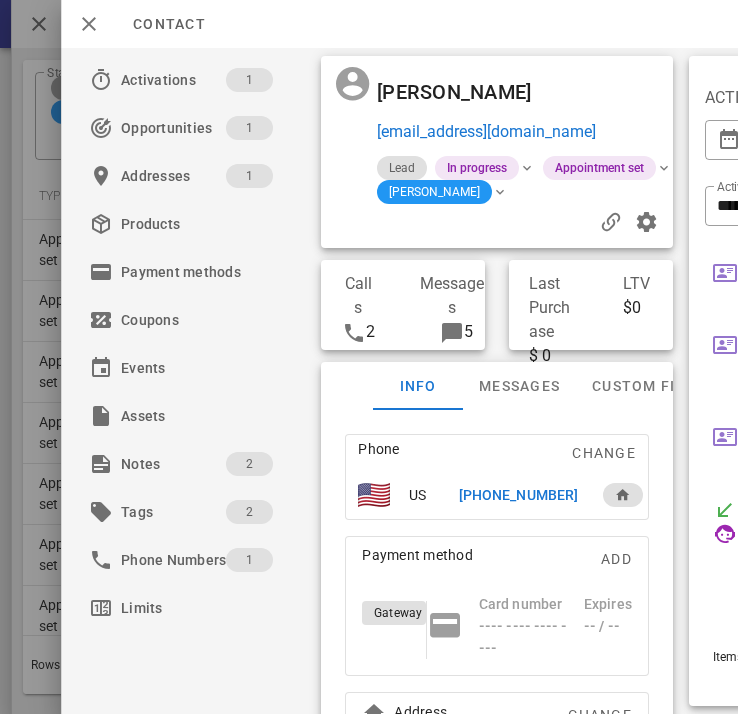 scroll, scrollTop: 178, scrollLeft: 0, axis: vertical 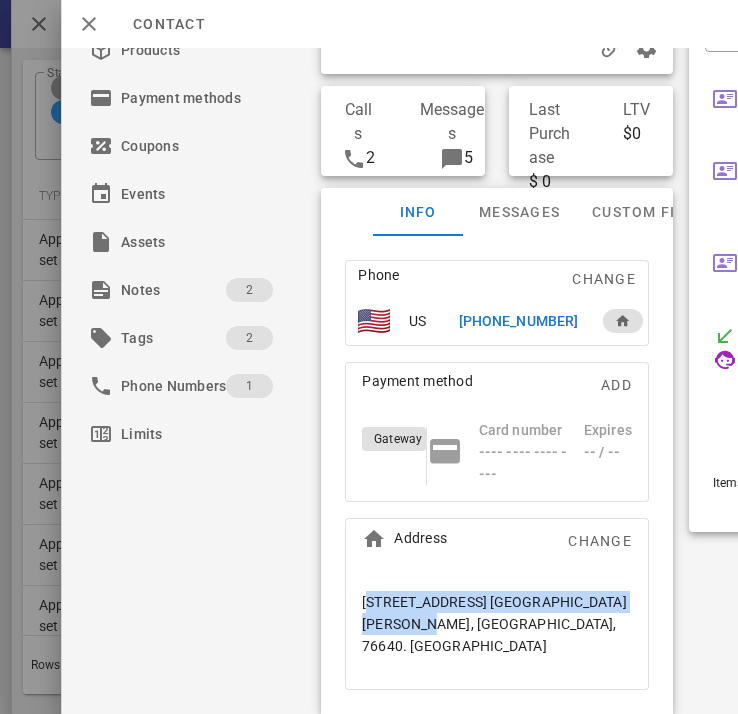 drag, startPoint x: 623, startPoint y: 630, endPoint x: 343, endPoint y: 622, distance: 280.11426 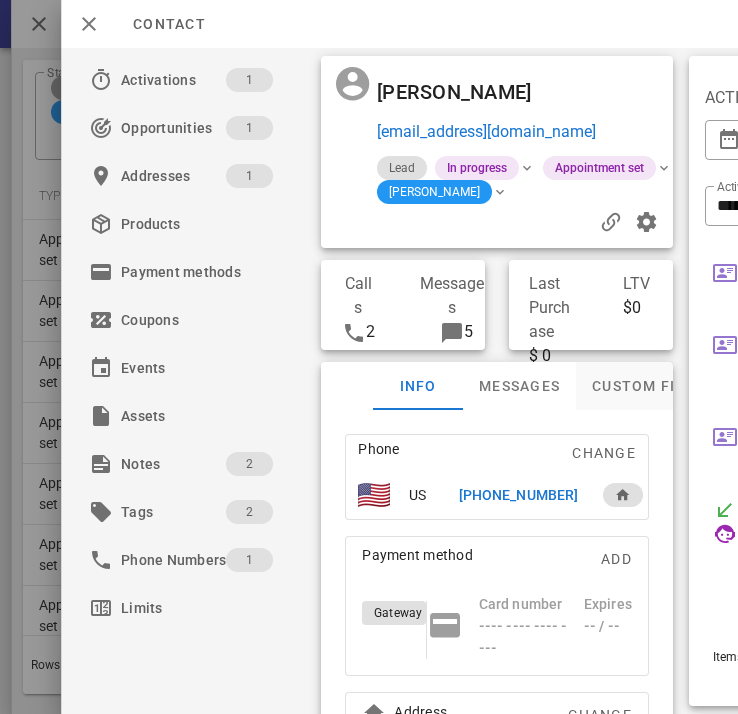 scroll, scrollTop: 178, scrollLeft: 0, axis: vertical 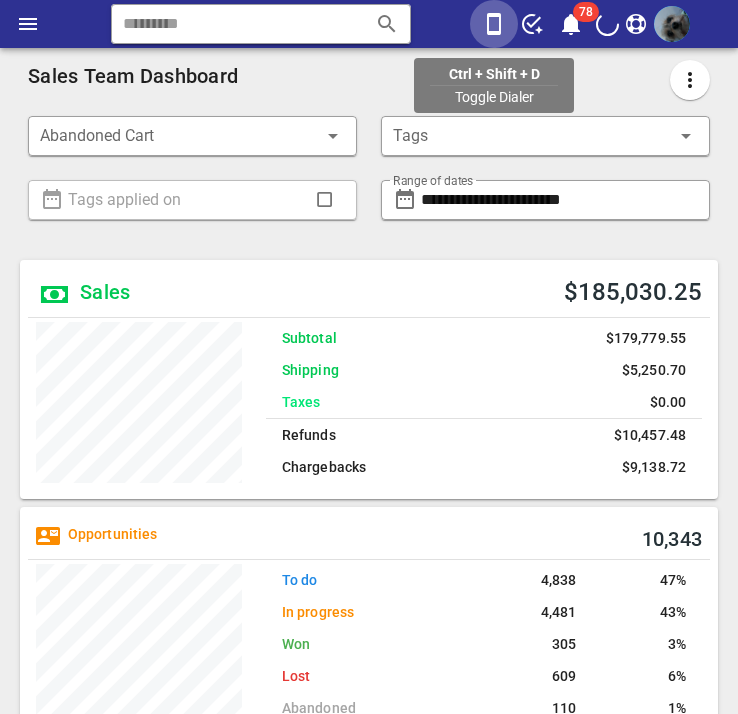 click at bounding box center [494, 24] 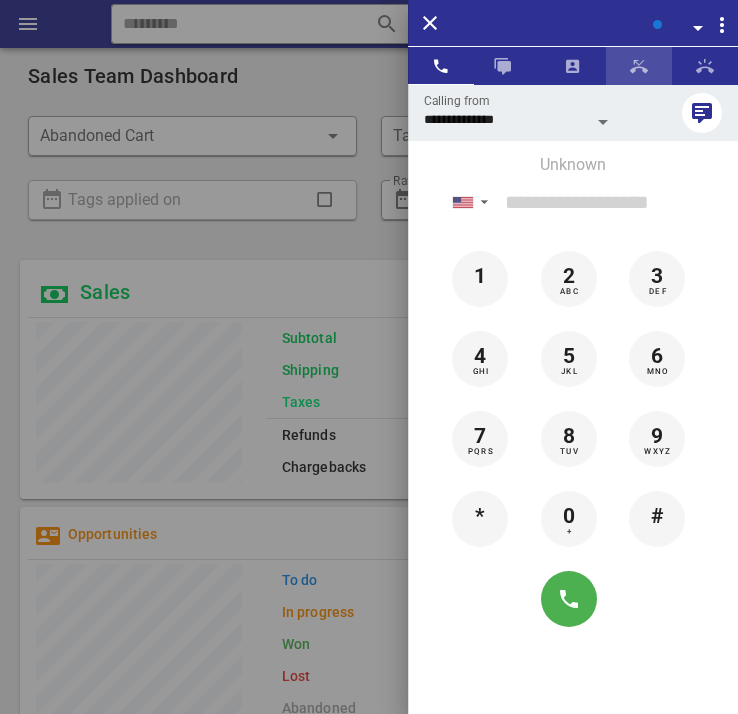 click at bounding box center (639, 66) 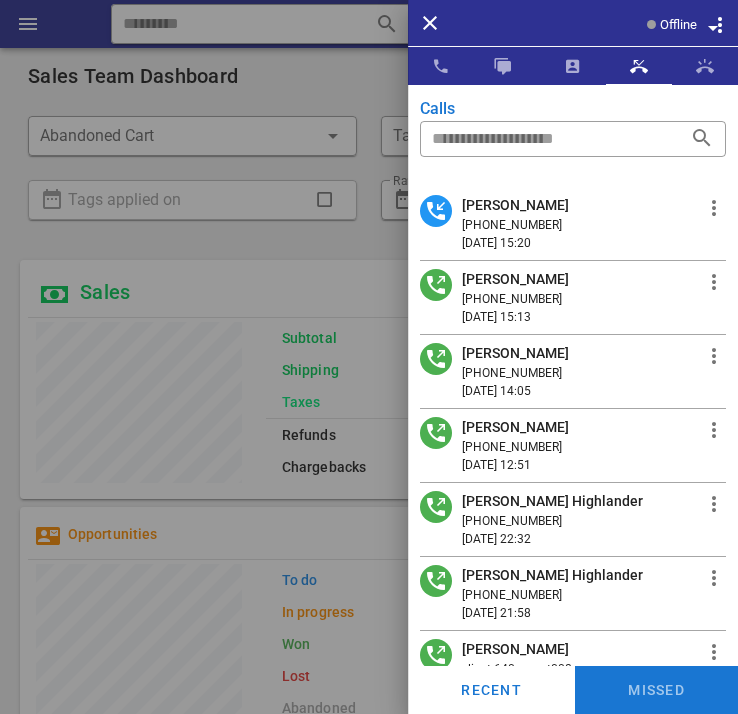 click on "[PERSON_NAME]" at bounding box center (515, 205) 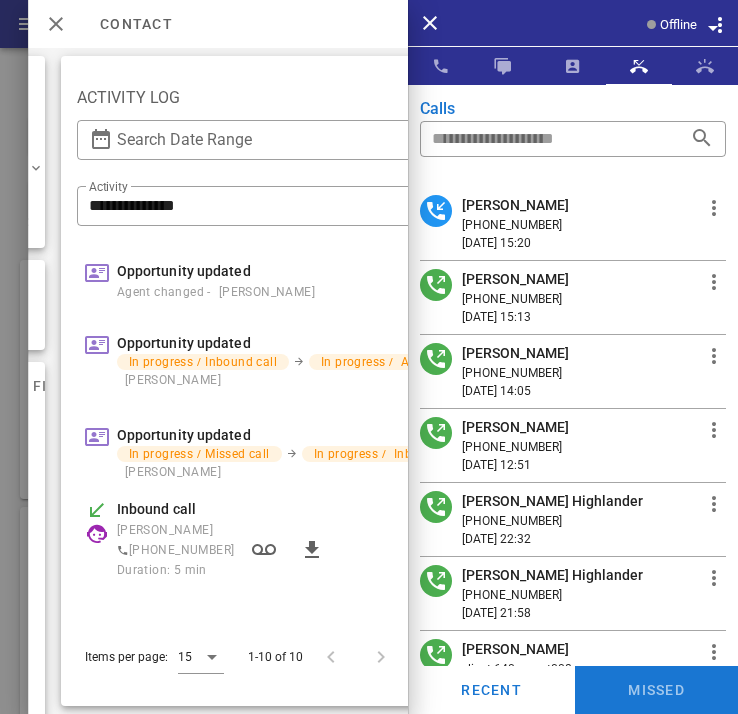 scroll, scrollTop: 0, scrollLeft: 586, axis: horizontal 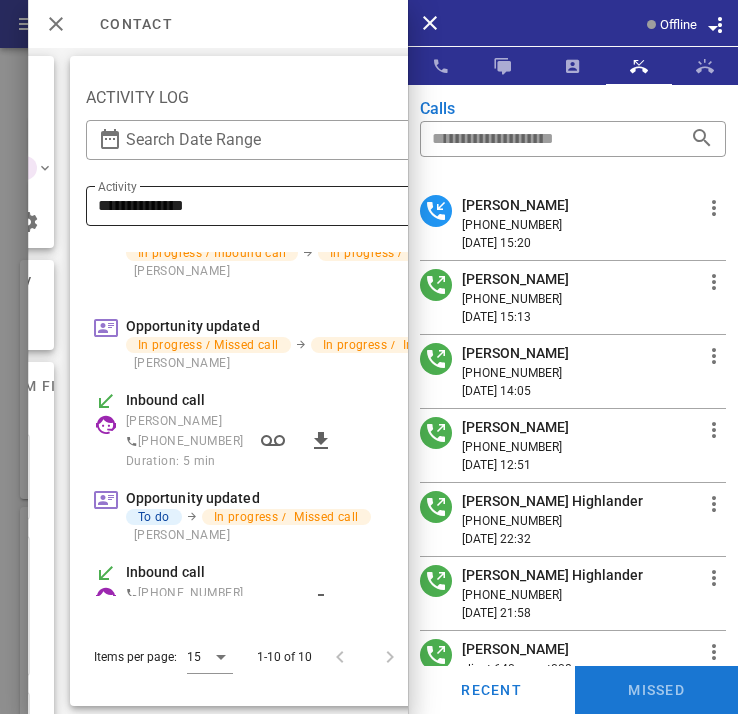 click on "**********" at bounding box center [344, 206] 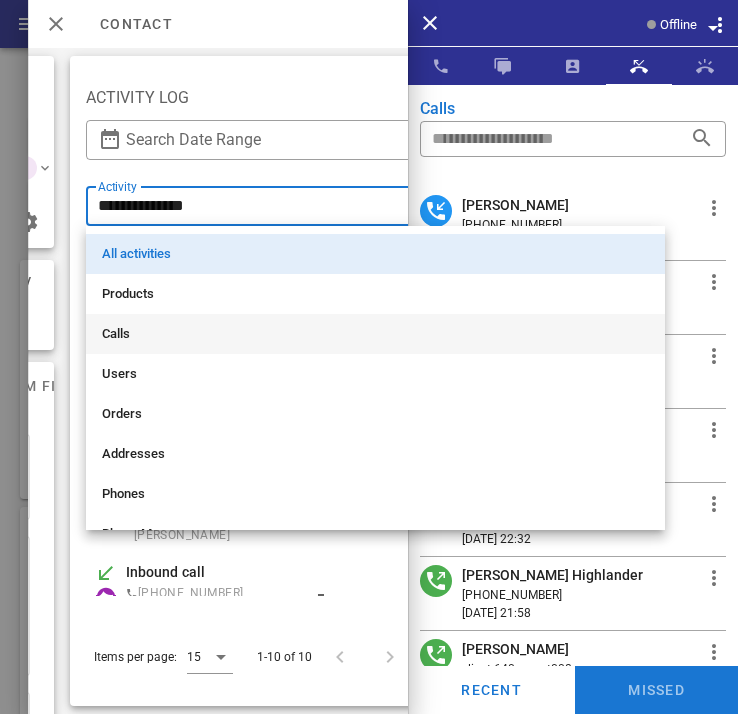 click on "Calls" at bounding box center (375, 334) 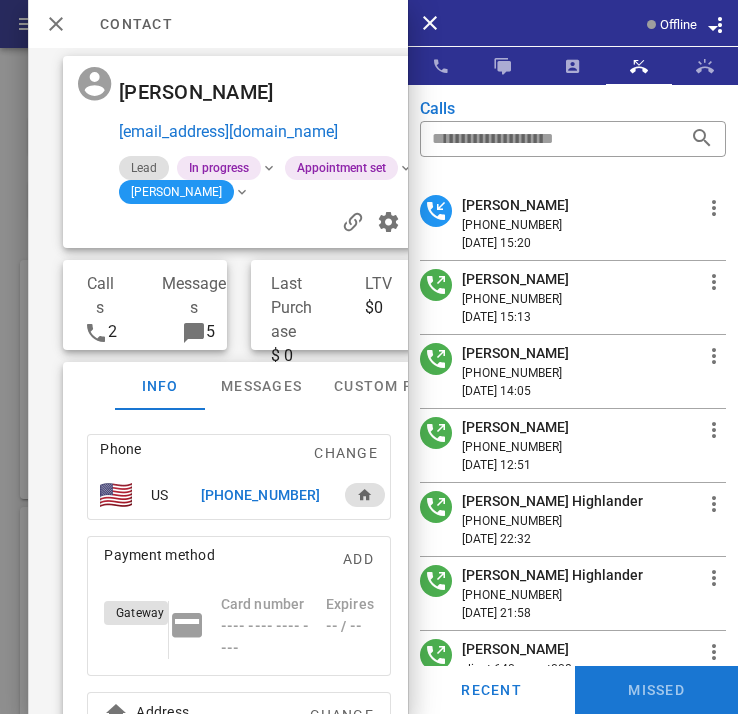 scroll, scrollTop: 0, scrollLeft: 228, axis: horizontal 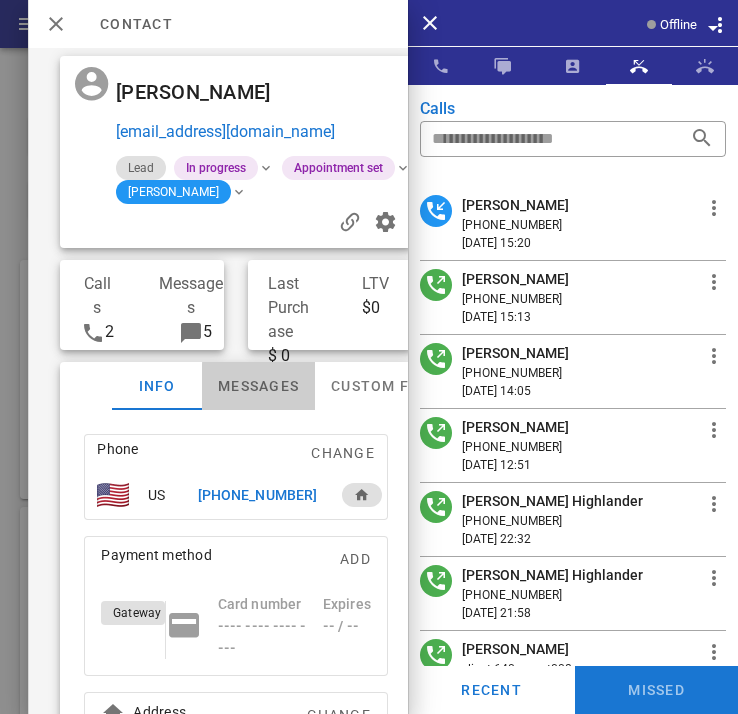 click on "Messages" at bounding box center [258, 386] 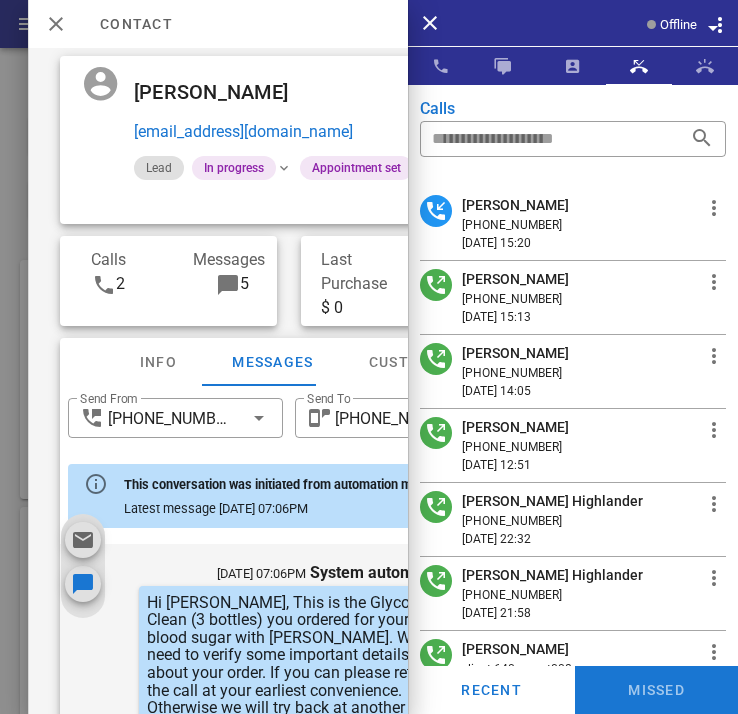 scroll, scrollTop: 676, scrollLeft: 0, axis: vertical 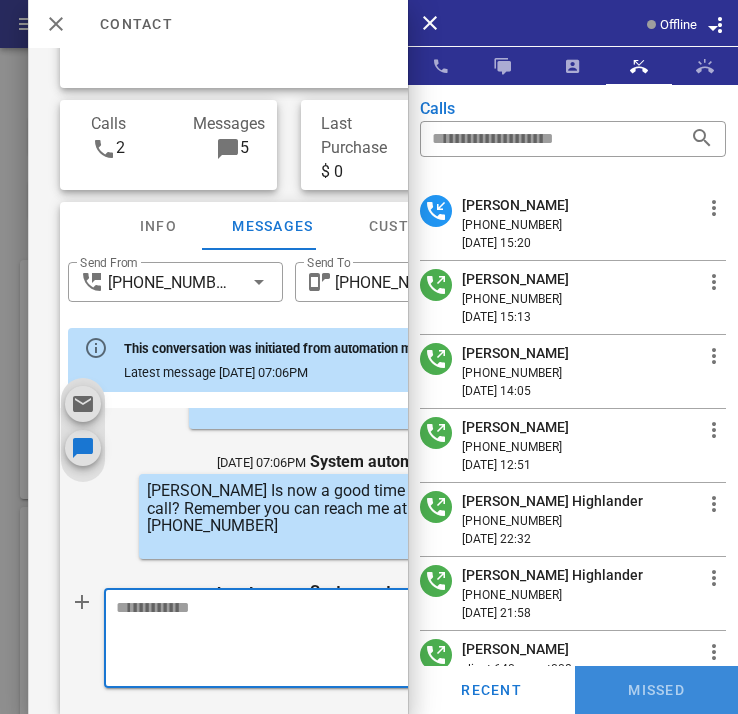 click on "Missed" at bounding box center (656, 690) 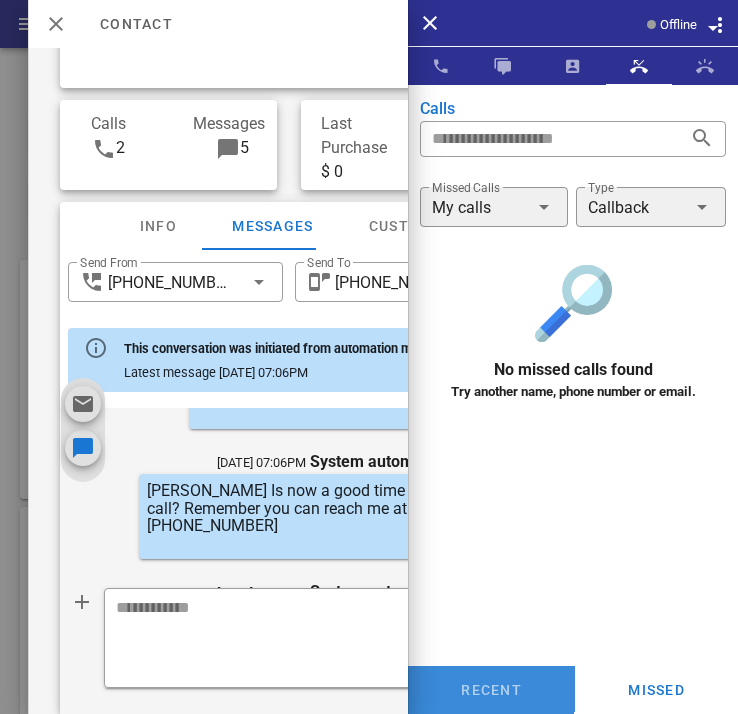 click on "Recent" at bounding box center (491, 690) 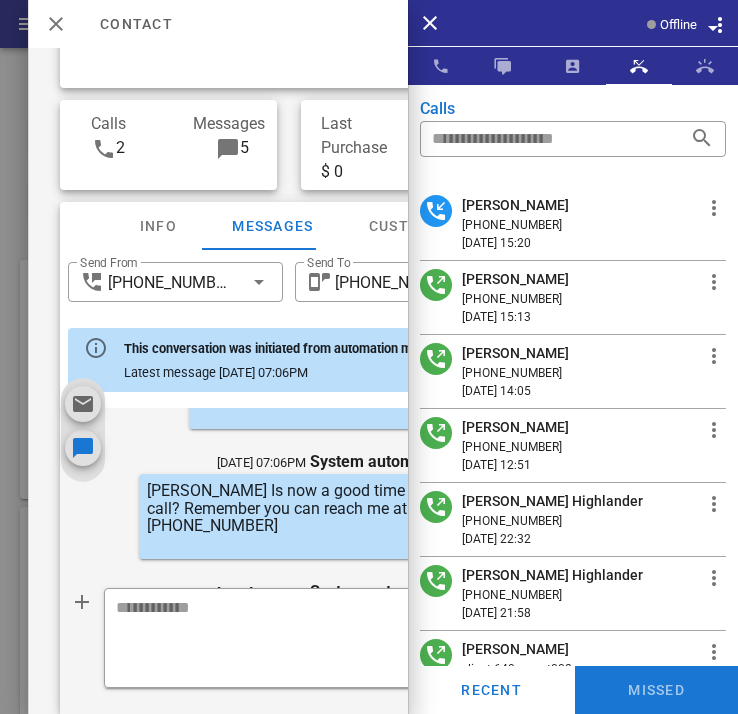 scroll, scrollTop: 36, scrollLeft: 0, axis: vertical 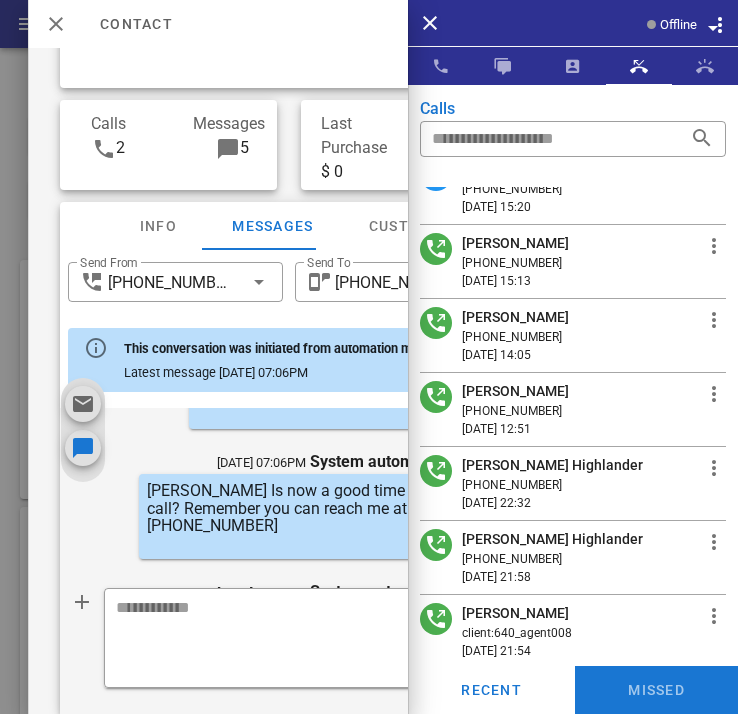 click on "Bonnie Highlander" at bounding box center (552, 465) 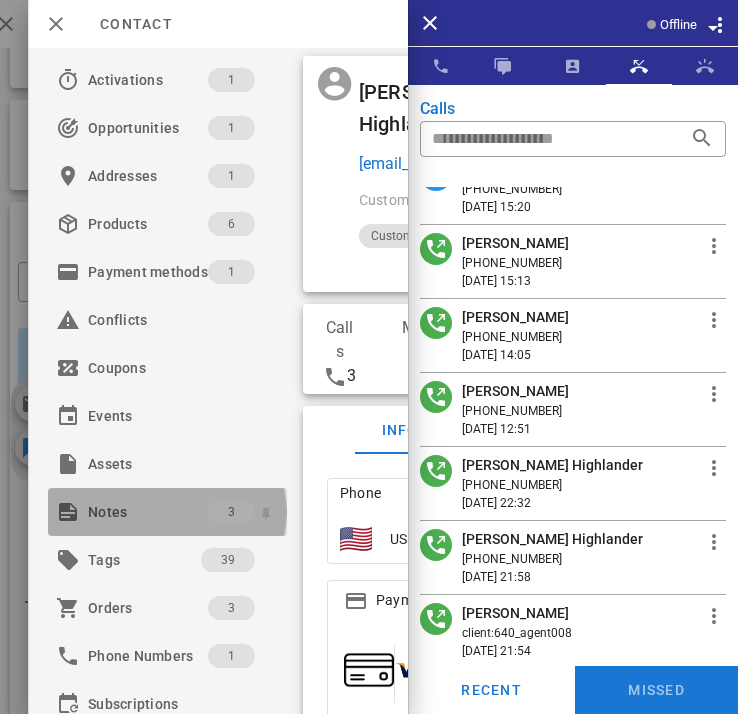 click on "Notes" at bounding box center (148, 512) 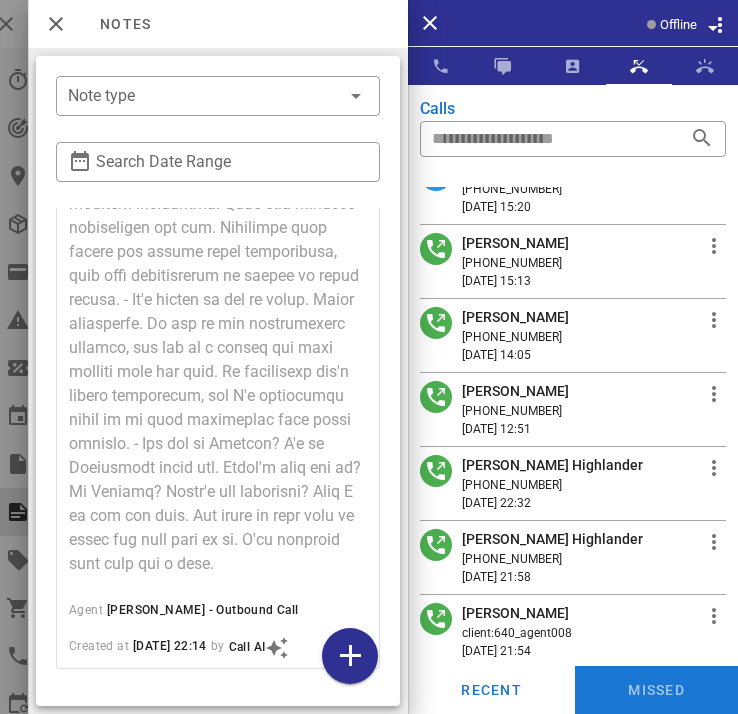 scroll, scrollTop: 0, scrollLeft: 0, axis: both 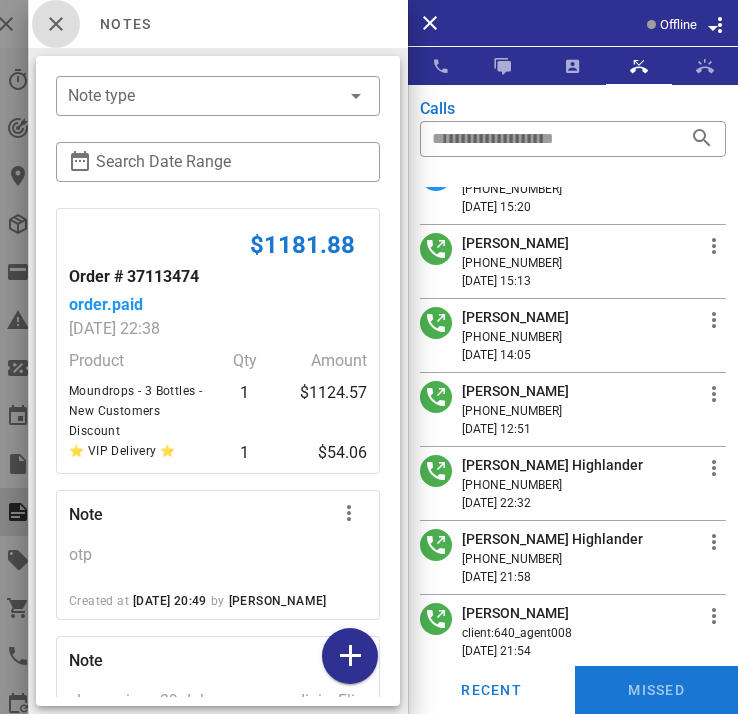 click at bounding box center (56, 24) 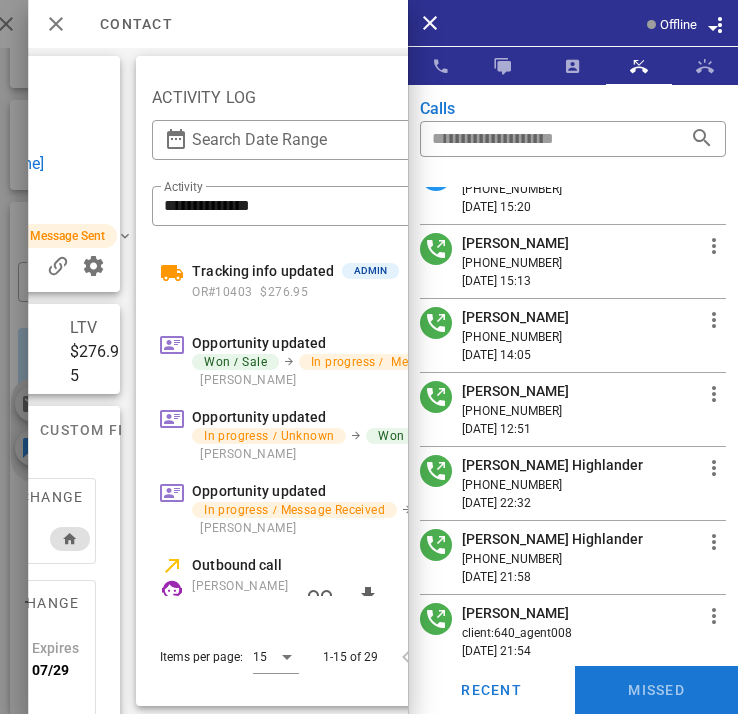scroll, scrollTop: 0, scrollLeft: 532, axis: horizontal 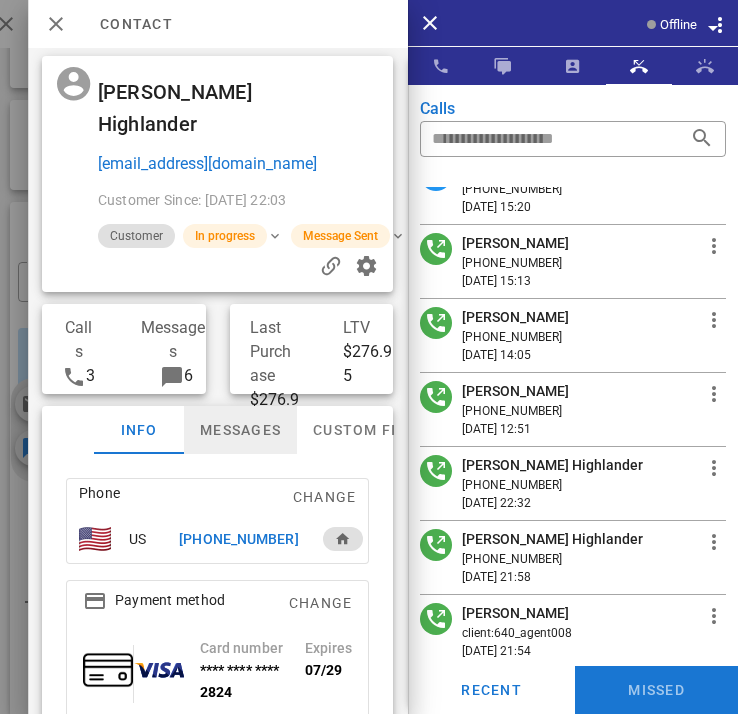 click on "Messages" at bounding box center (240, 430) 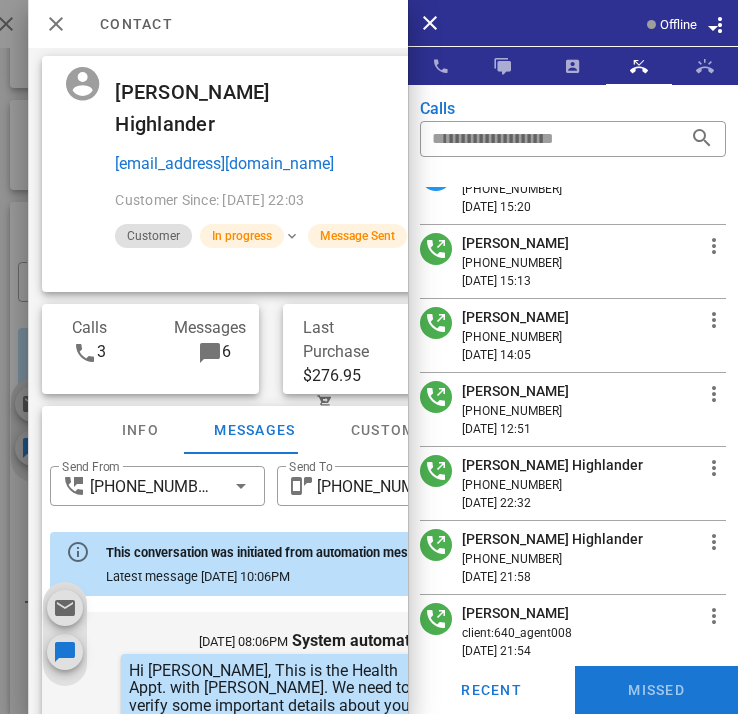 scroll, scrollTop: 1691, scrollLeft: 0, axis: vertical 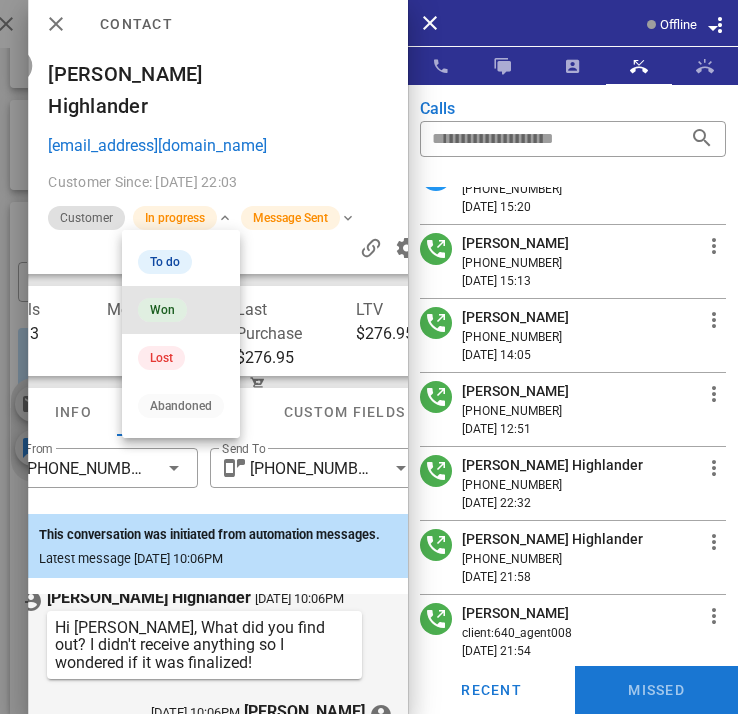 click on "Won" at bounding box center (162, 310) 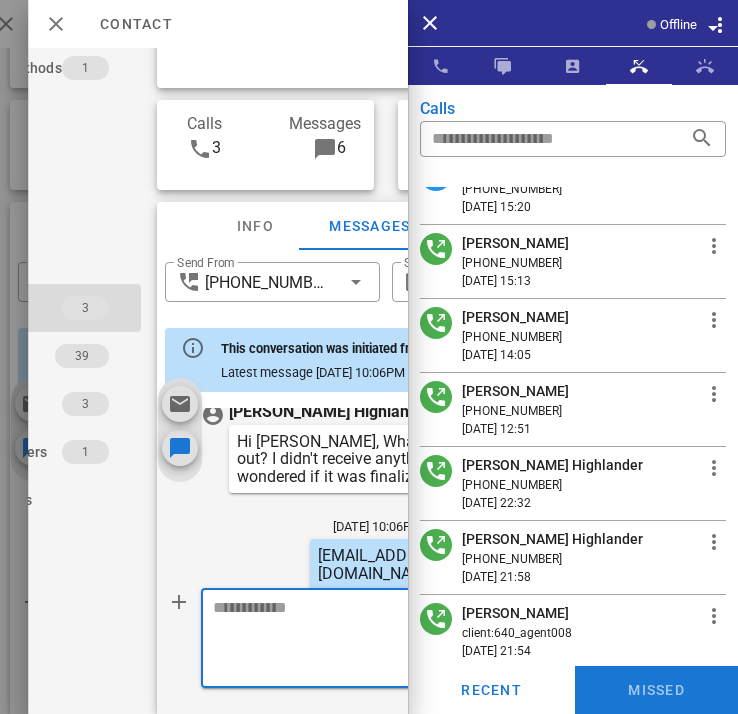 scroll, scrollTop: 220, scrollLeft: 146, axis: both 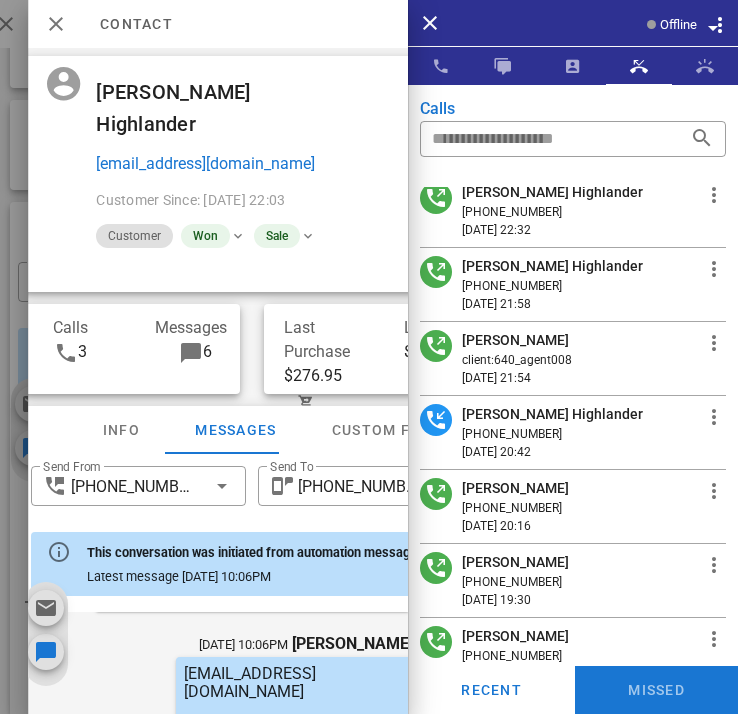 click on "David Settle" at bounding box center (515, 488) 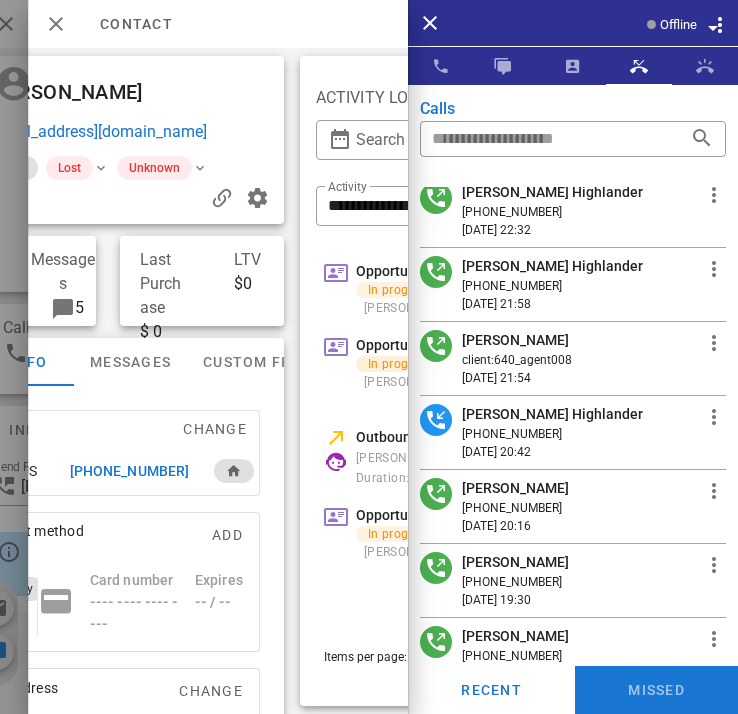 scroll, scrollTop: 0, scrollLeft: 0, axis: both 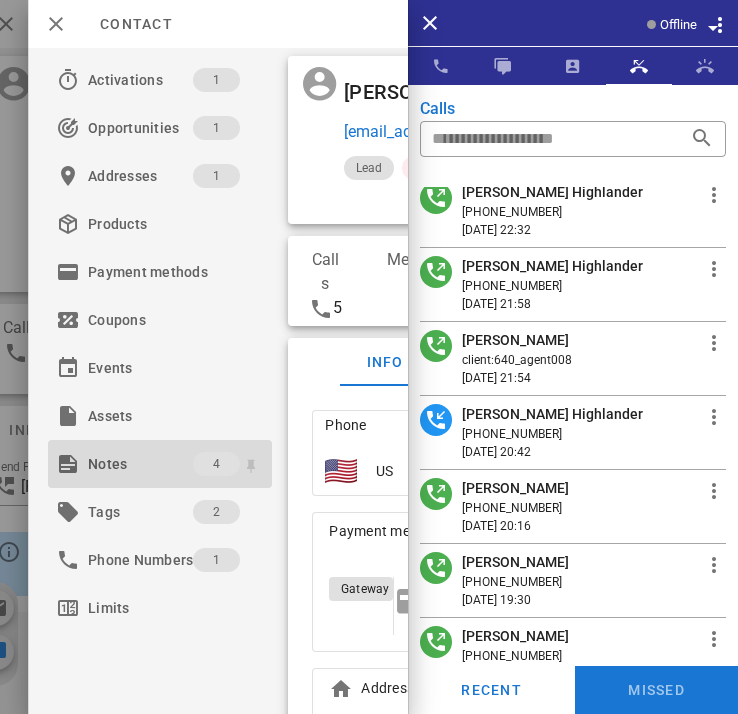 click on "Notes" at bounding box center [140, 464] 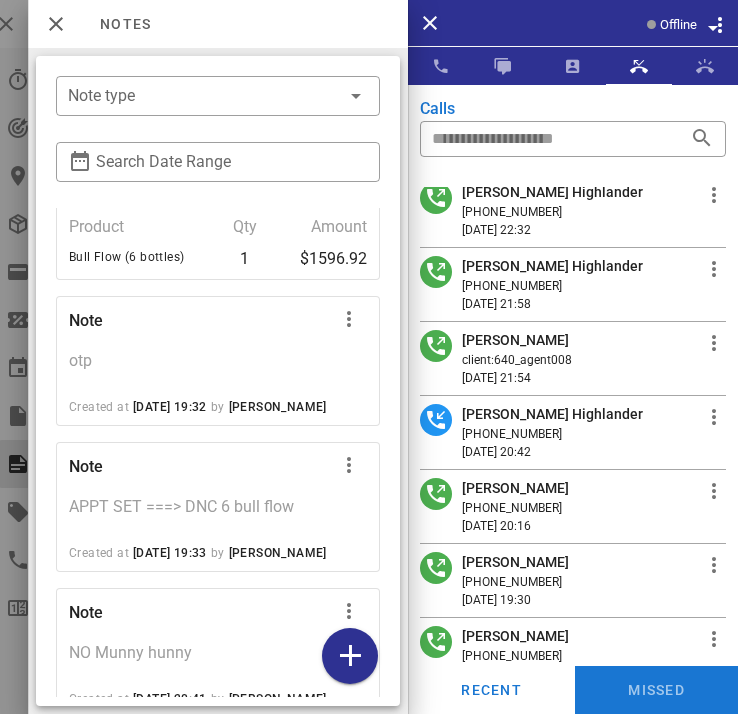 scroll, scrollTop: 183, scrollLeft: 0, axis: vertical 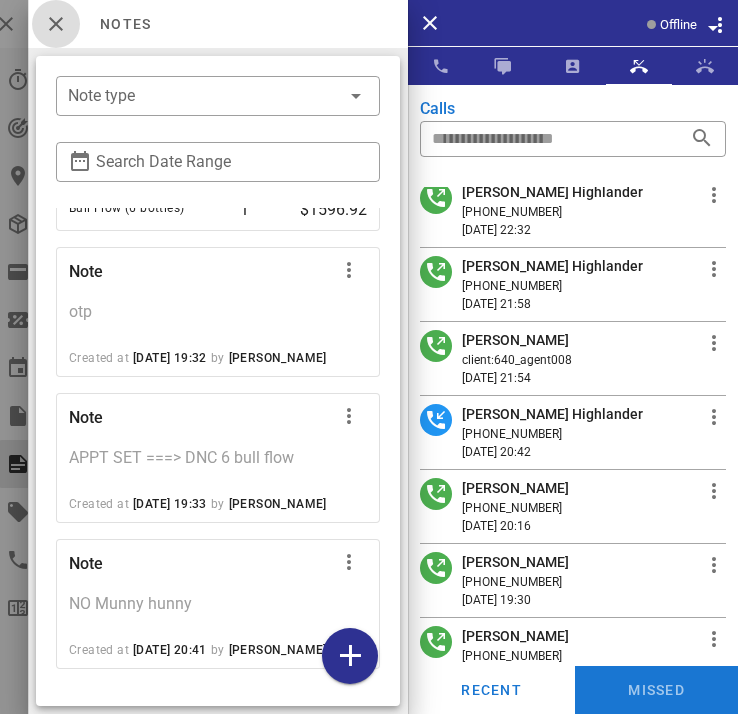 click at bounding box center [56, 24] 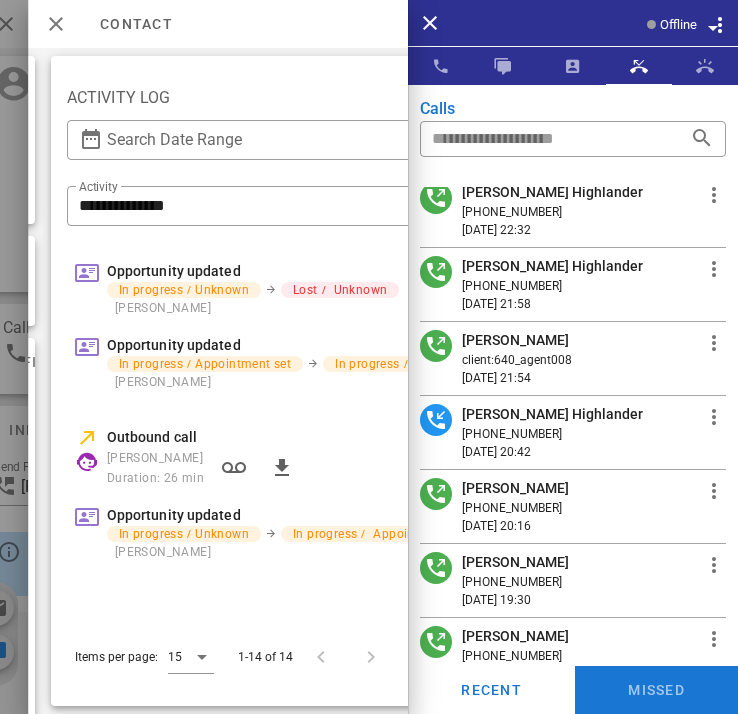 scroll, scrollTop: 0, scrollLeft: 602, axis: horizontal 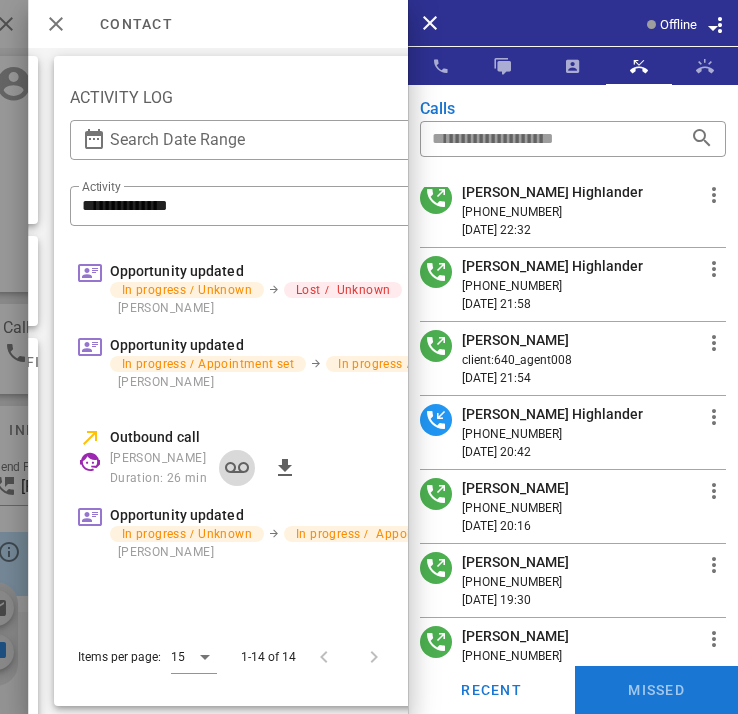 click at bounding box center (237, 468) 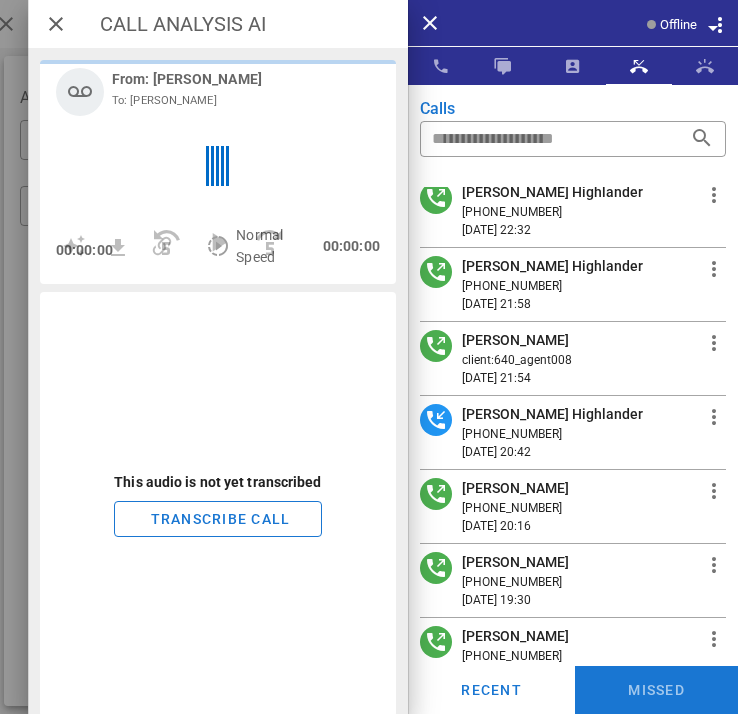 scroll, scrollTop: 432, scrollLeft: 0, axis: vertical 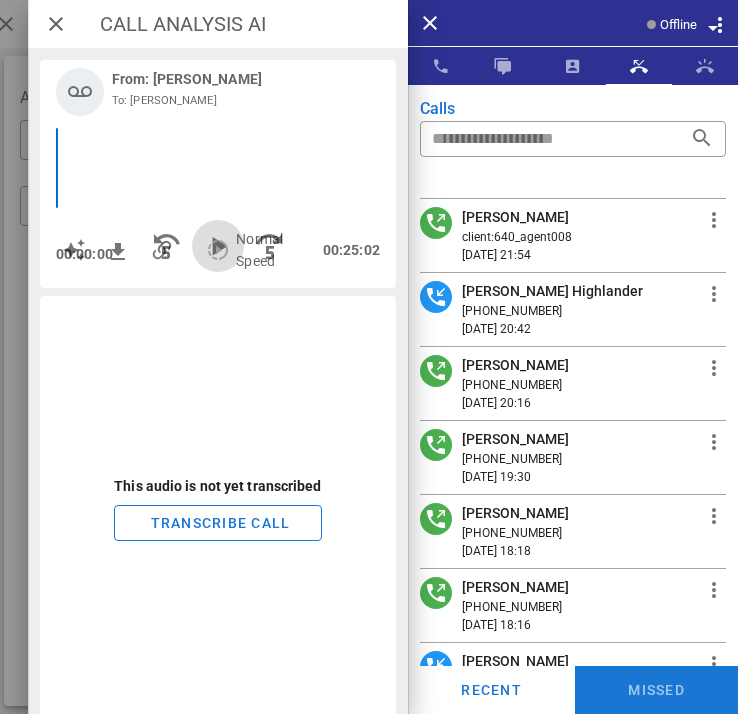 click at bounding box center (218, 246) 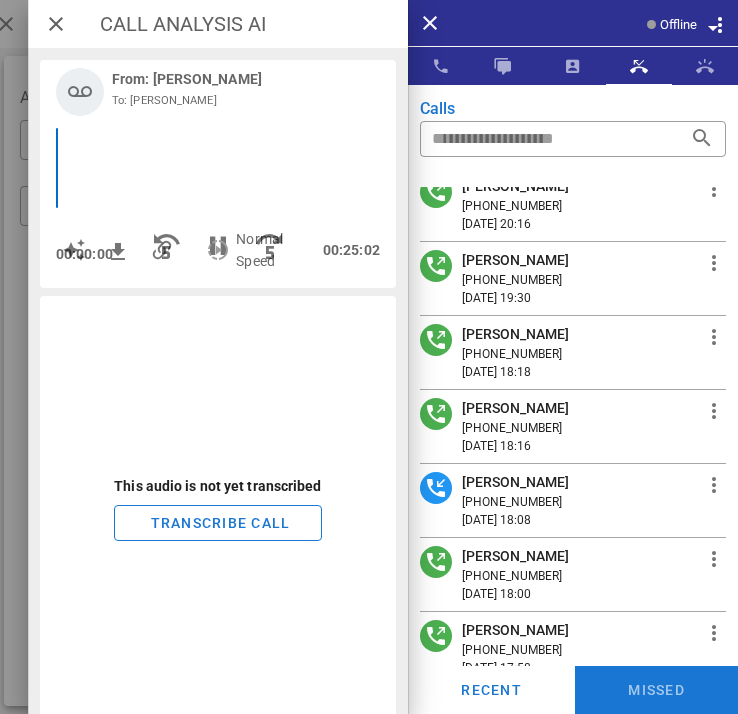 scroll, scrollTop: 619, scrollLeft: 0, axis: vertical 